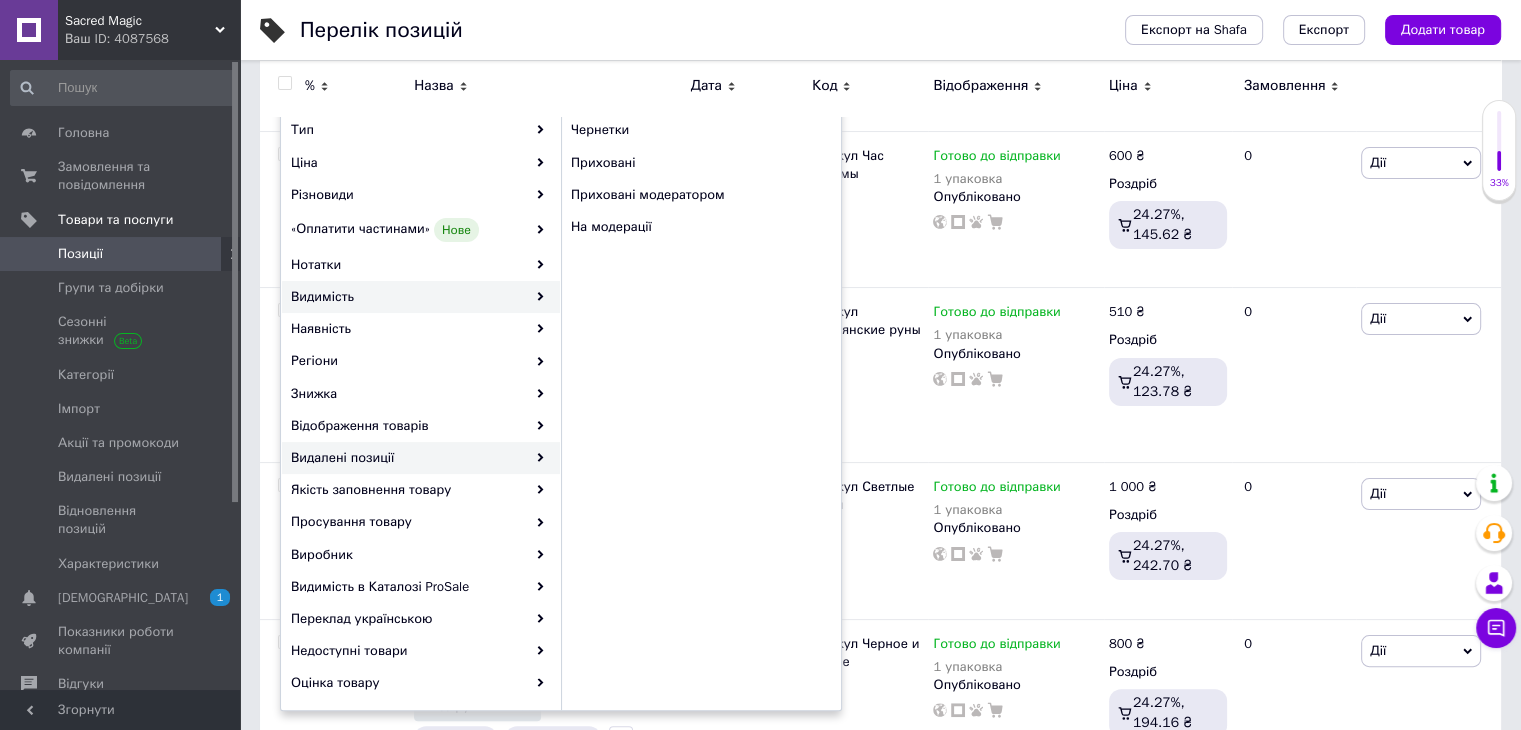 scroll, scrollTop: 0, scrollLeft: 0, axis: both 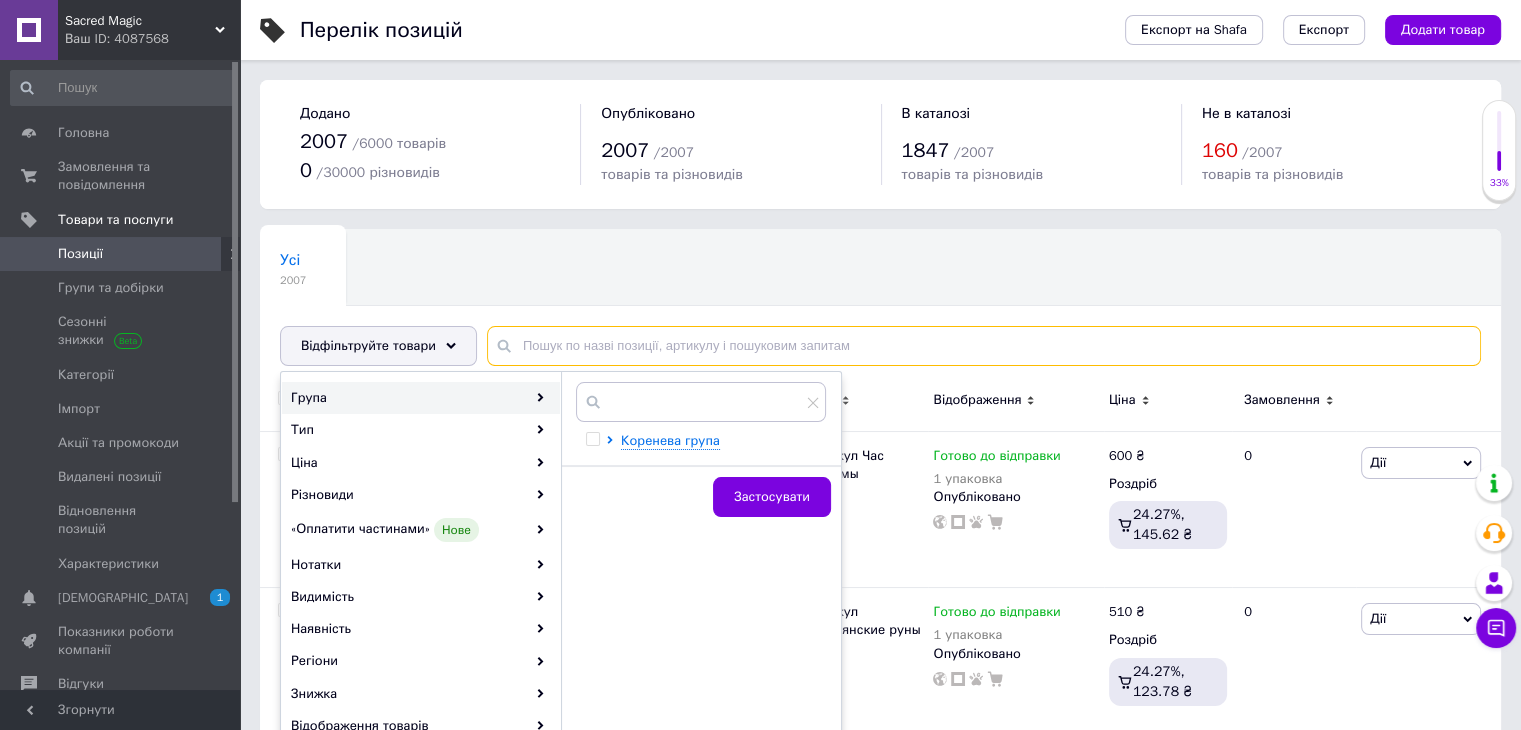 click at bounding box center (984, 346) 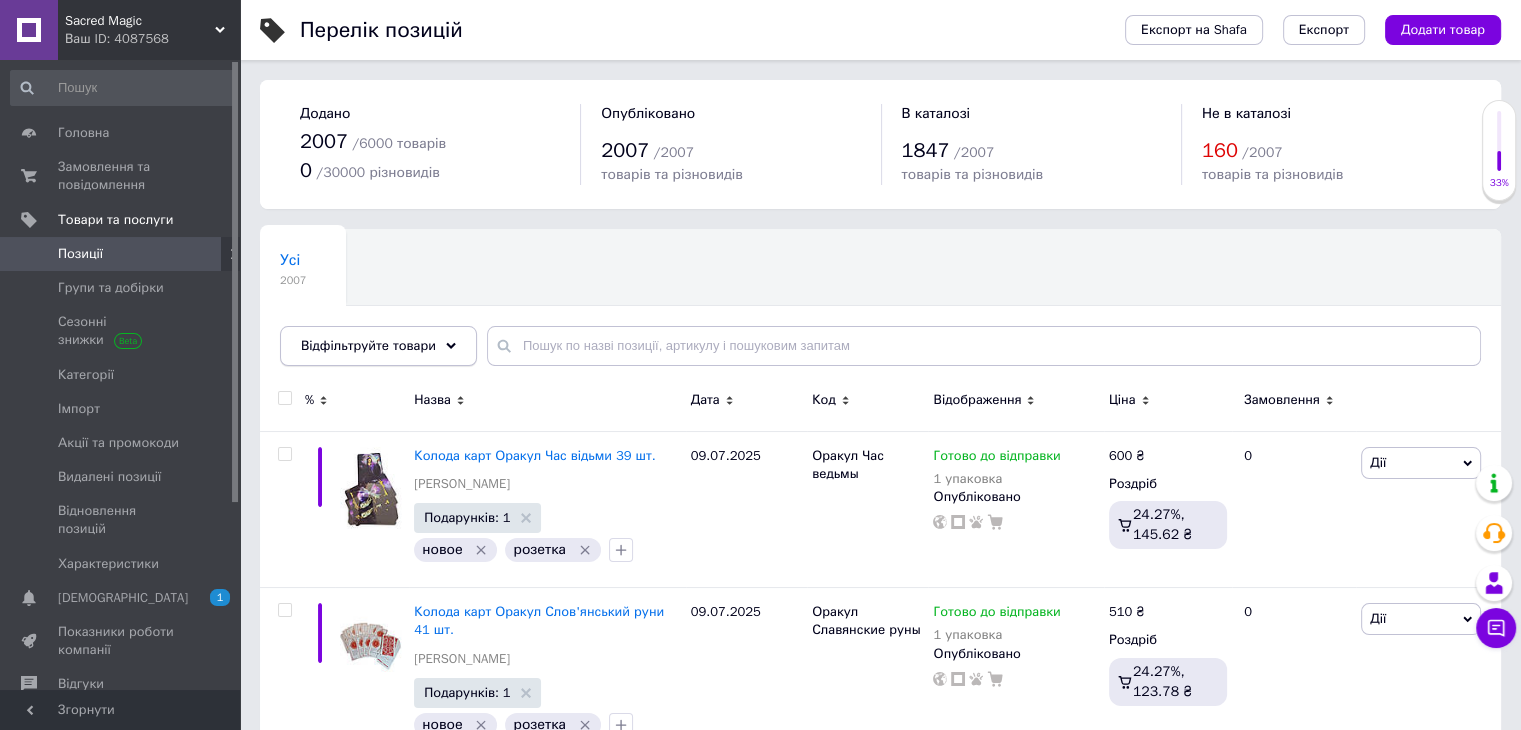 click on "Відфільтруйте товари" at bounding box center [368, 345] 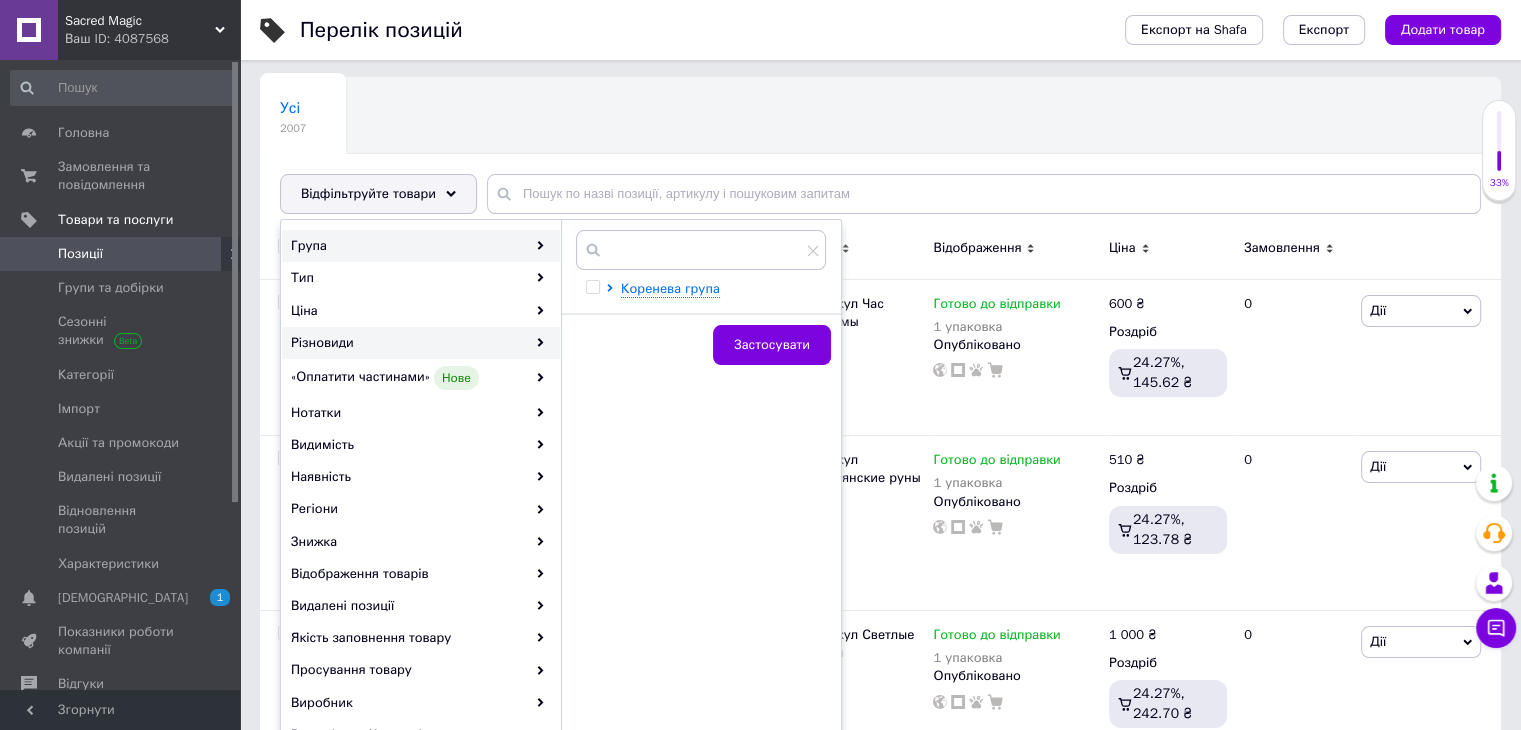 scroll, scrollTop: 200, scrollLeft: 0, axis: vertical 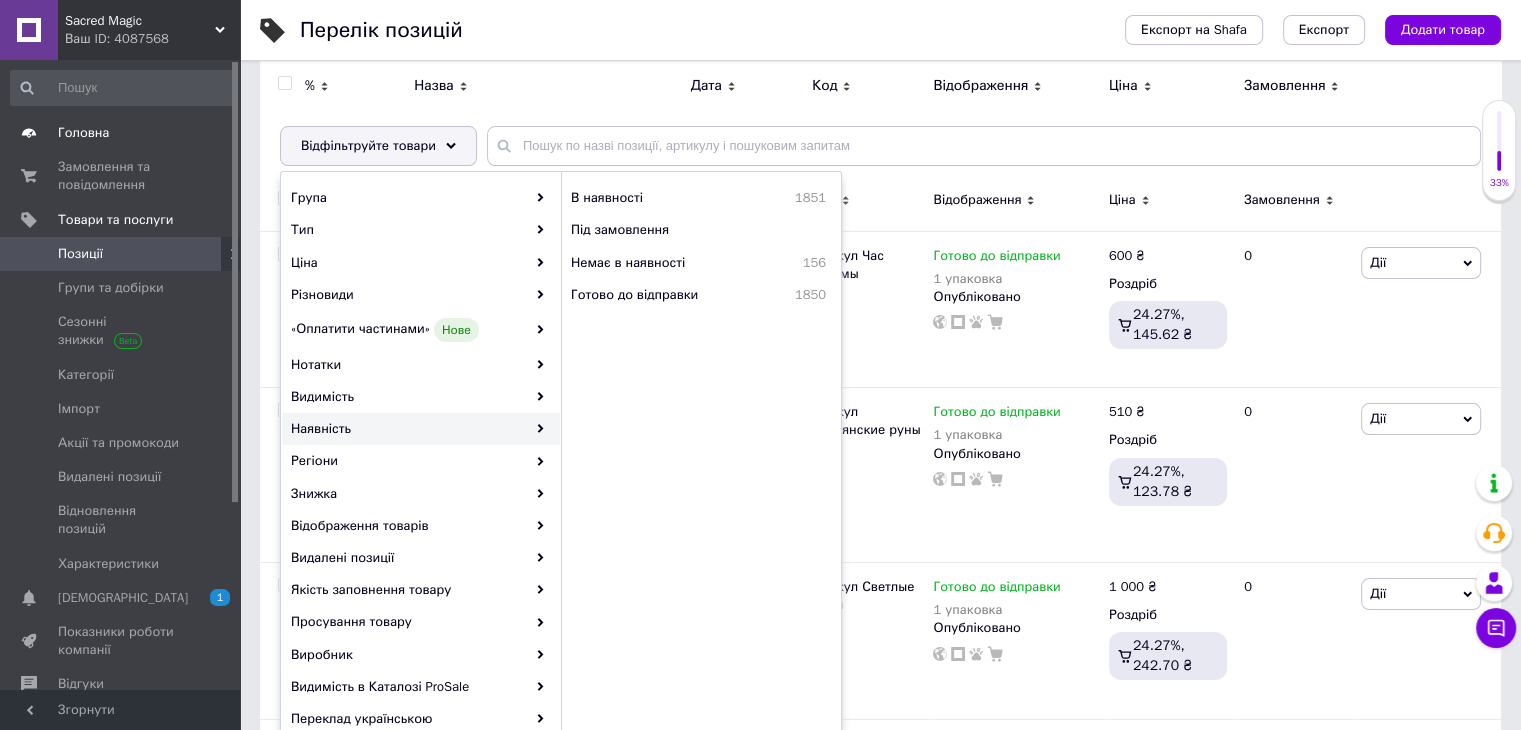 click on "Головна" at bounding box center (123, 133) 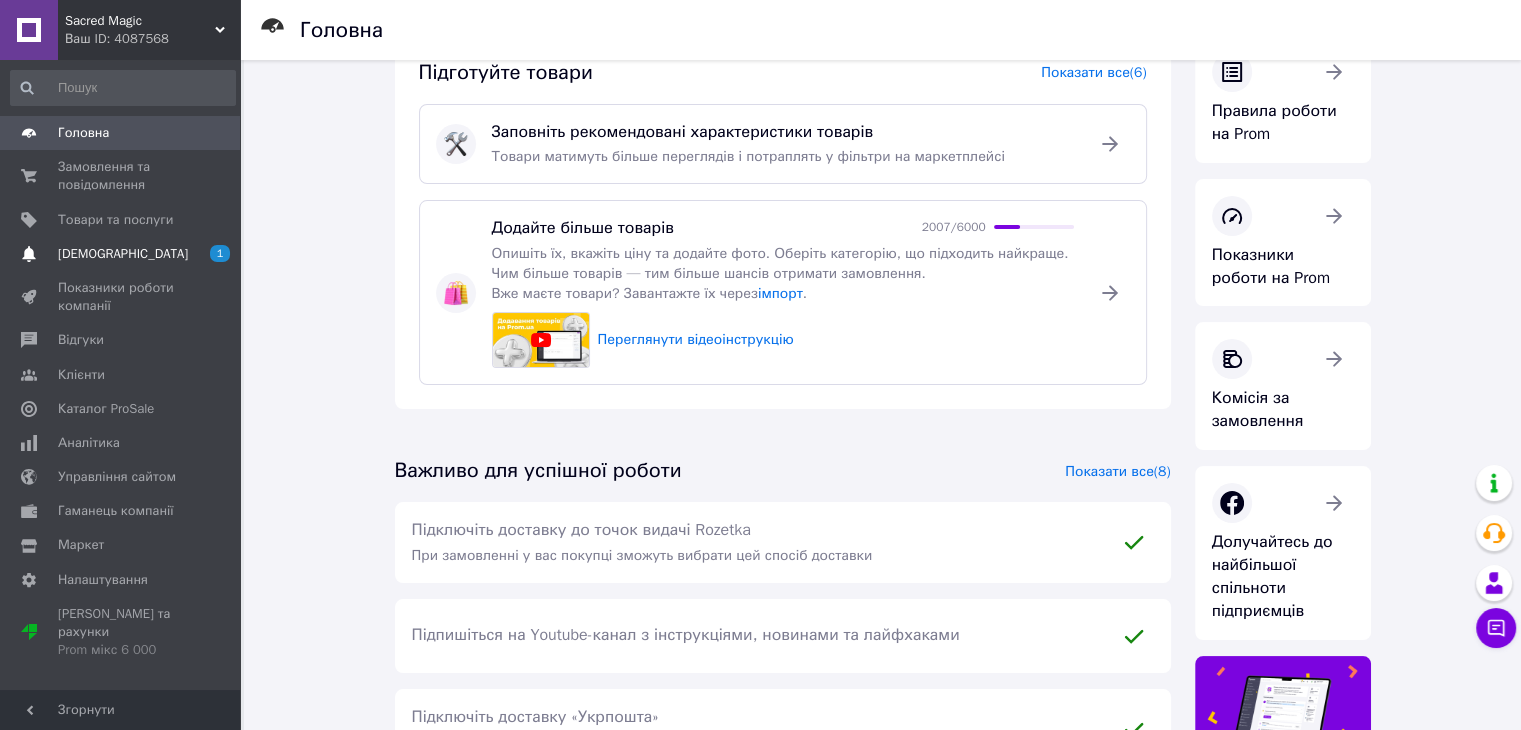 scroll, scrollTop: 100, scrollLeft: 0, axis: vertical 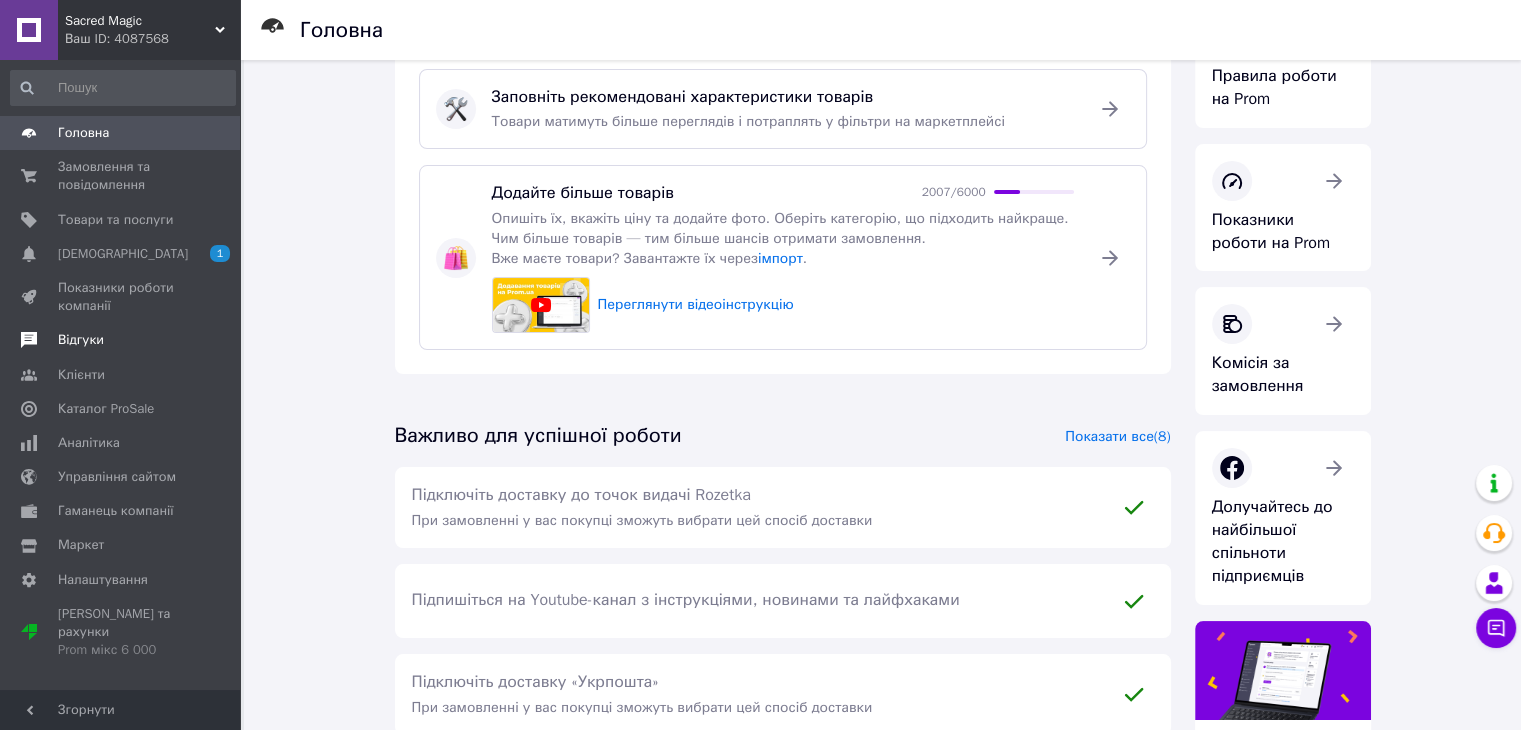 click on "Відгуки" at bounding box center (81, 340) 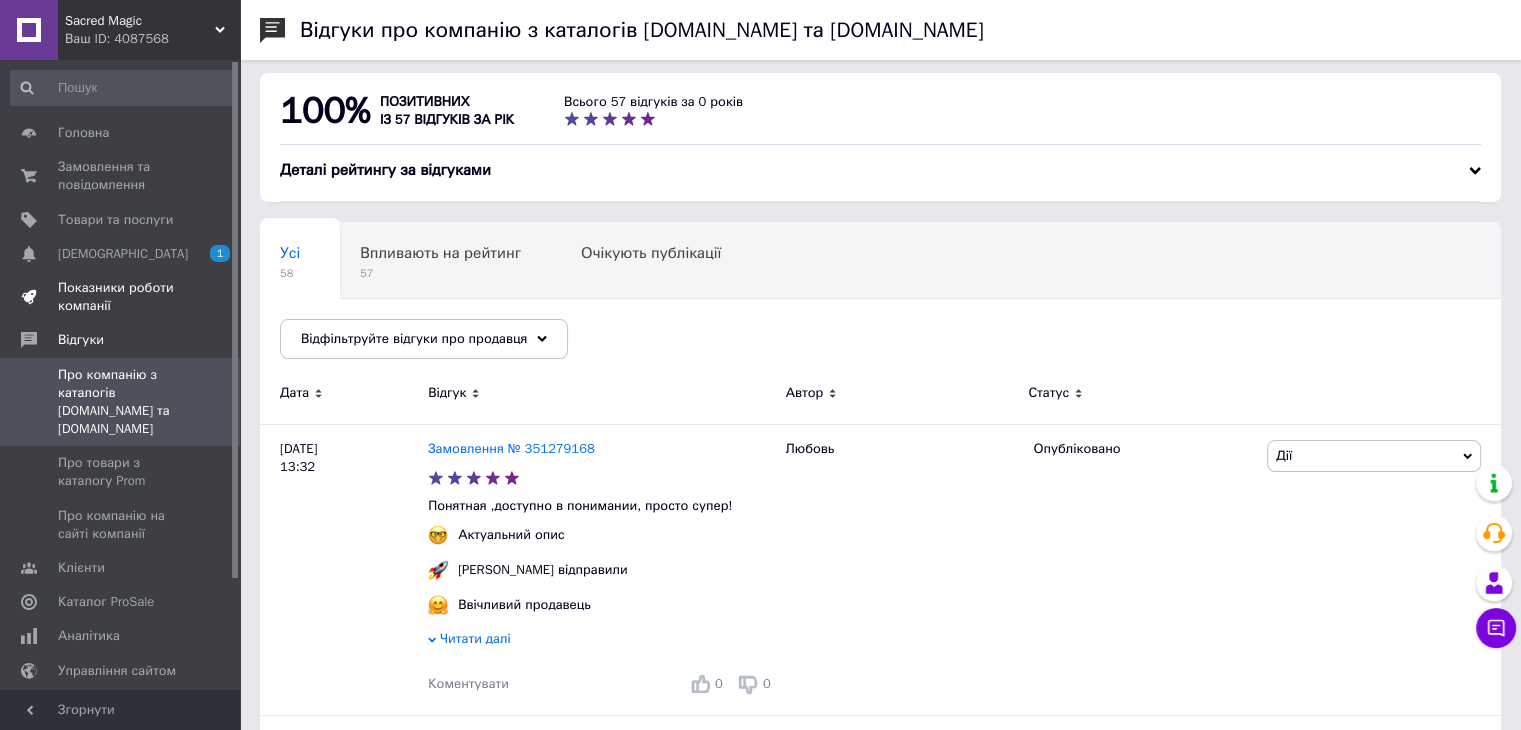 scroll, scrollTop: 0, scrollLeft: 0, axis: both 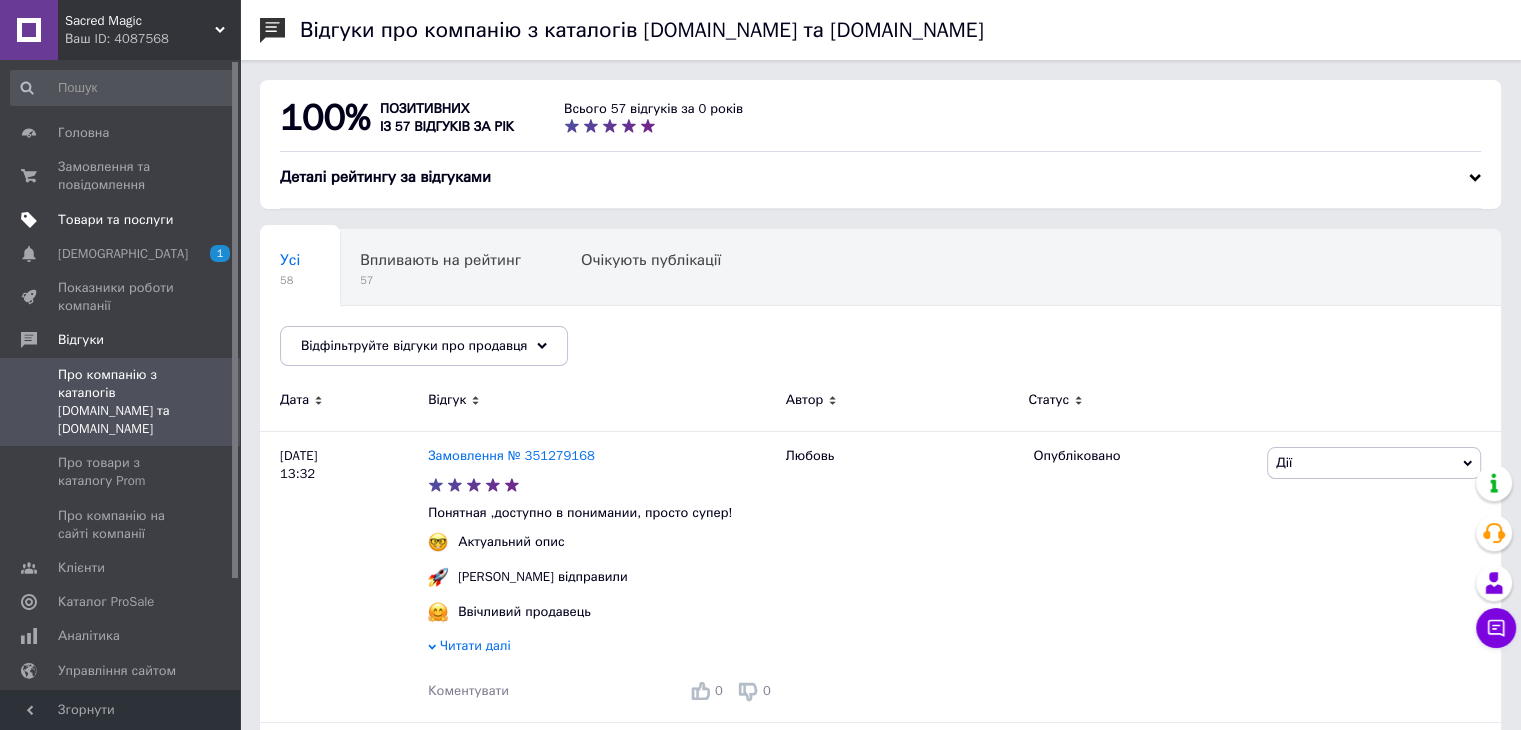 click on "Товари та послуги" at bounding box center [123, 220] 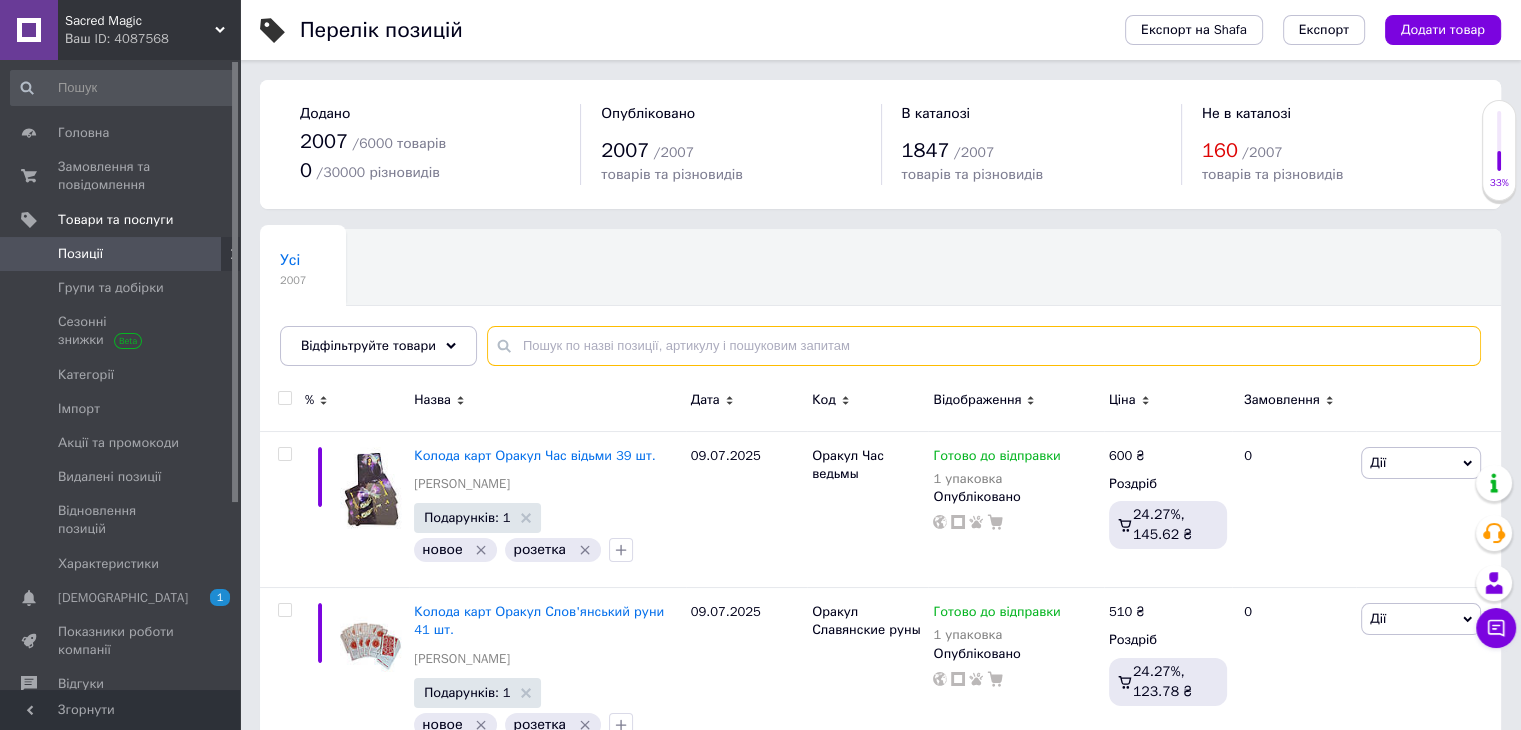 click at bounding box center [984, 346] 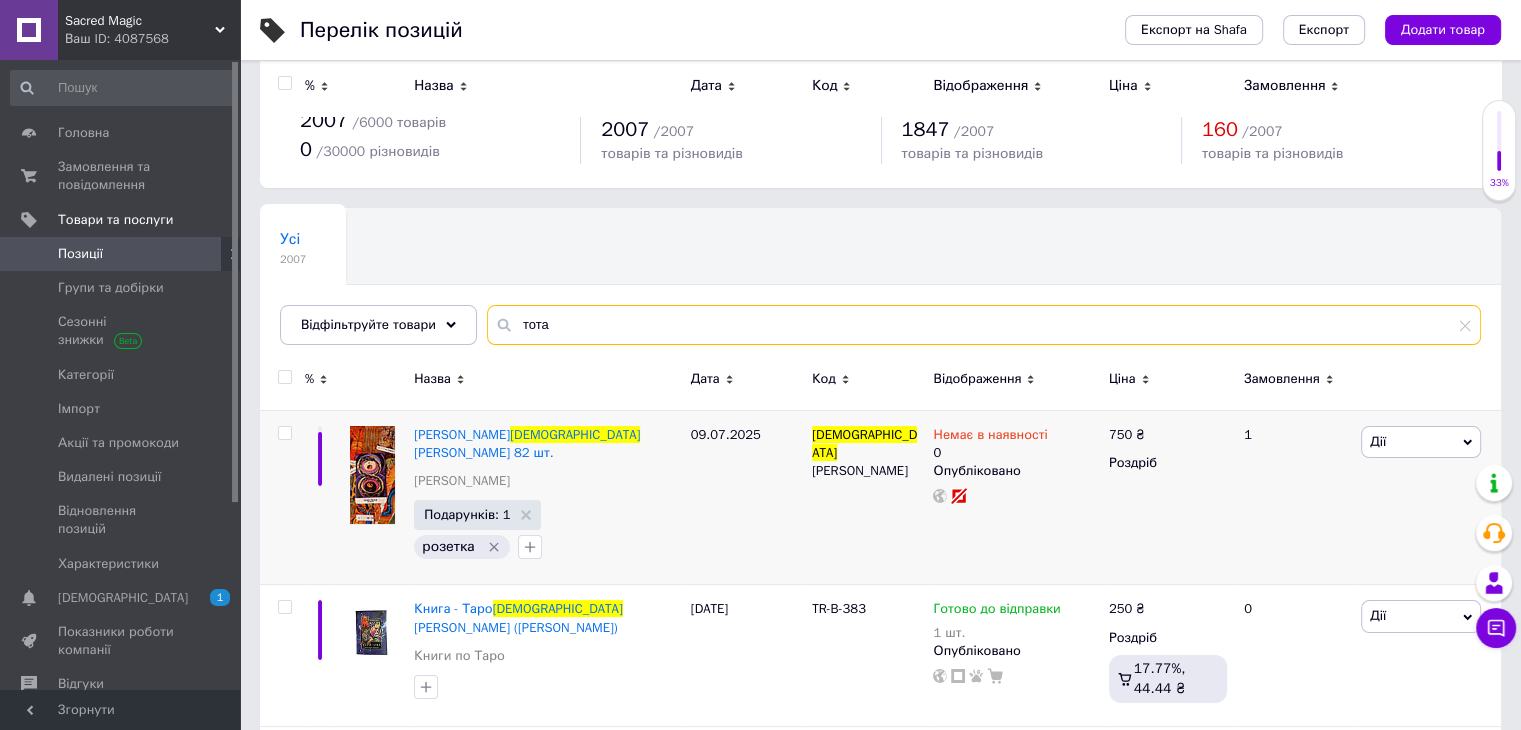 scroll, scrollTop: 0, scrollLeft: 0, axis: both 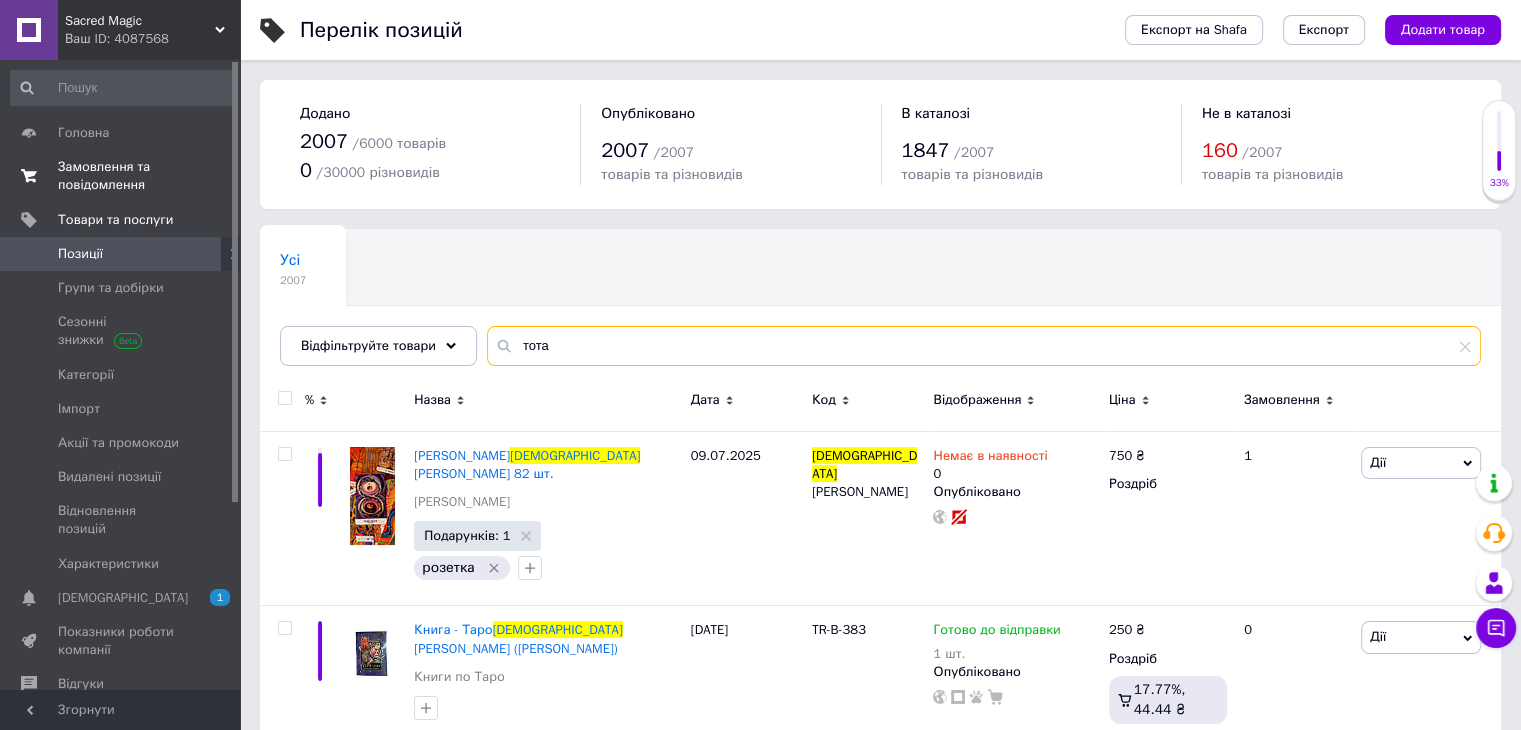 type on "тота" 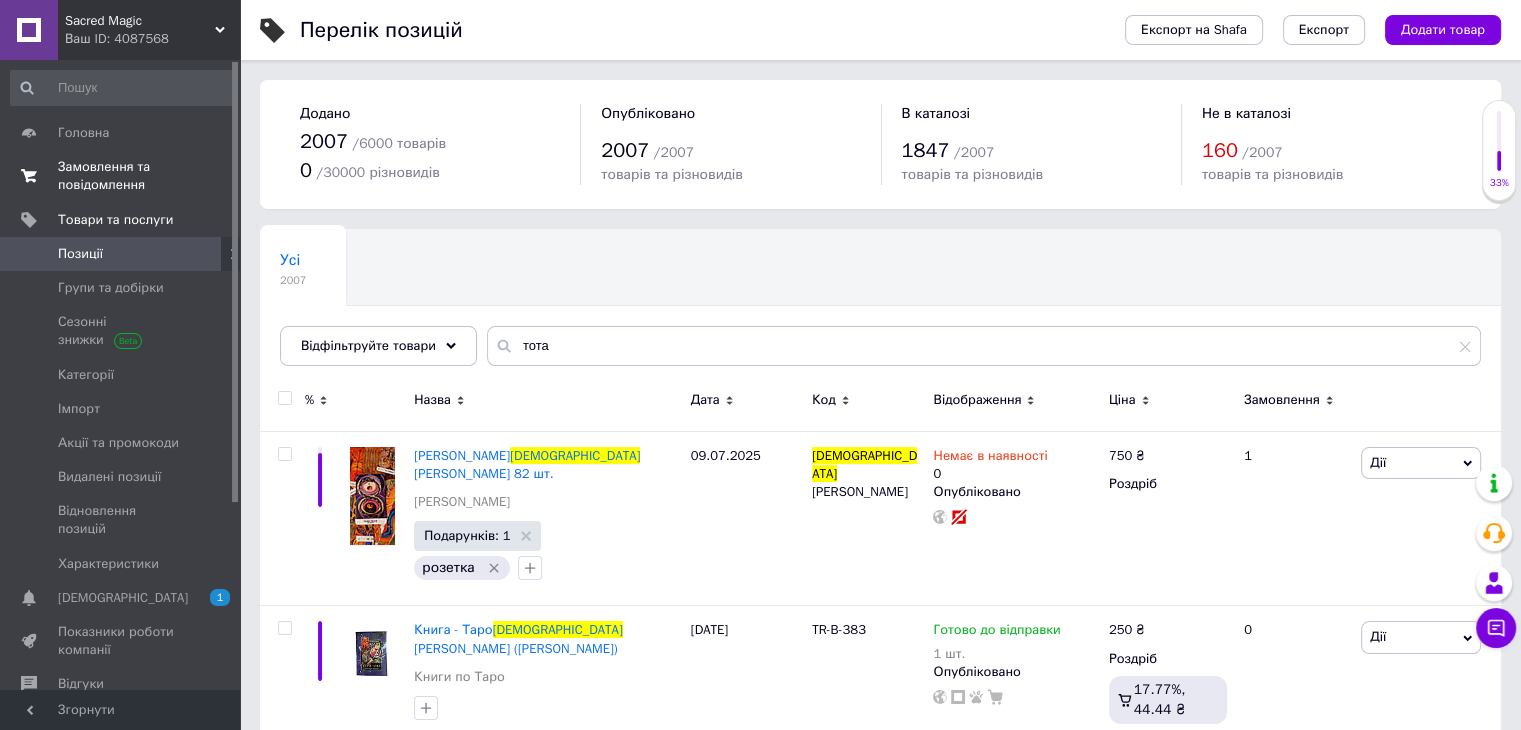 click on "Замовлення та повідомлення" at bounding box center [121, 176] 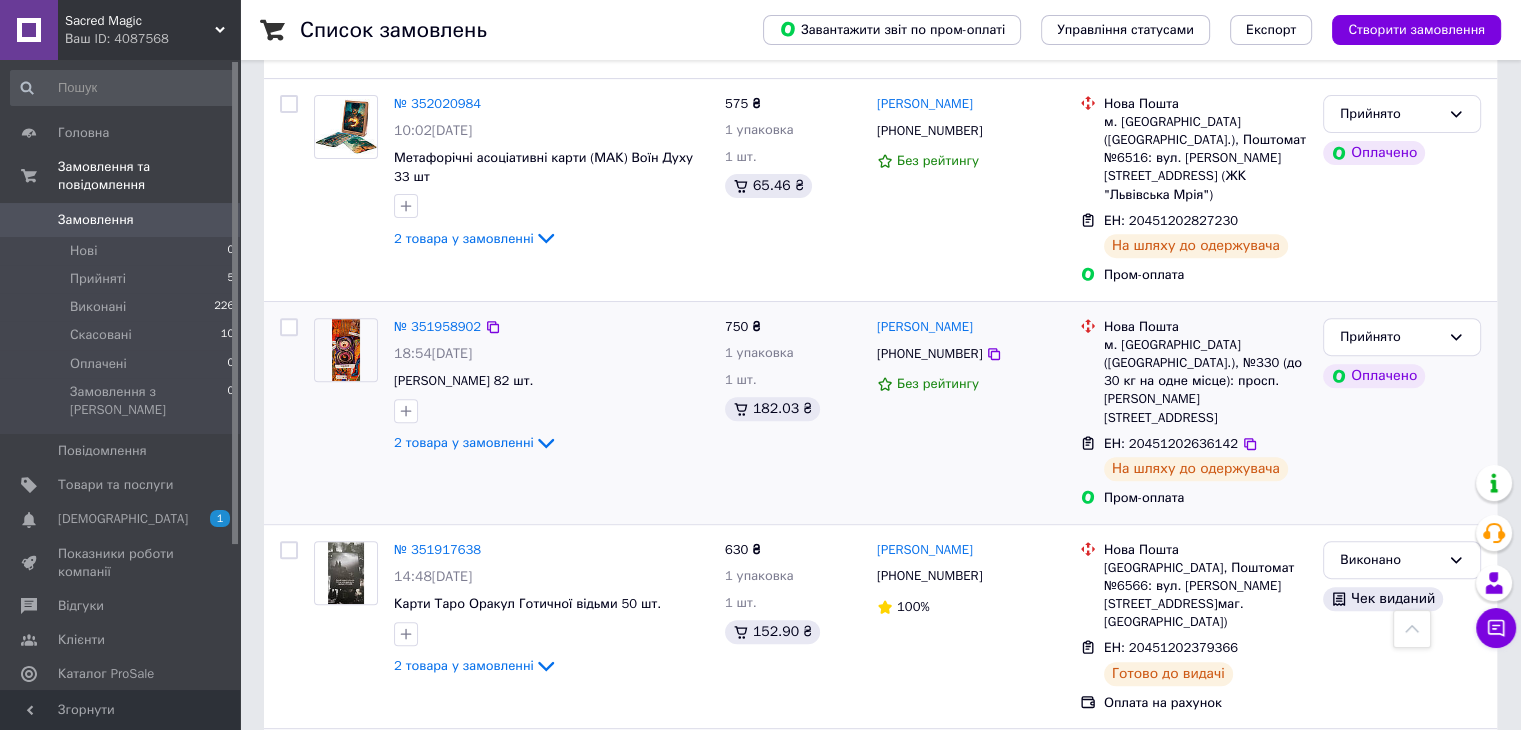 scroll, scrollTop: 700, scrollLeft: 0, axis: vertical 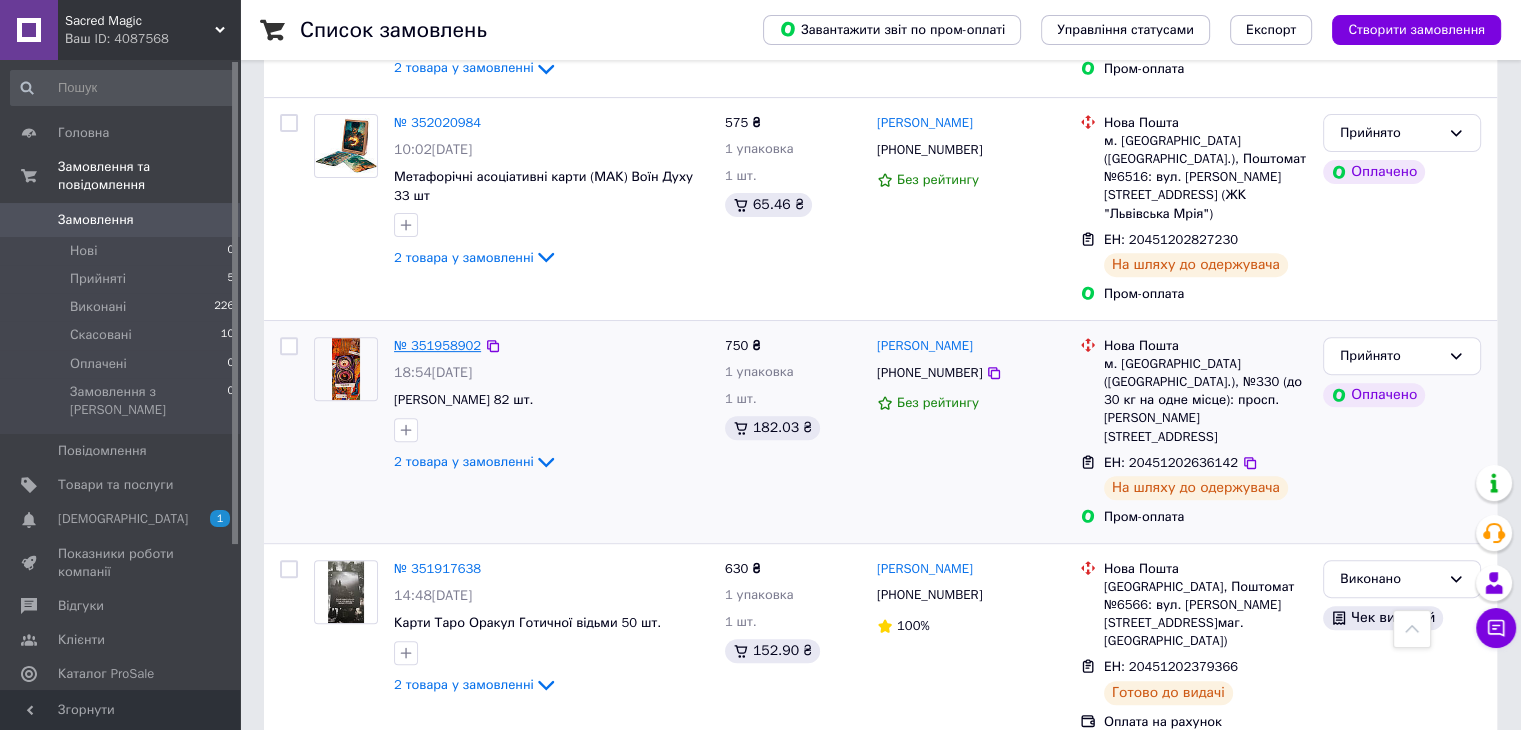 click on "№ 351958902" at bounding box center [437, 345] 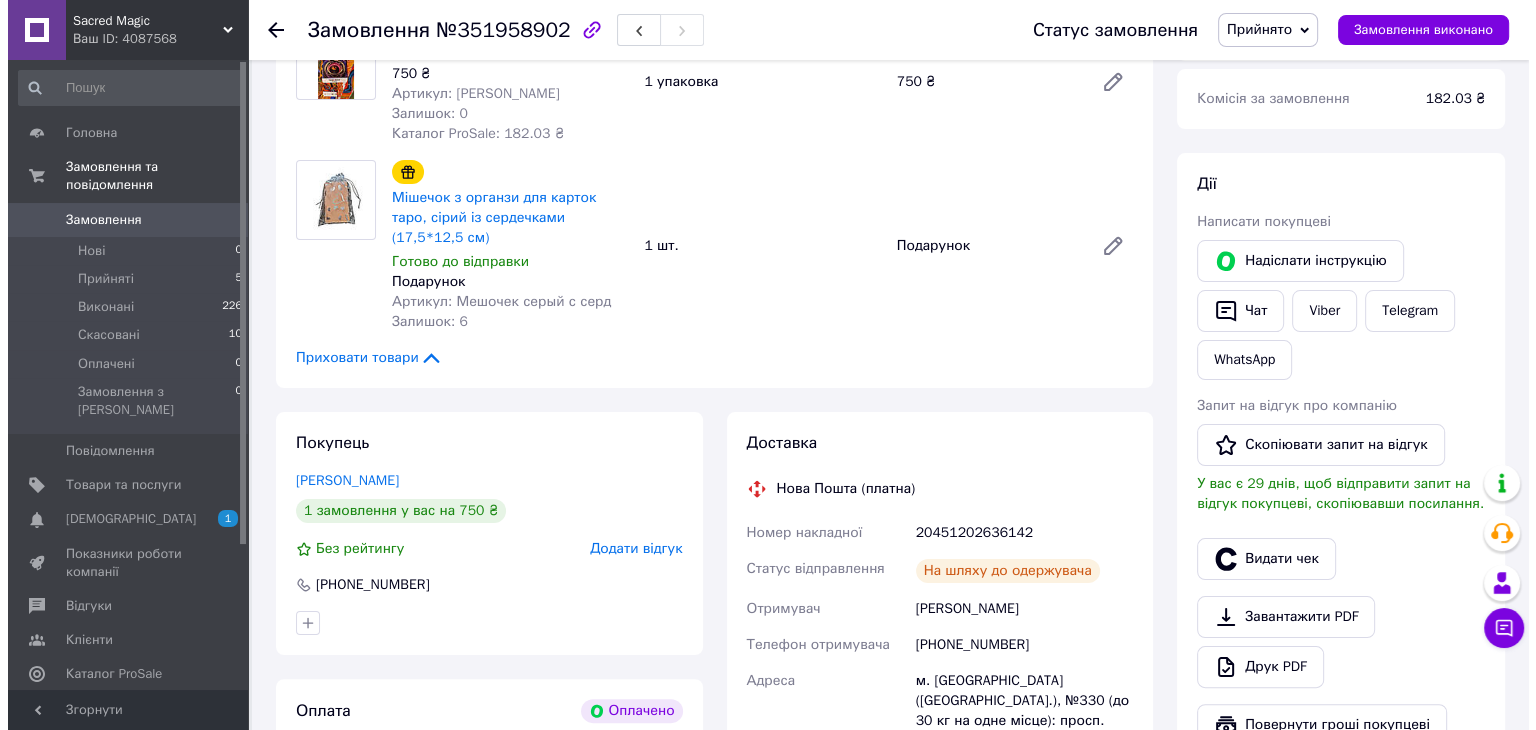 scroll, scrollTop: 400, scrollLeft: 0, axis: vertical 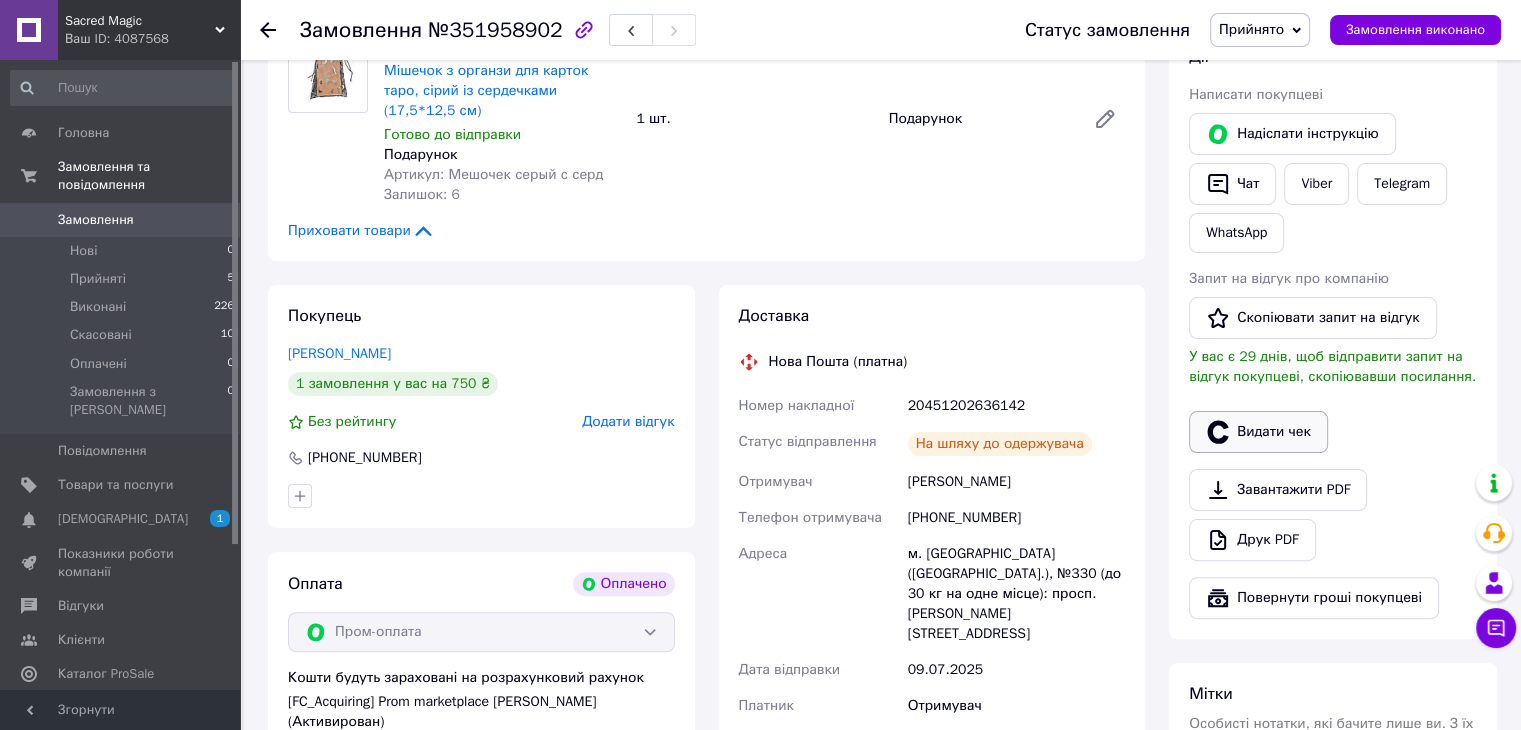 click on "Видати чек" at bounding box center [1258, 432] 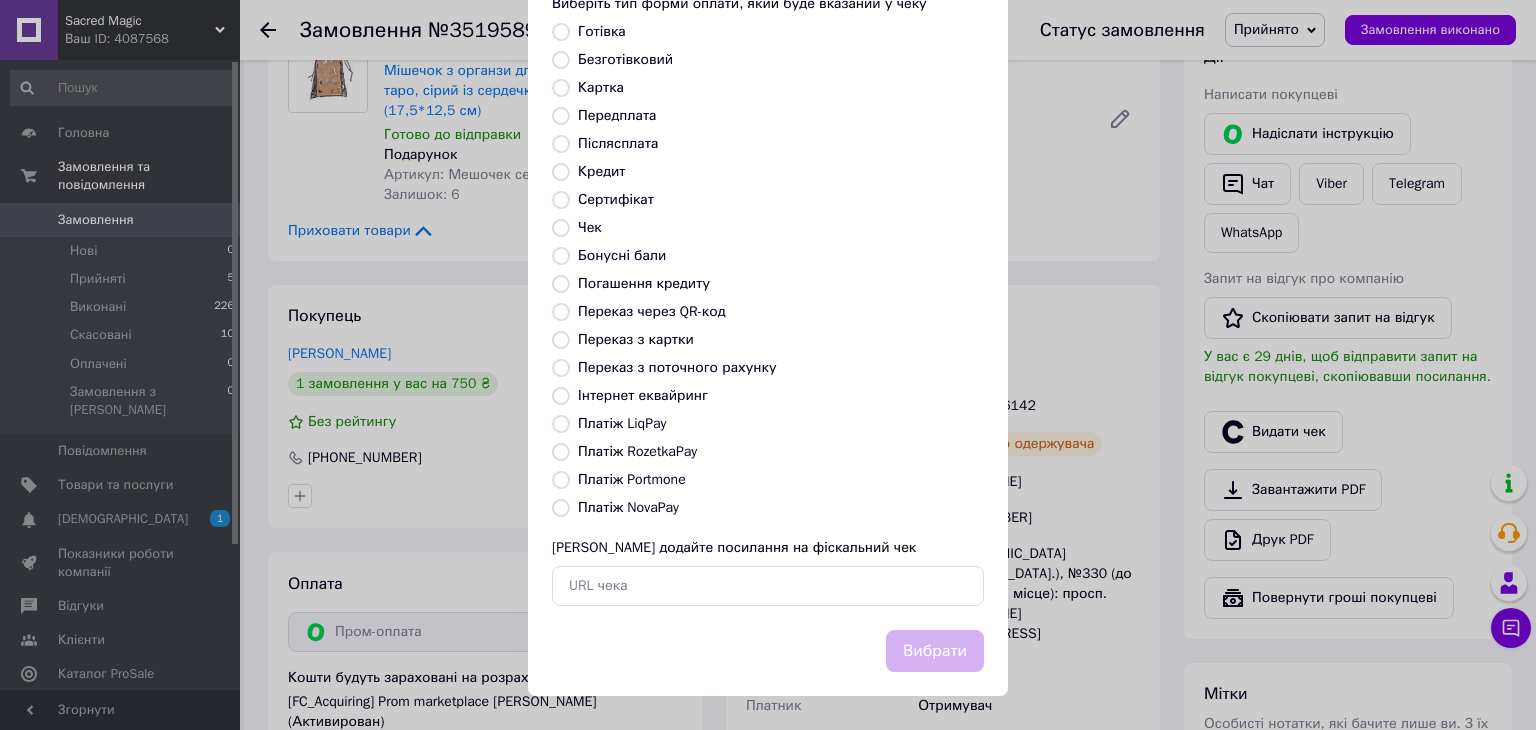 scroll, scrollTop: 128, scrollLeft: 0, axis: vertical 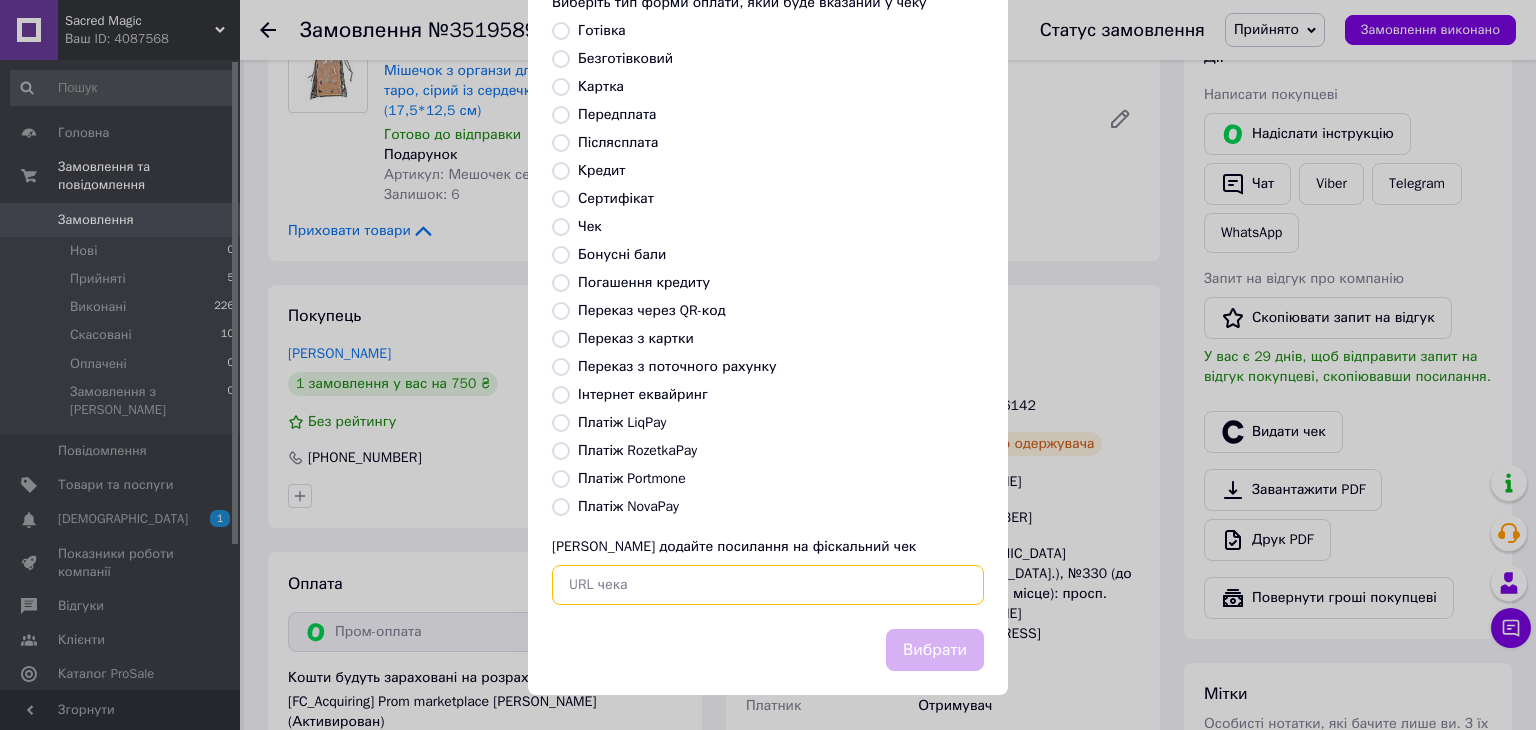 click at bounding box center [768, 585] 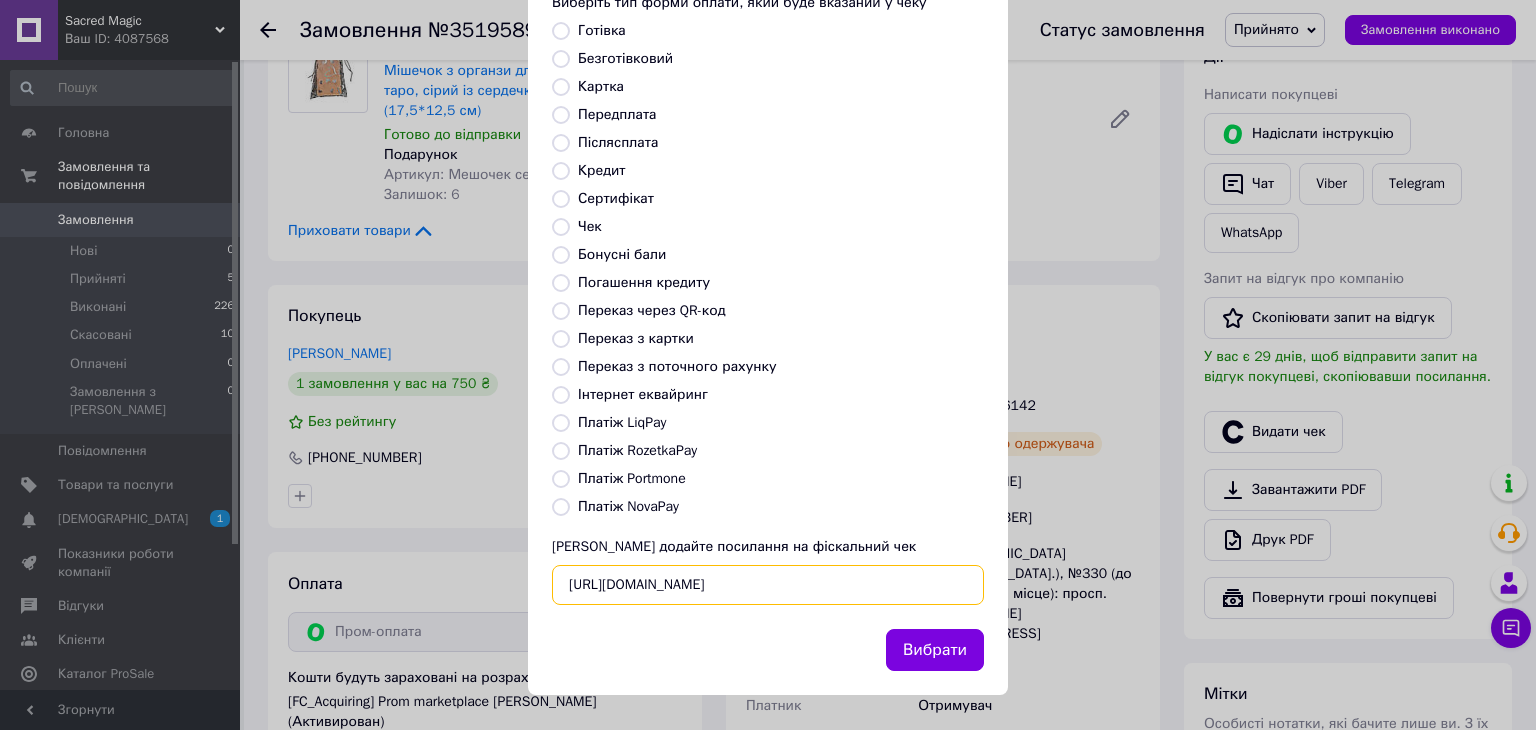 scroll, scrollTop: 0, scrollLeft: 29, axis: horizontal 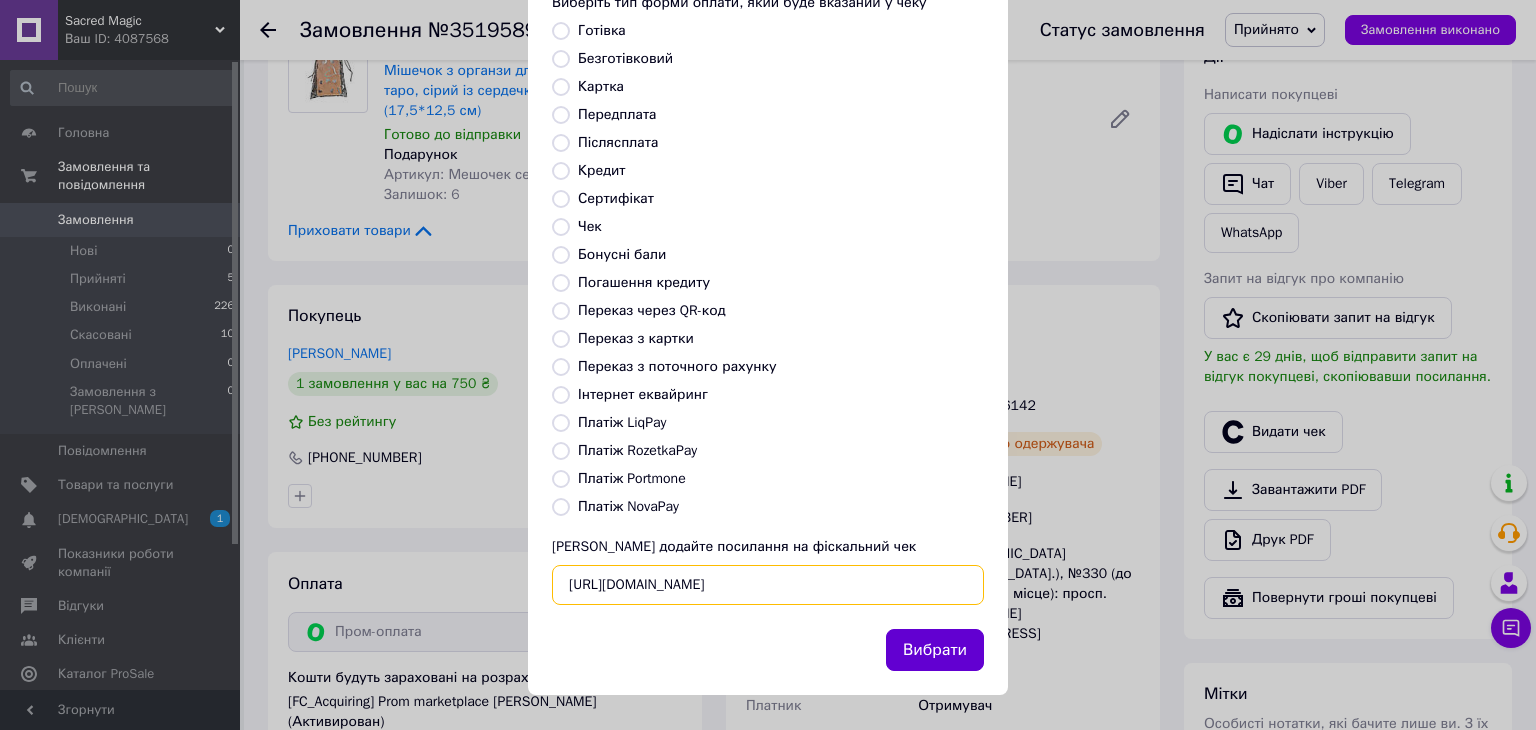 type on "[URL][DOMAIN_NAME]" 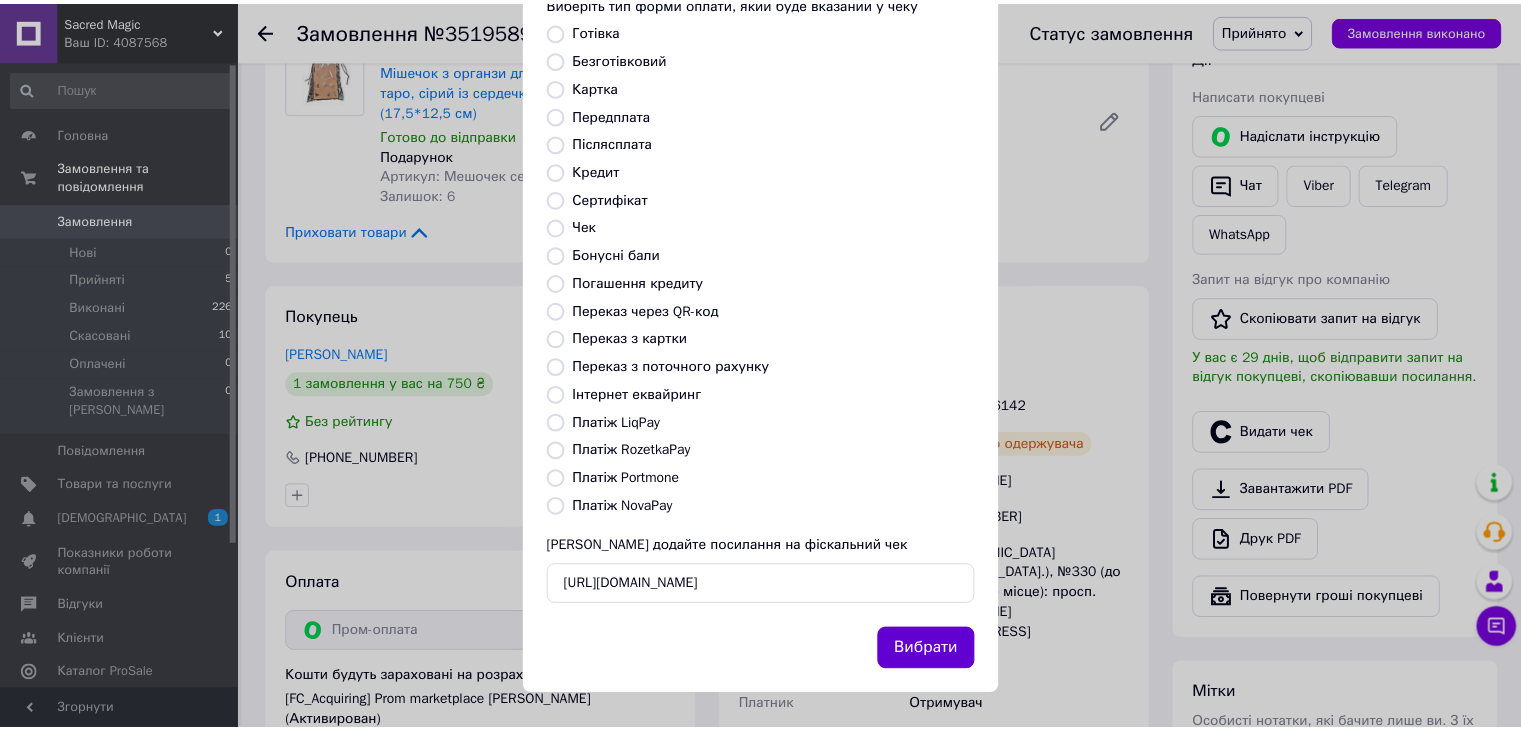 scroll, scrollTop: 0, scrollLeft: 0, axis: both 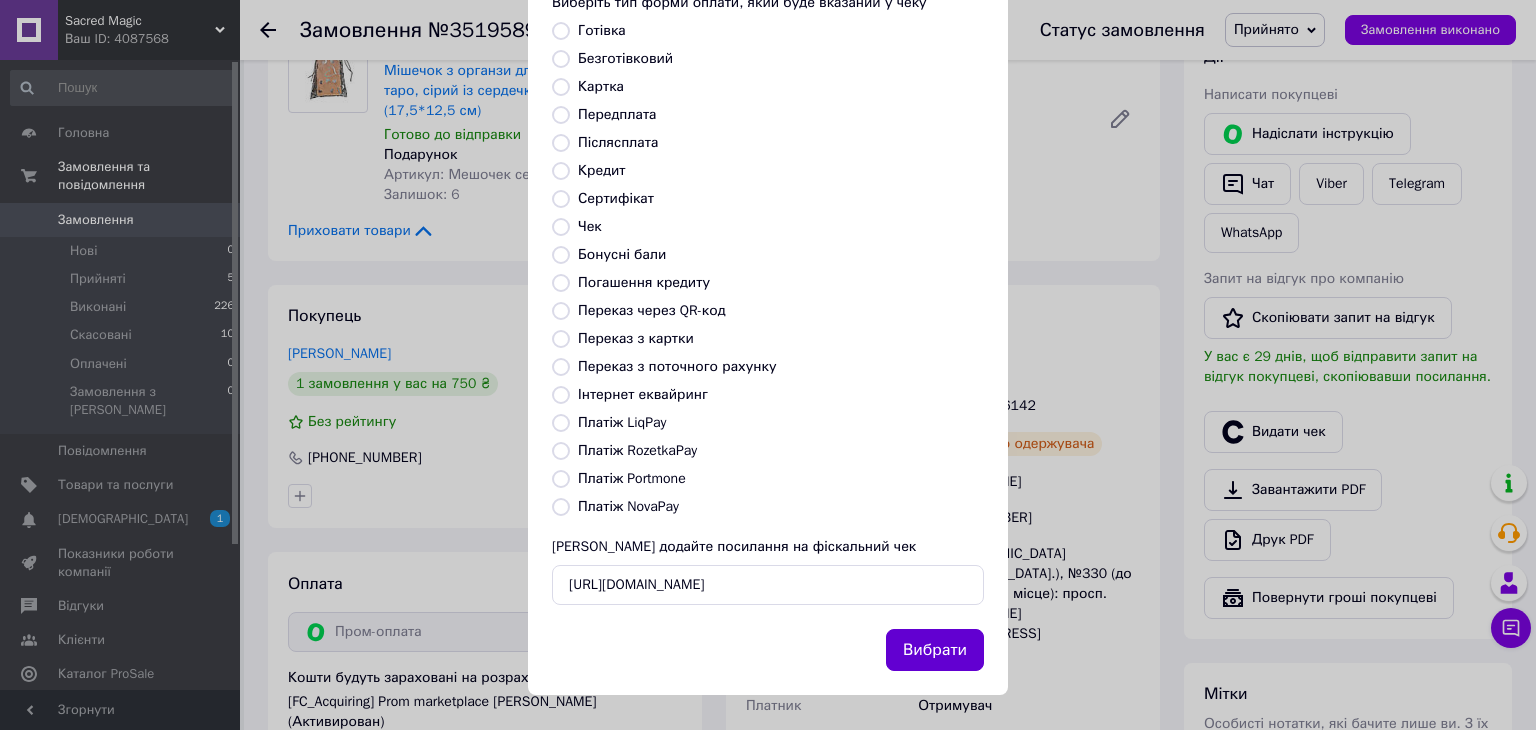click on "Вибрати" at bounding box center (935, 650) 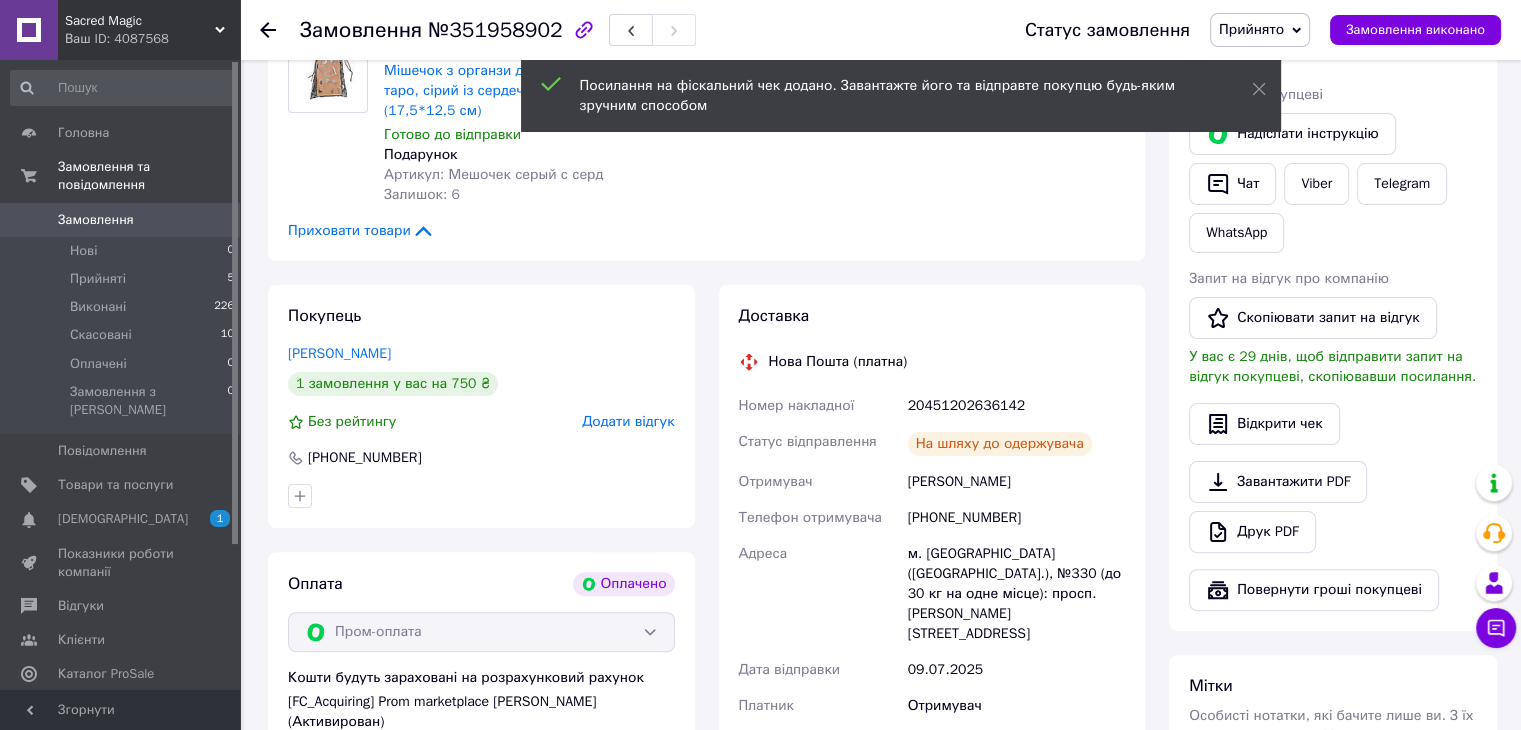 click on "Прийнято" at bounding box center [1251, 29] 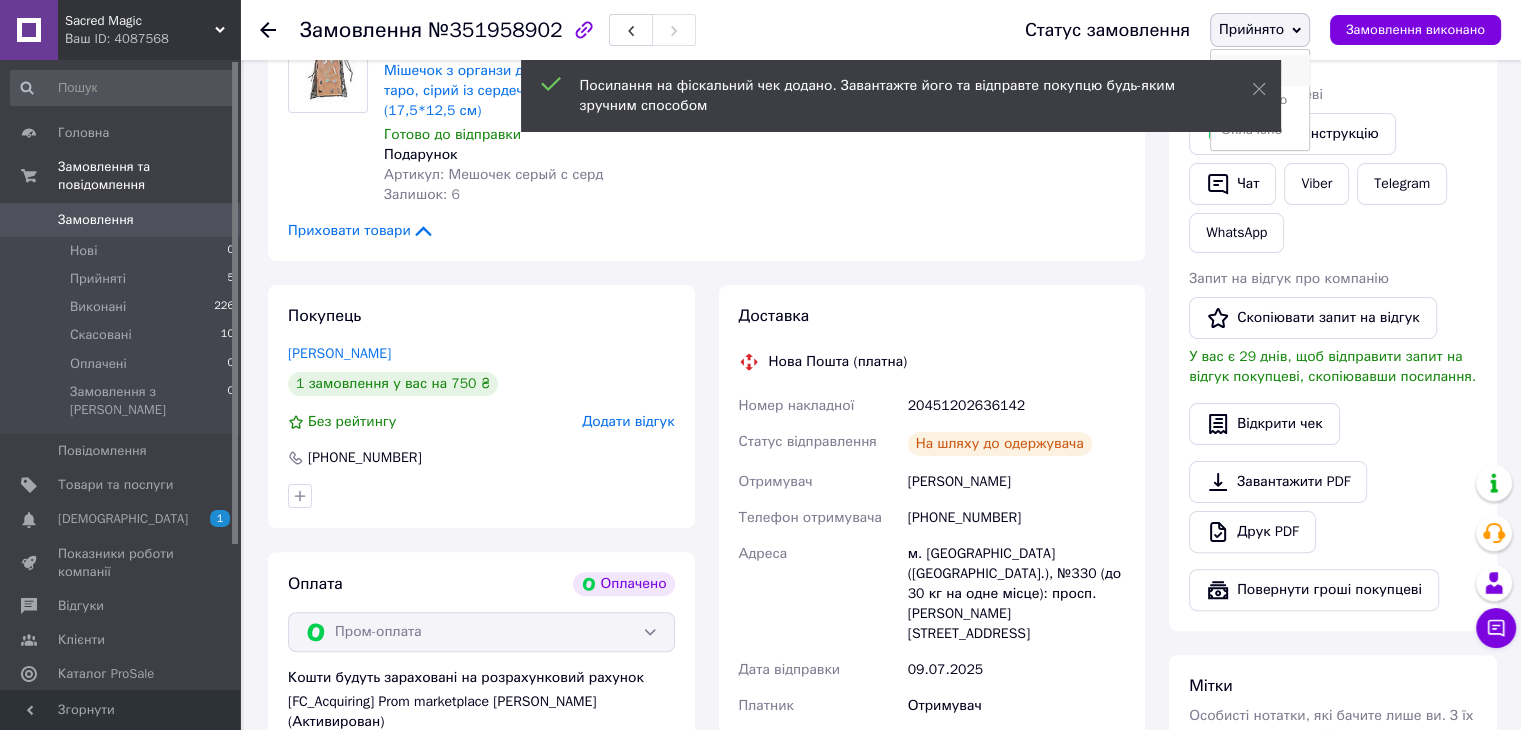 click on "Виконано" at bounding box center (1260, 70) 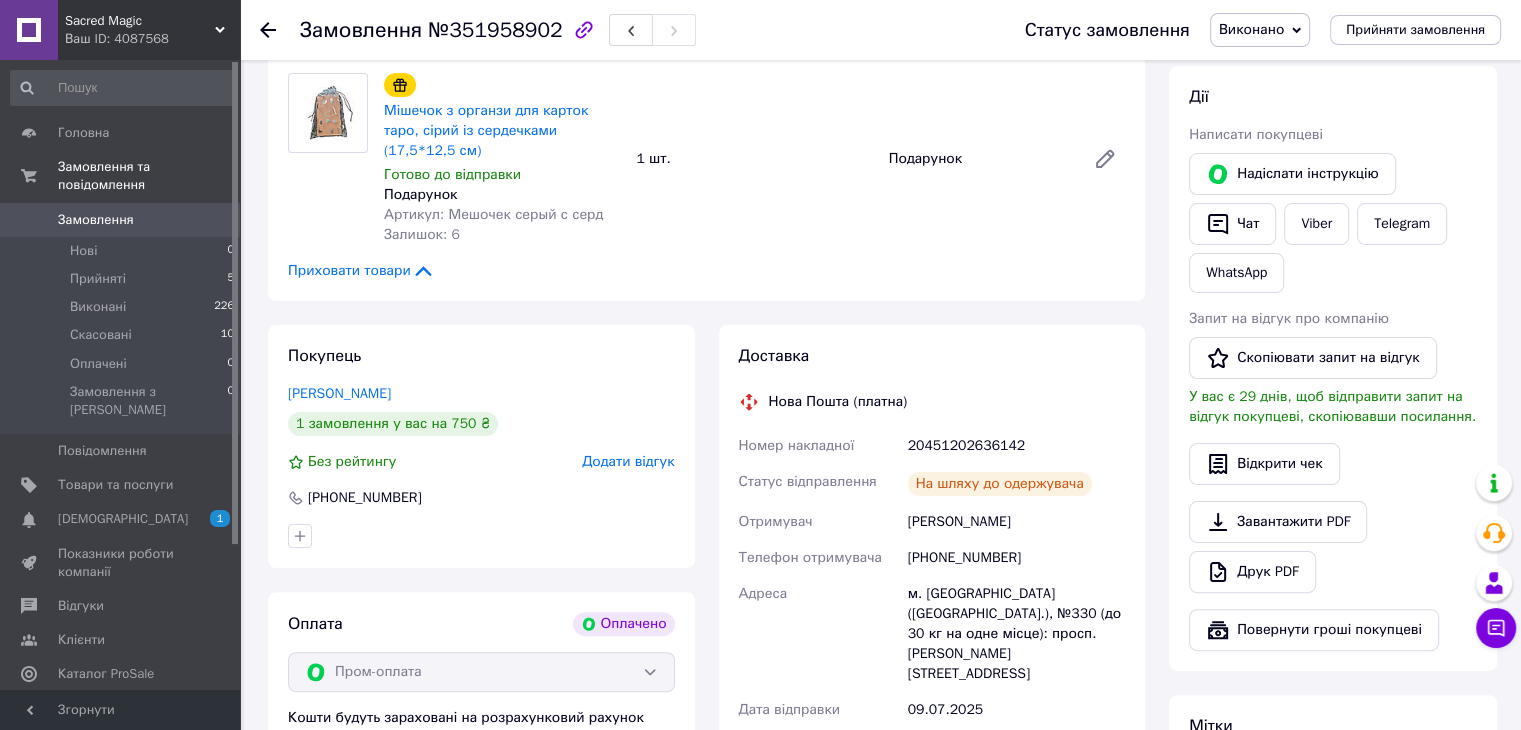 scroll, scrollTop: 200, scrollLeft: 0, axis: vertical 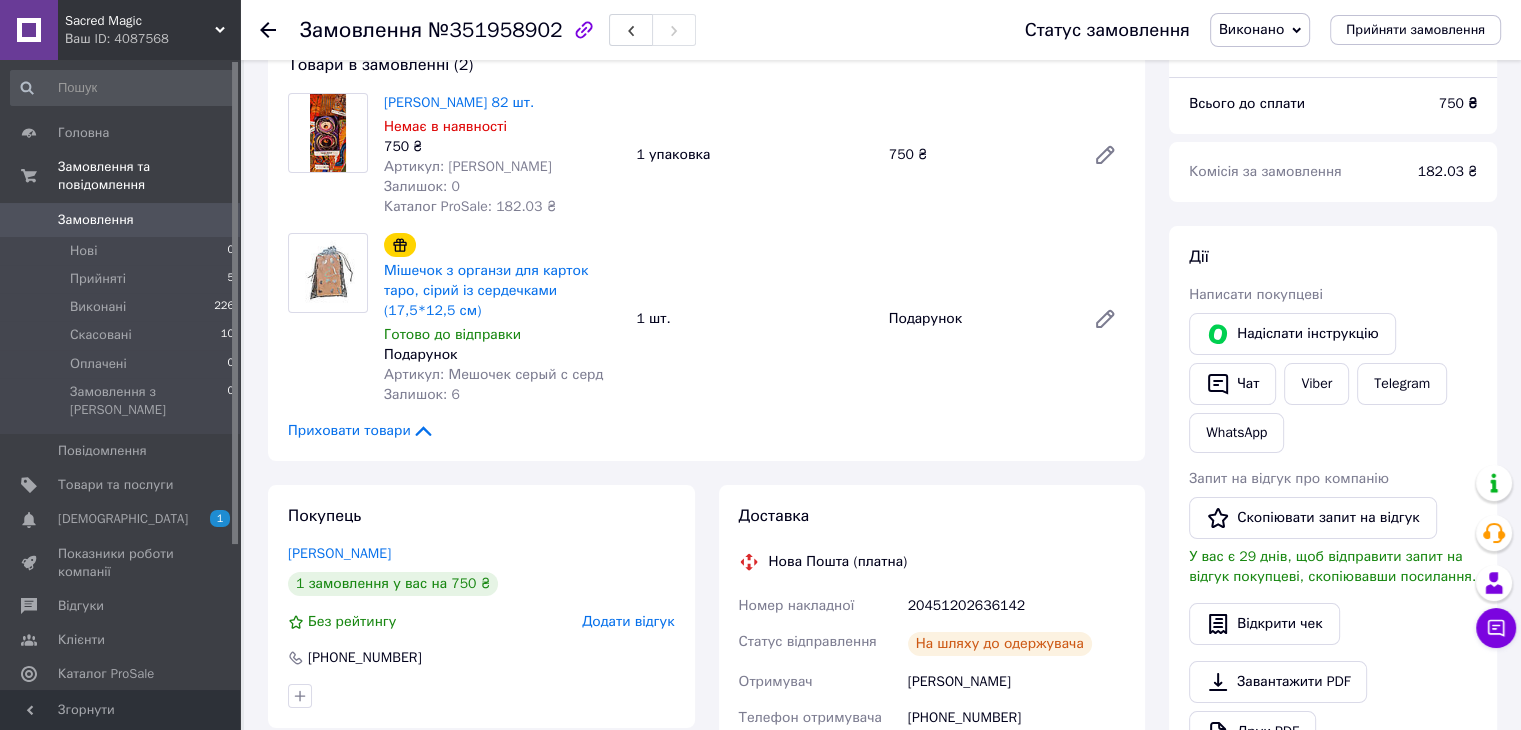 click on "Замовлення 0" at bounding box center (123, 220) 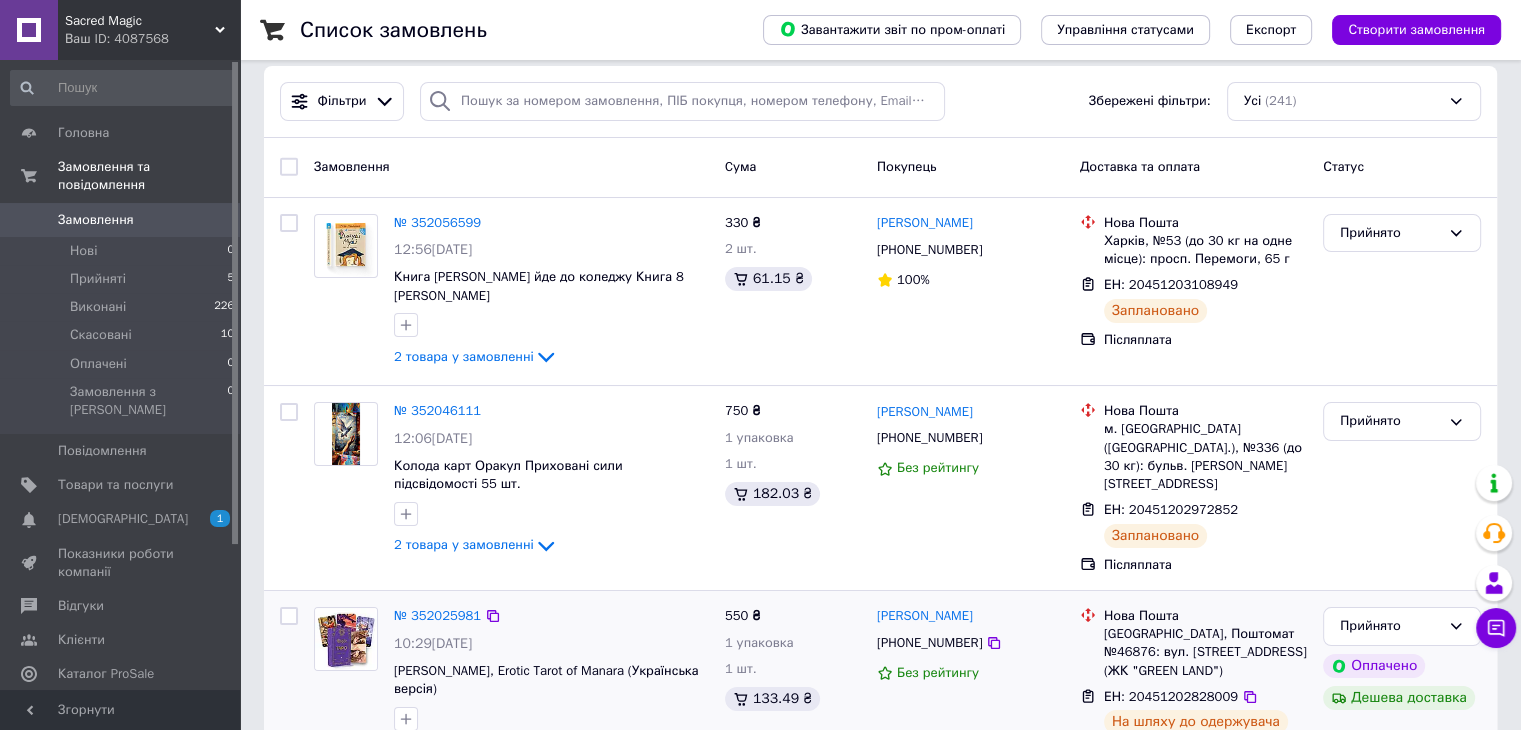 scroll, scrollTop: 300, scrollLeft: 0, axis: vertical 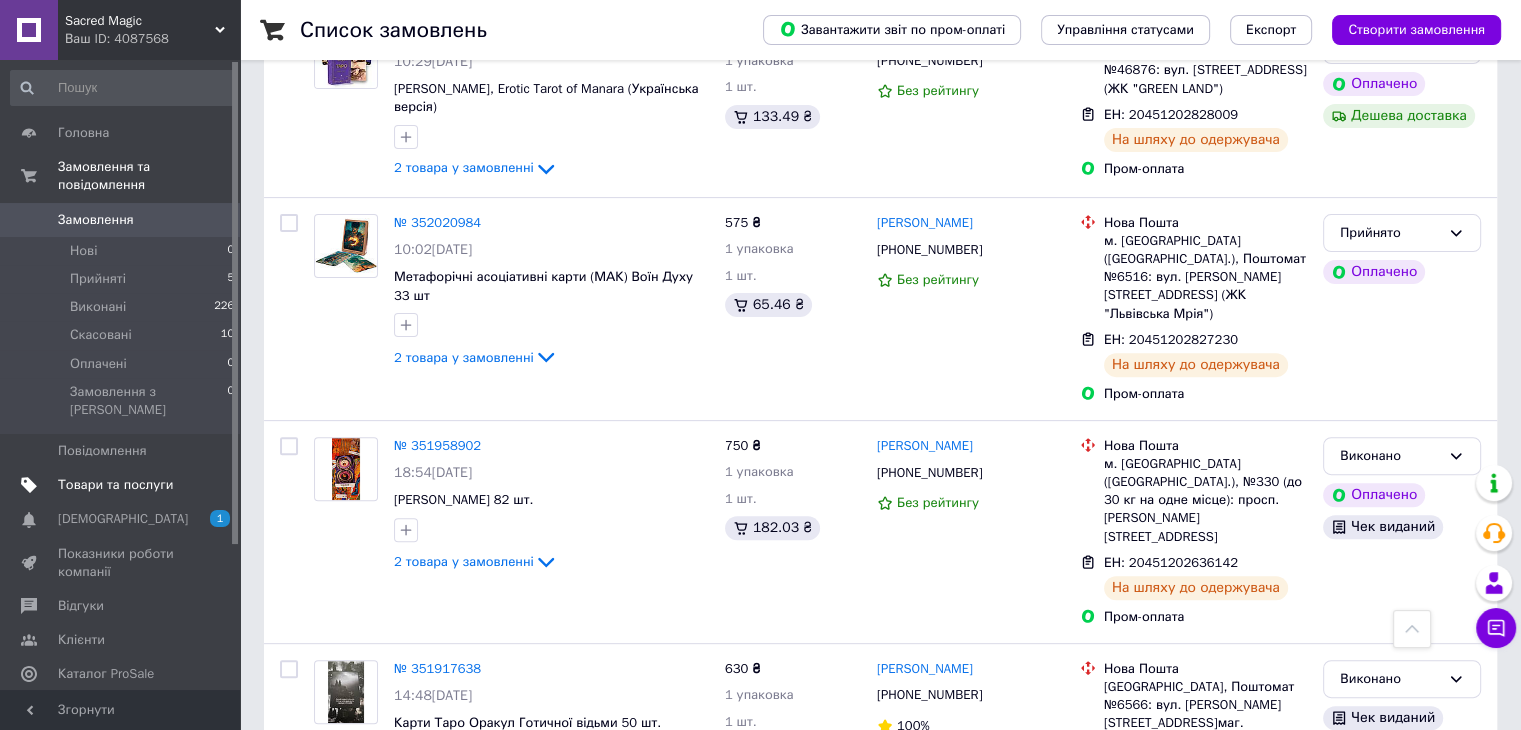 click on "Товари та послуги" at bounding box center (115, 485) 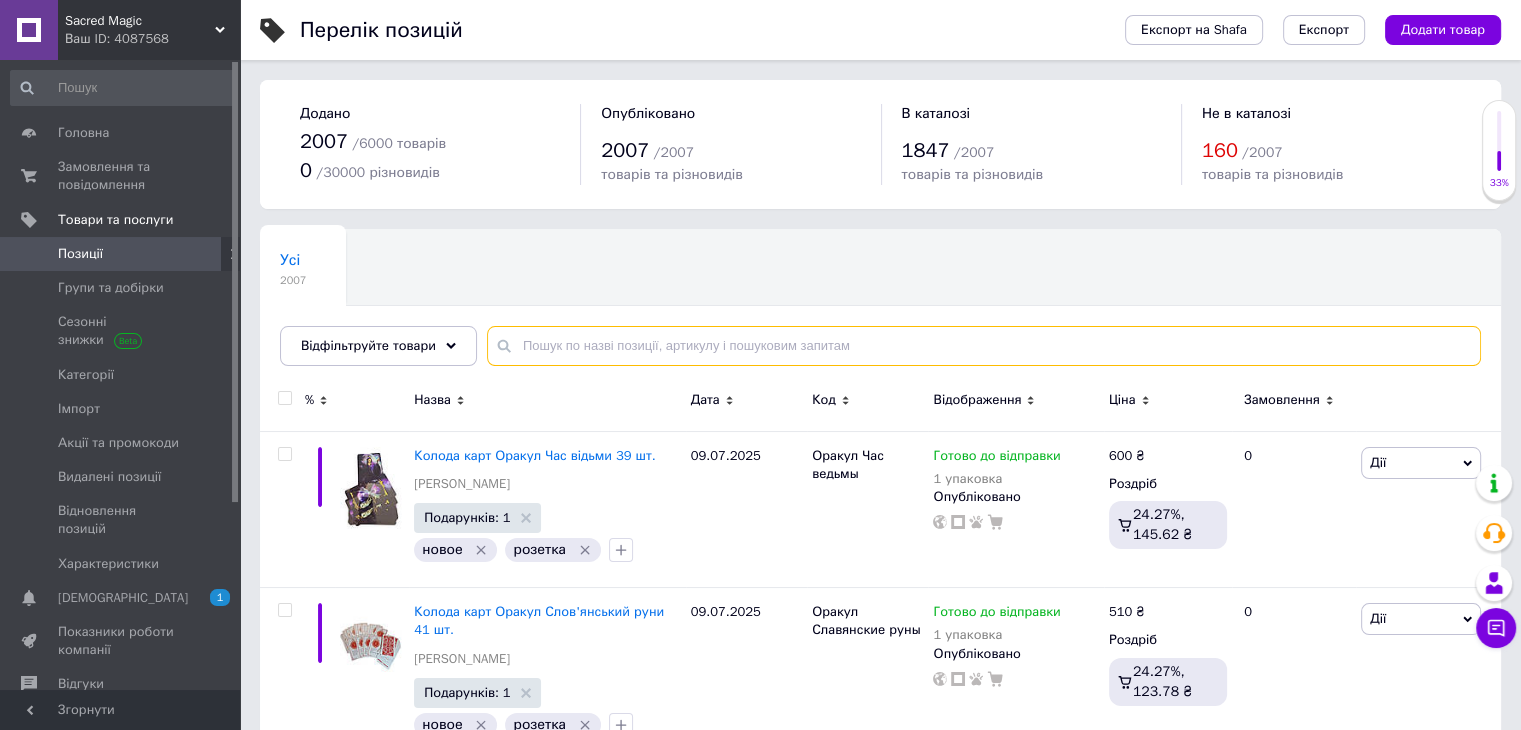 click at bounding box center (984, 346) 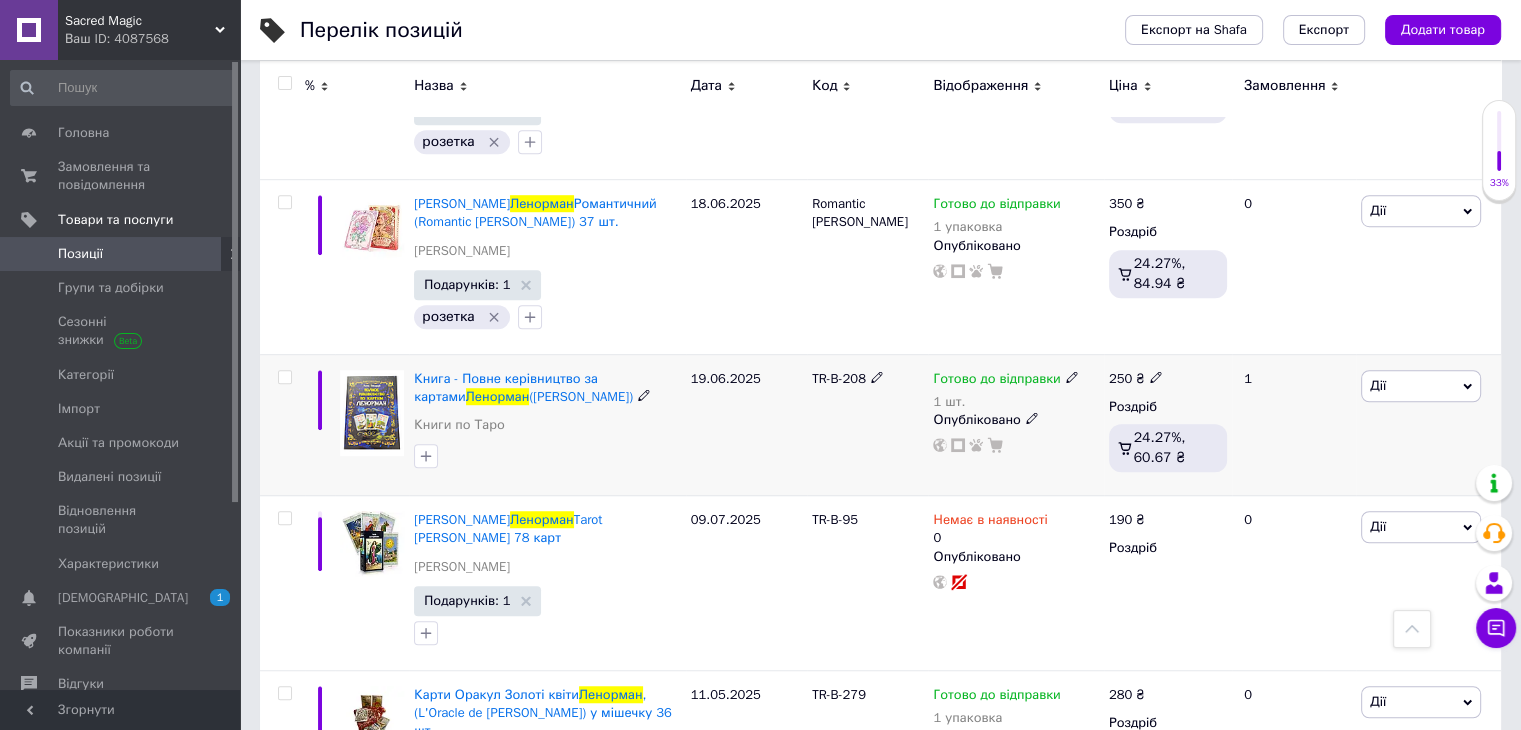 scroll, scrollTop: 1600, scrollLeft: 0, axis: vertical 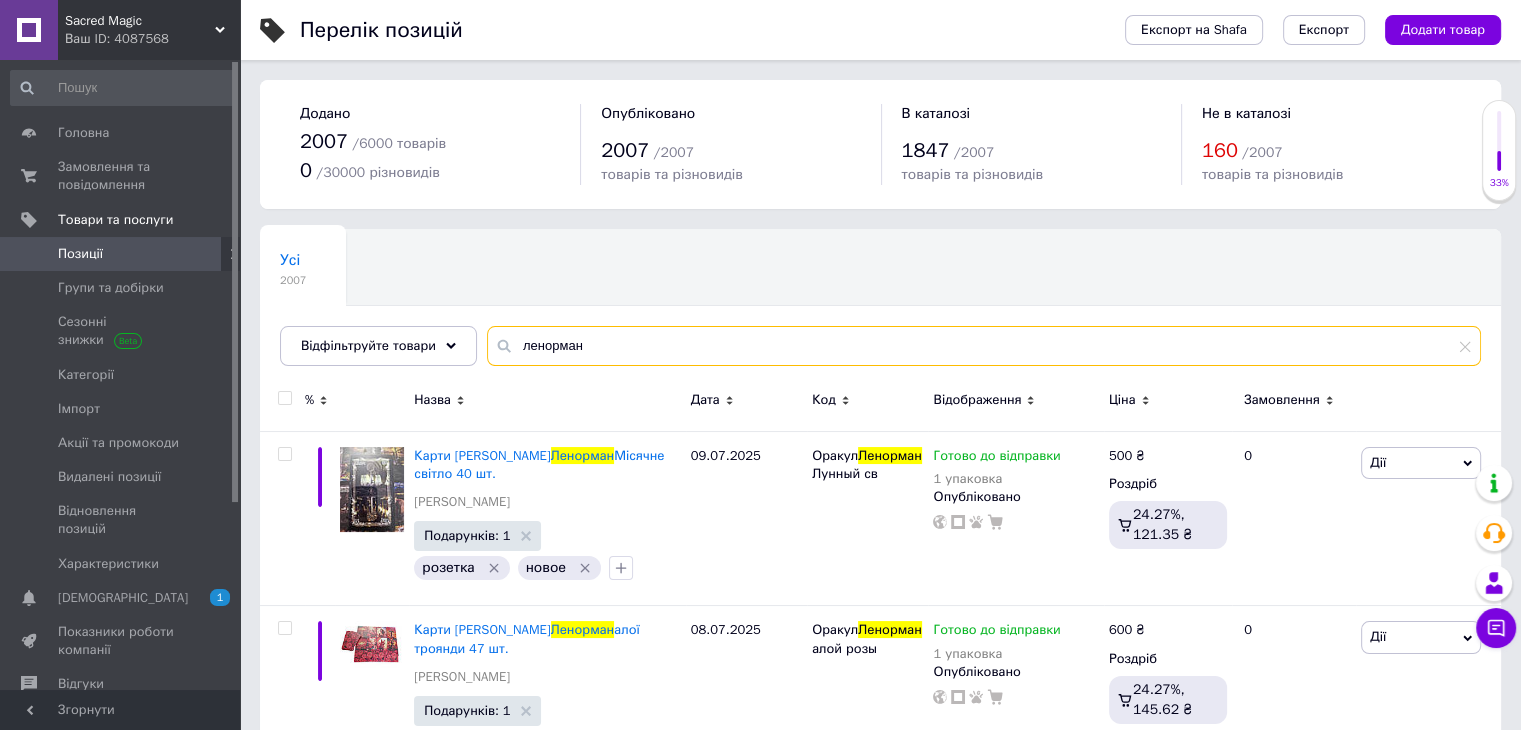 drag, startPoint x: 622, startPoint y: 347, endPoint x: 488, endPoint y: 348, distance: 134.00374 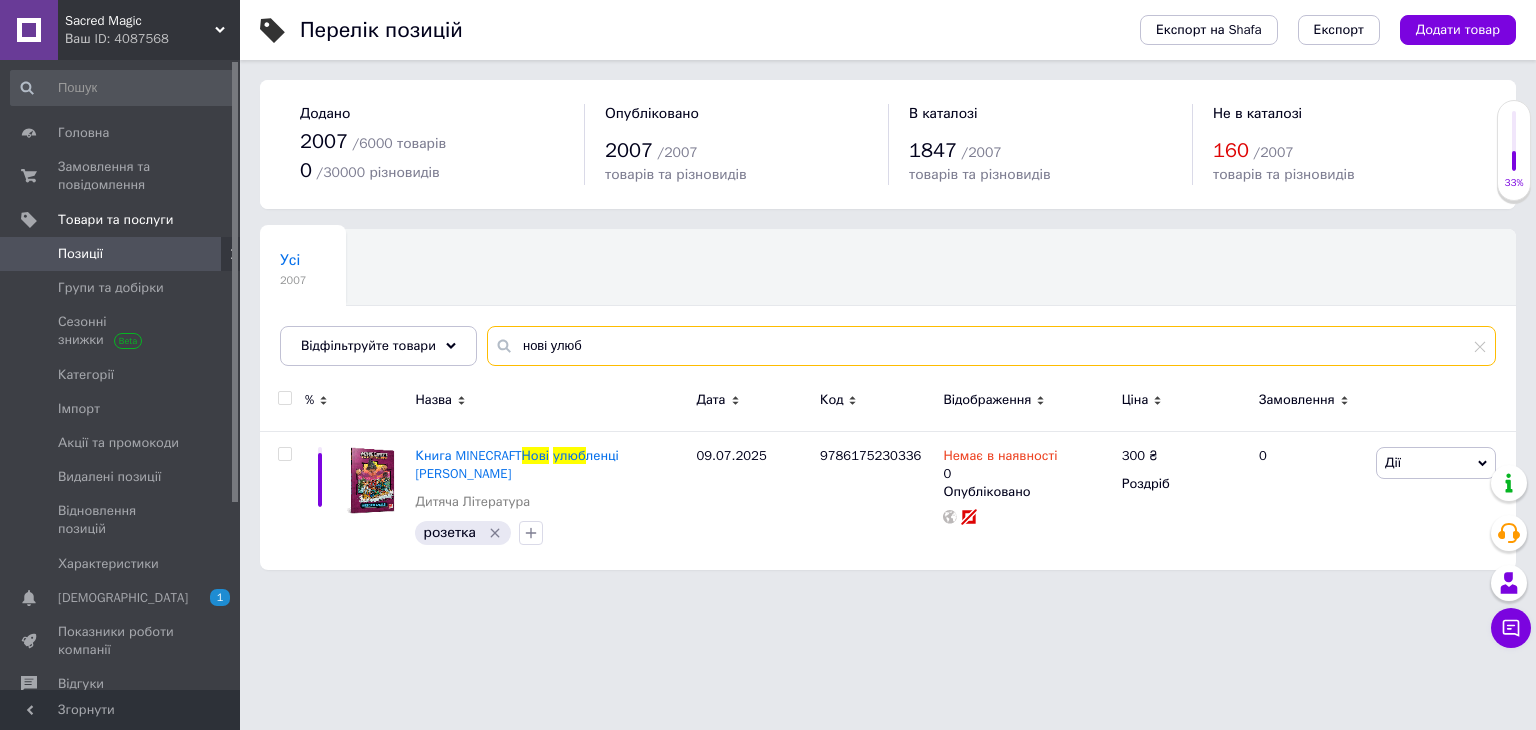 drag, startPoint x: 620, startPoint y: 353, endPoint x: 471, endPoint y: 353, distance: 149 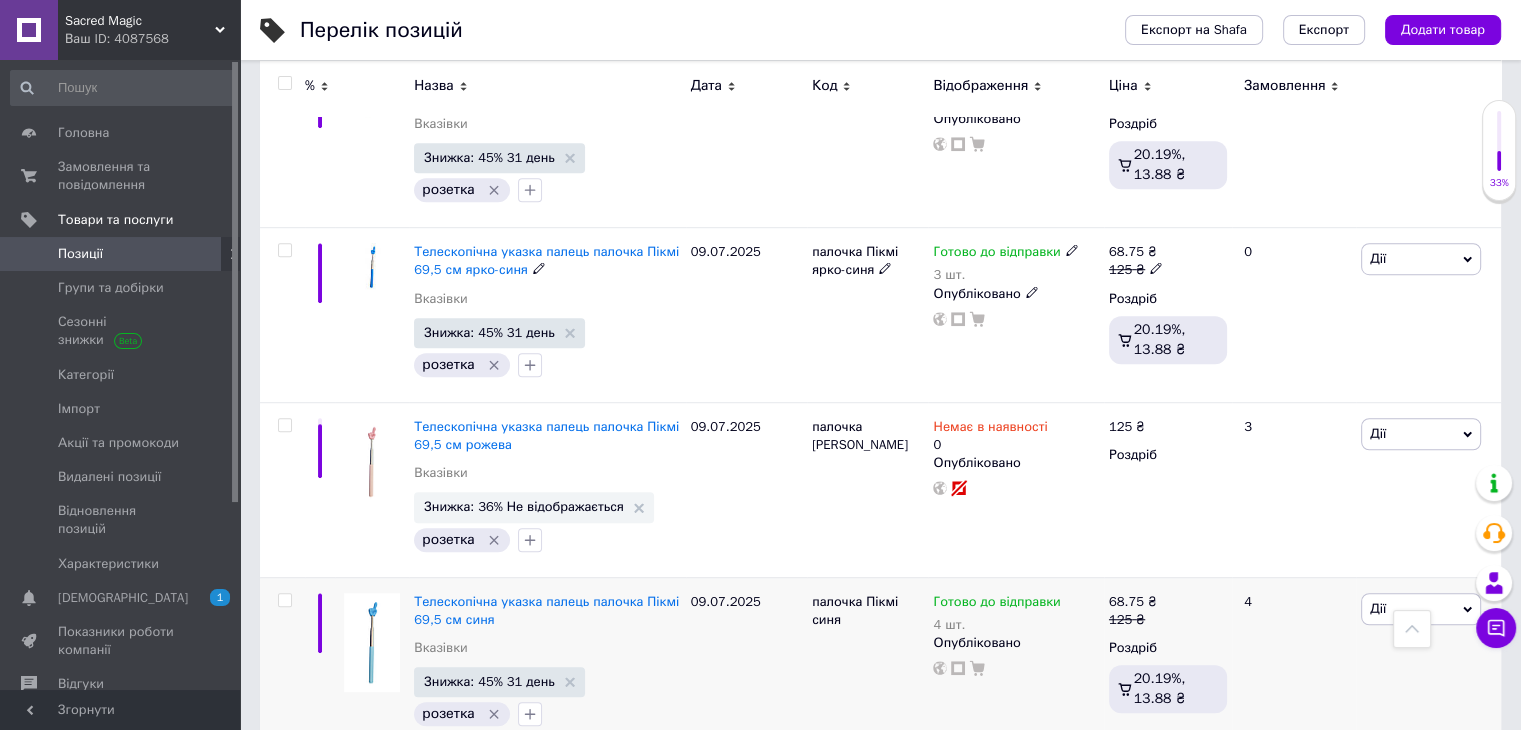 scroll, scrollTop: 1400, scrollLeft: 0, axis: vertical 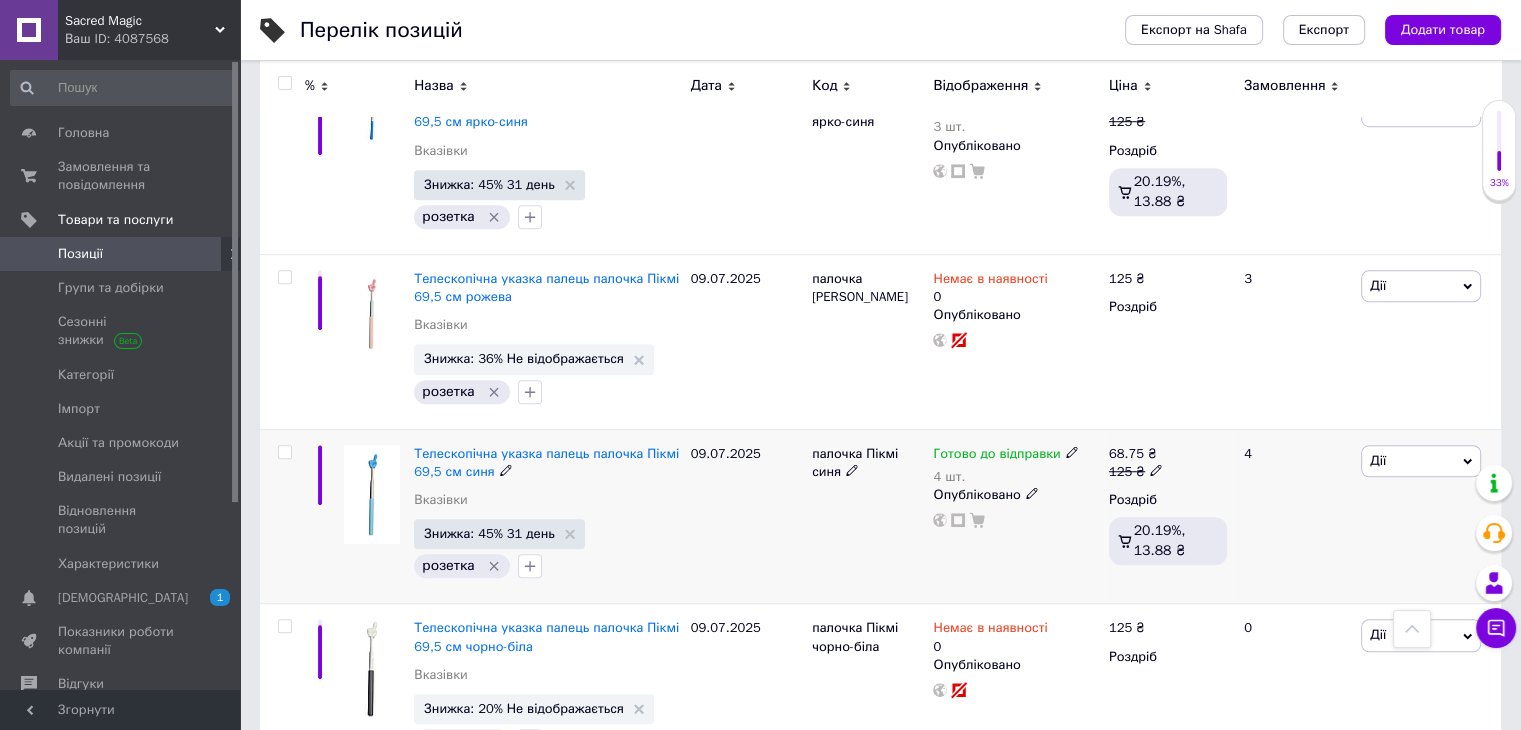 type on "пикми" 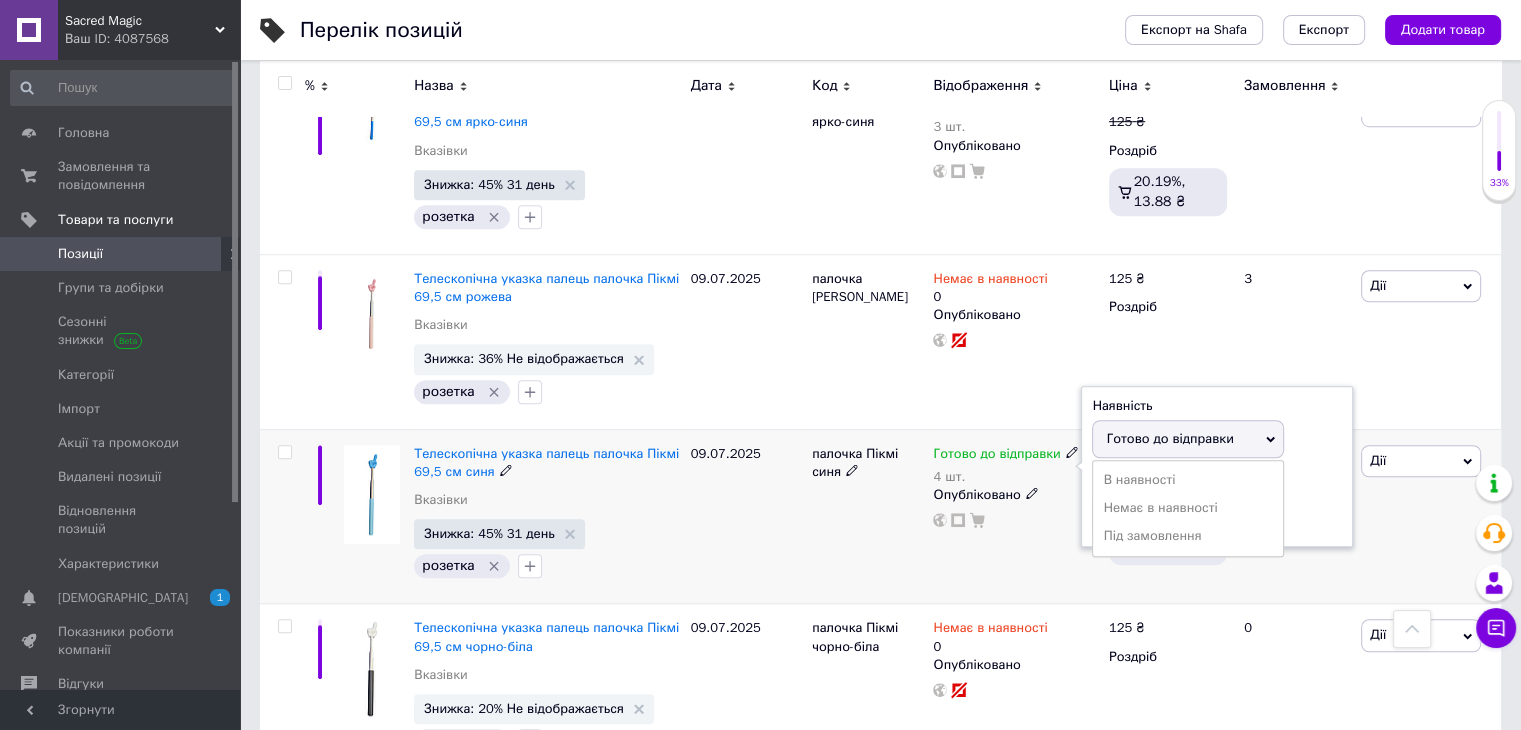 click on "Готово до відправки" at bounding box center (1169, 438) 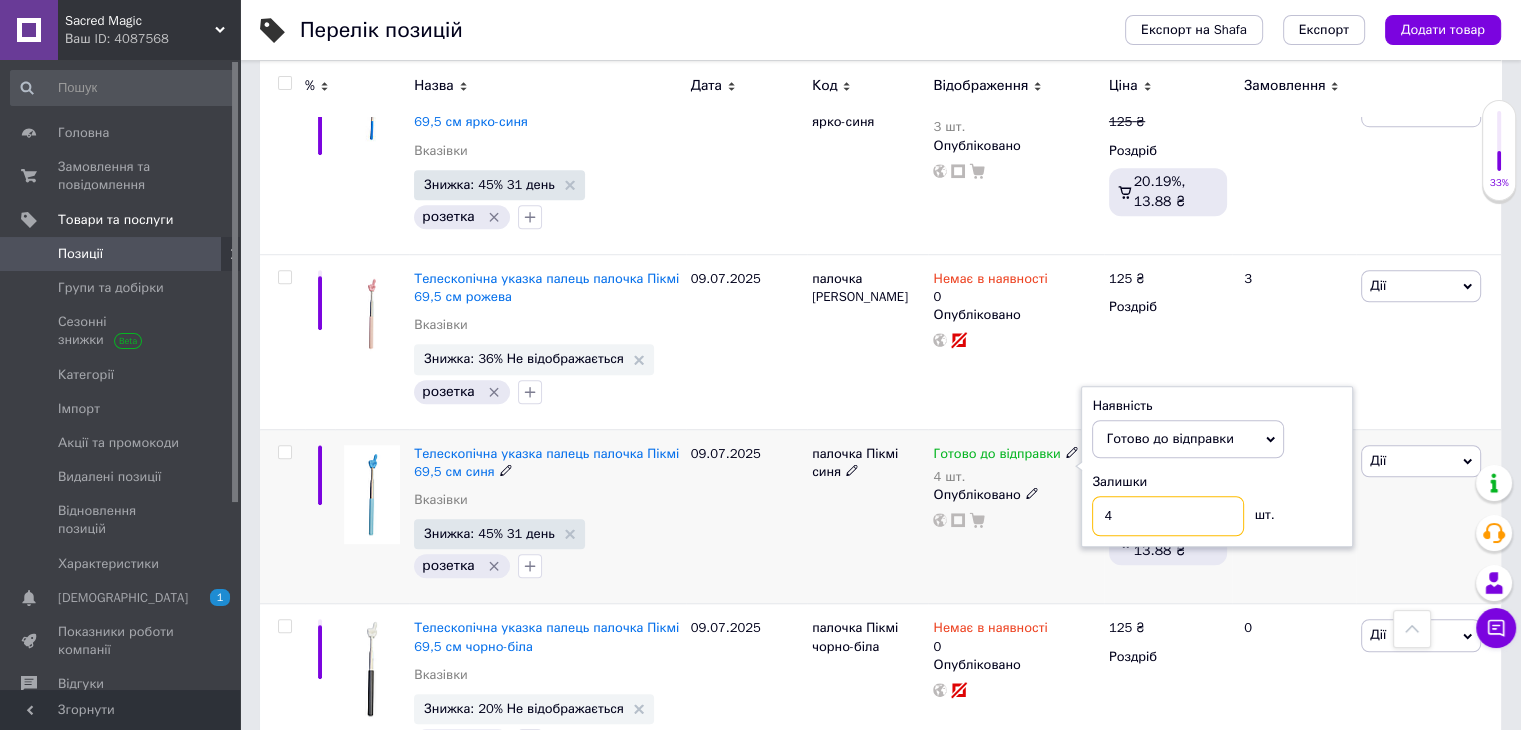 drag, startPoint x: 1130, startPoint y: 506, endPoint x: 1081, endPoint y: 524, distance: 52.201534 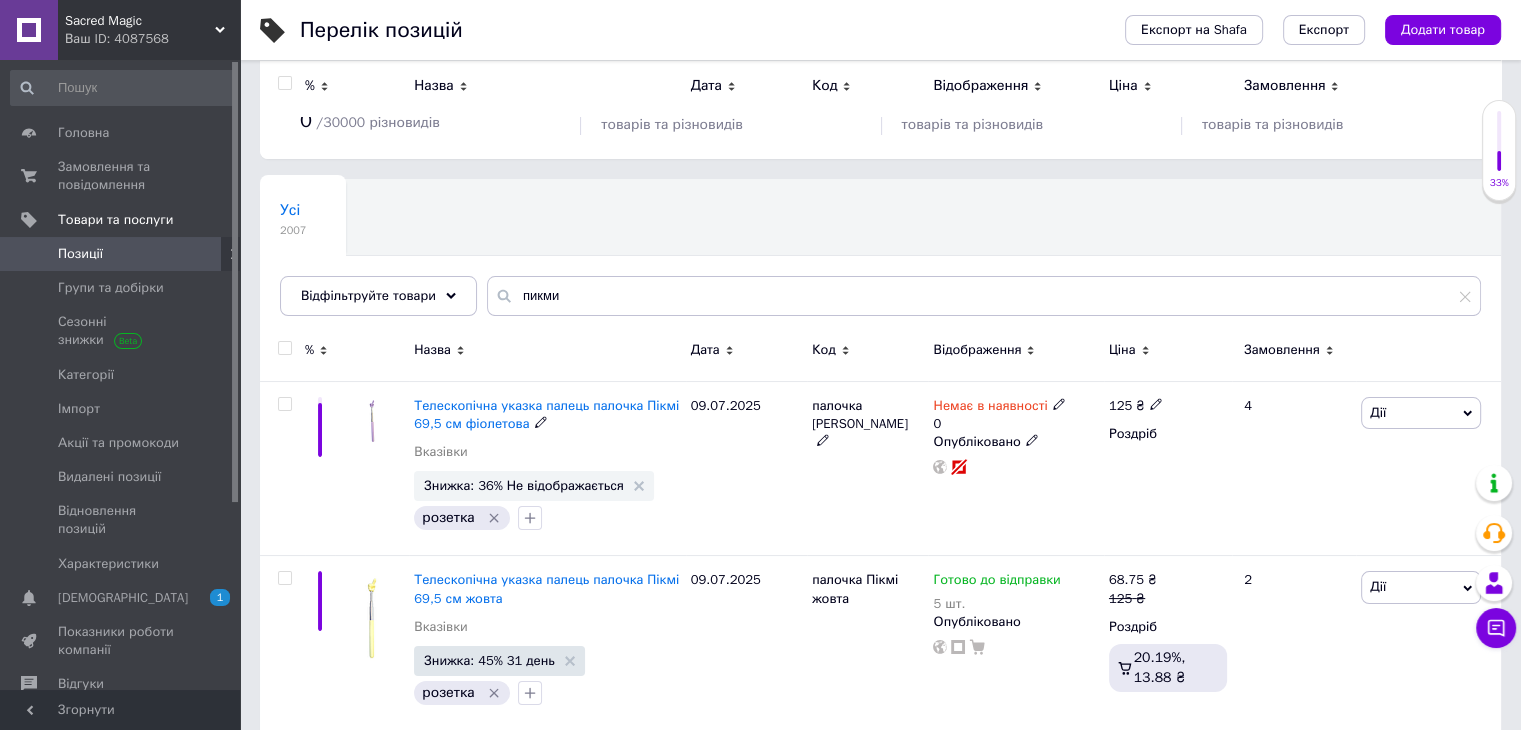 scroll, scrollTop: 0, scrollLeft: 0, axis: both 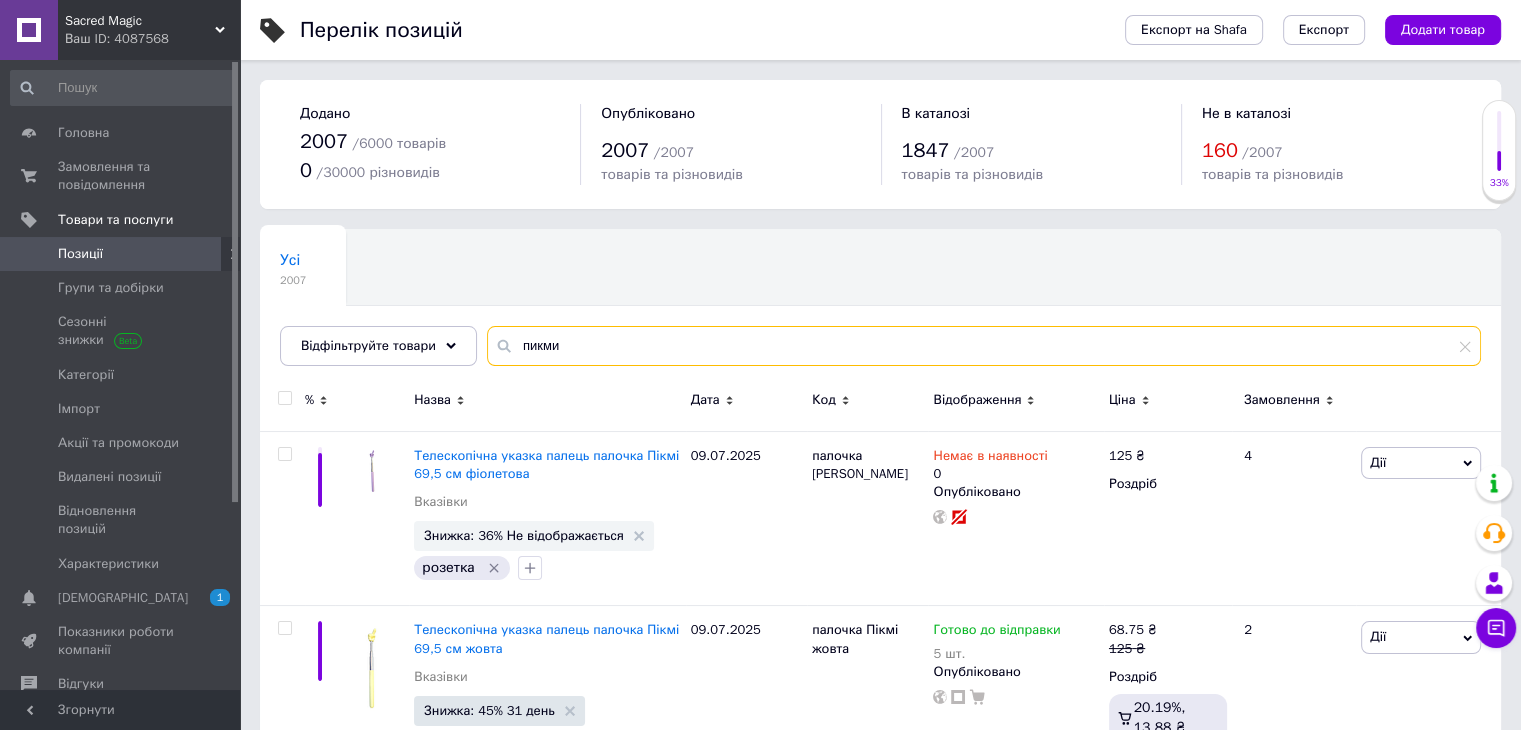drag, startPoint x: 576, startPoint y: 336, endPoint x: 492, endPoint y: 353, distance: 85.70297 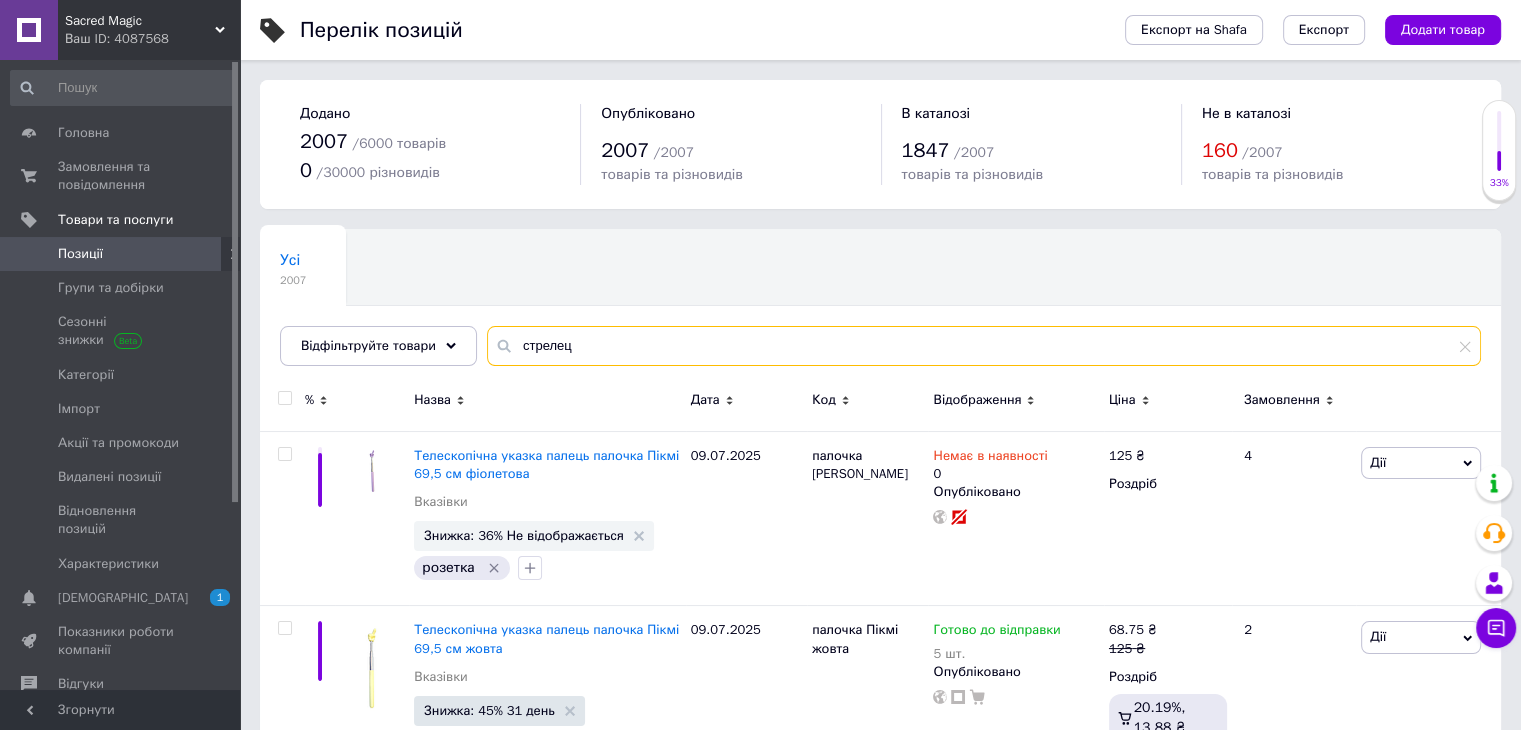 type on "стрелец" 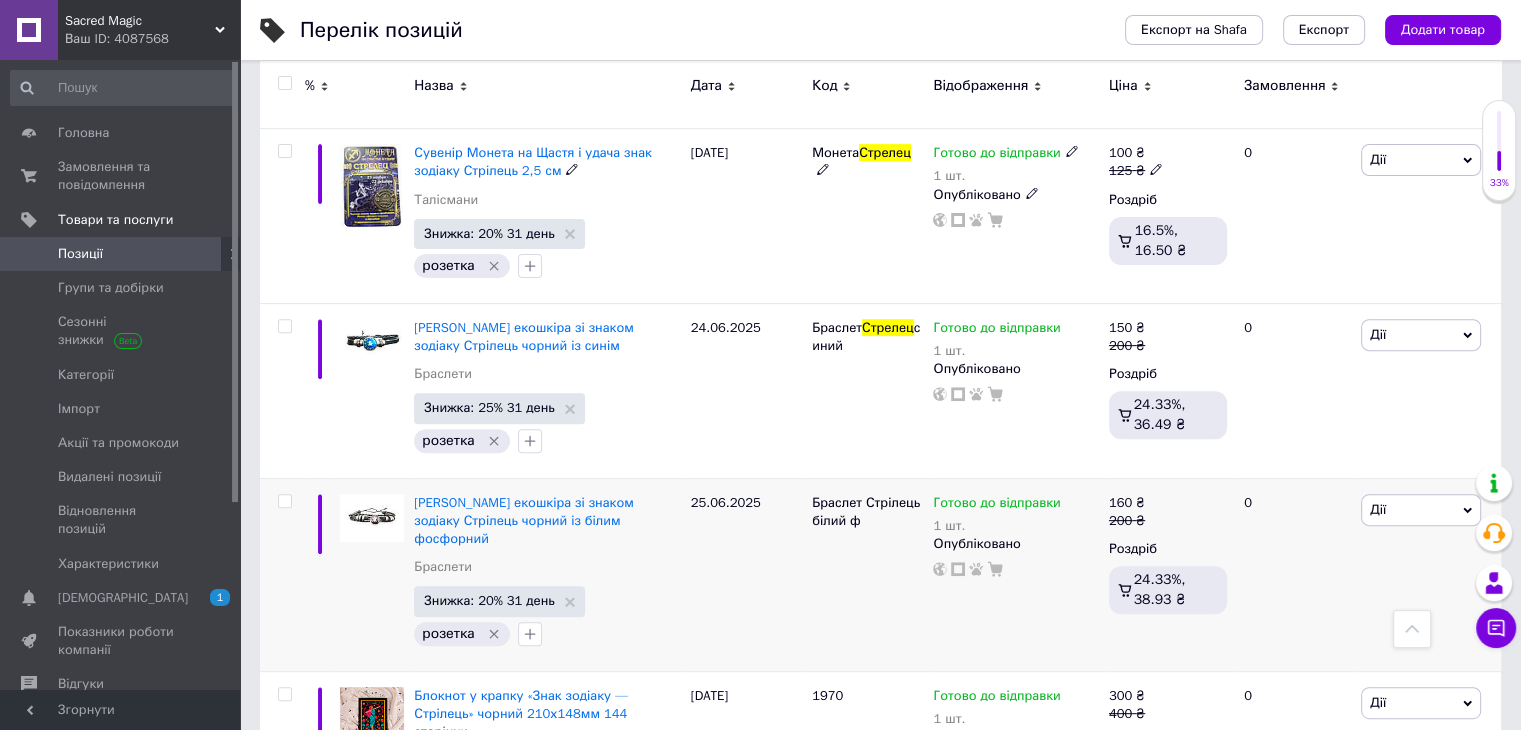 scroll, scrollTop: 700, scrollLeft: 0, axis: vertical 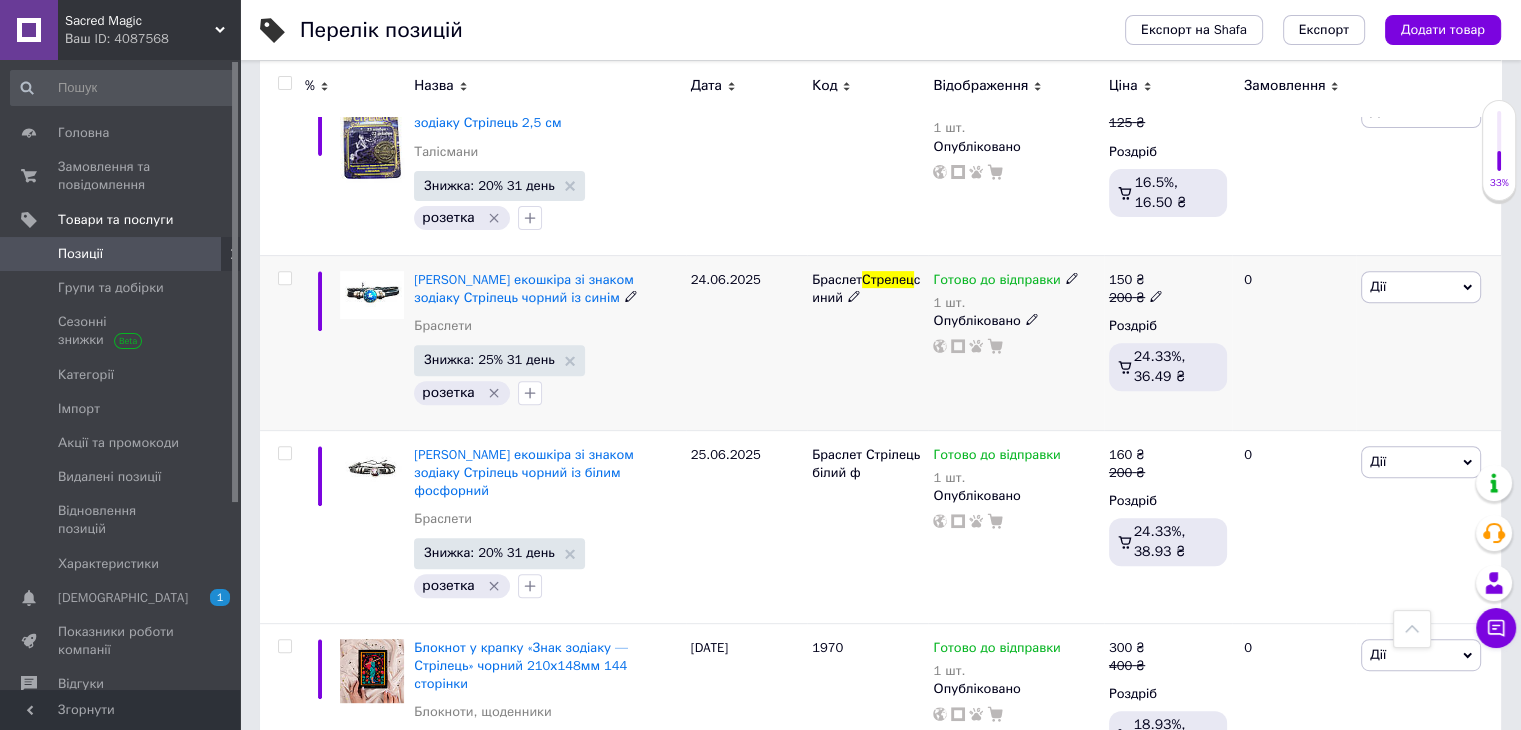 click on "Готово до відправки" at bounding box center (996, 282) 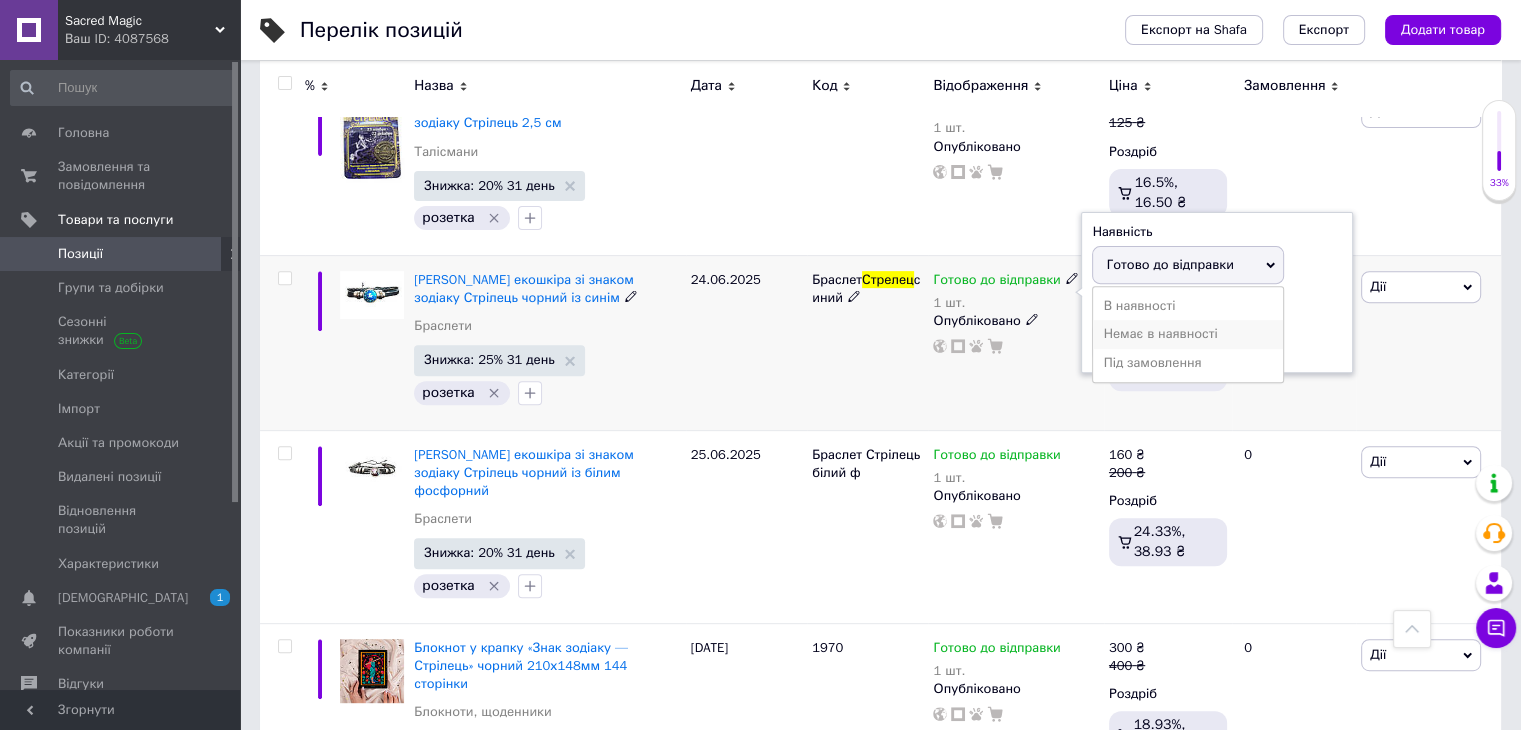 click on "Немає в наявності" at bounding box center (1188, 334) 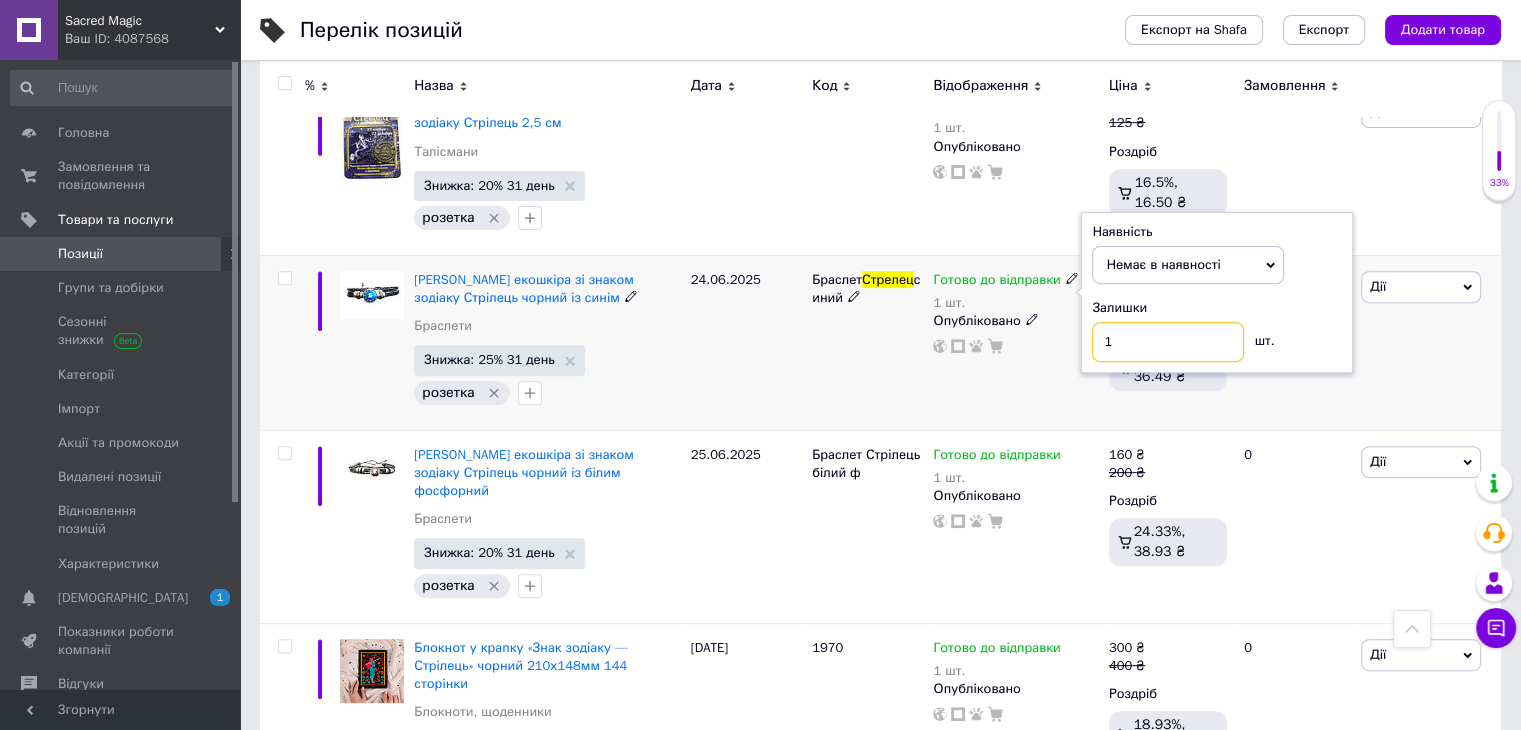 drag, startPoint x: 1150, startPoint y: 346, endPoint x: 1056, endPoint y: 331, distance: 95.189285 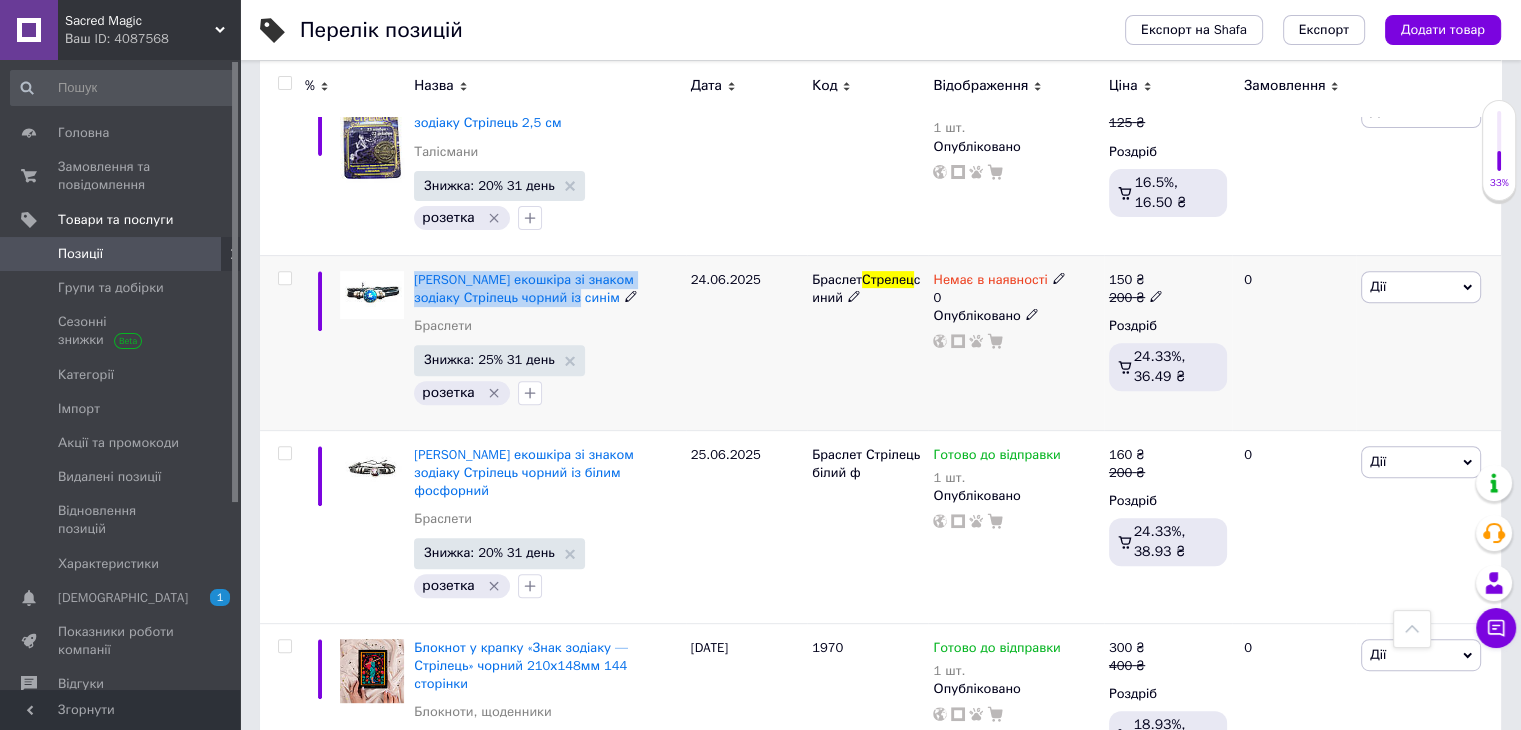 drag, startPoint x: 412, startPoint y: 277, endPoint x: 567, endPoint y: 298, distance: 156.4161 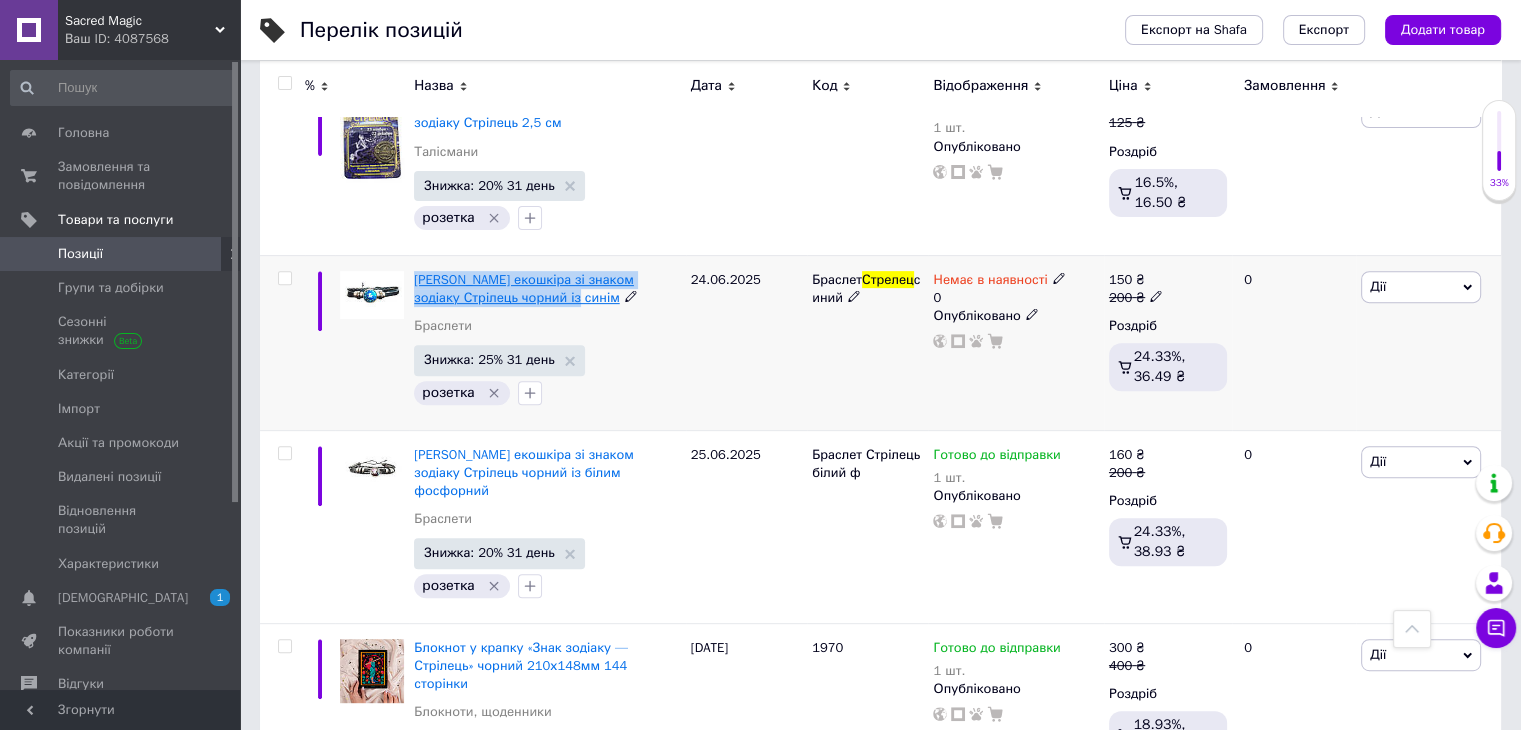 copy on "[PERSON_NAME] екошкіра зі знаком зодіаку Стрілець чорний із синім" 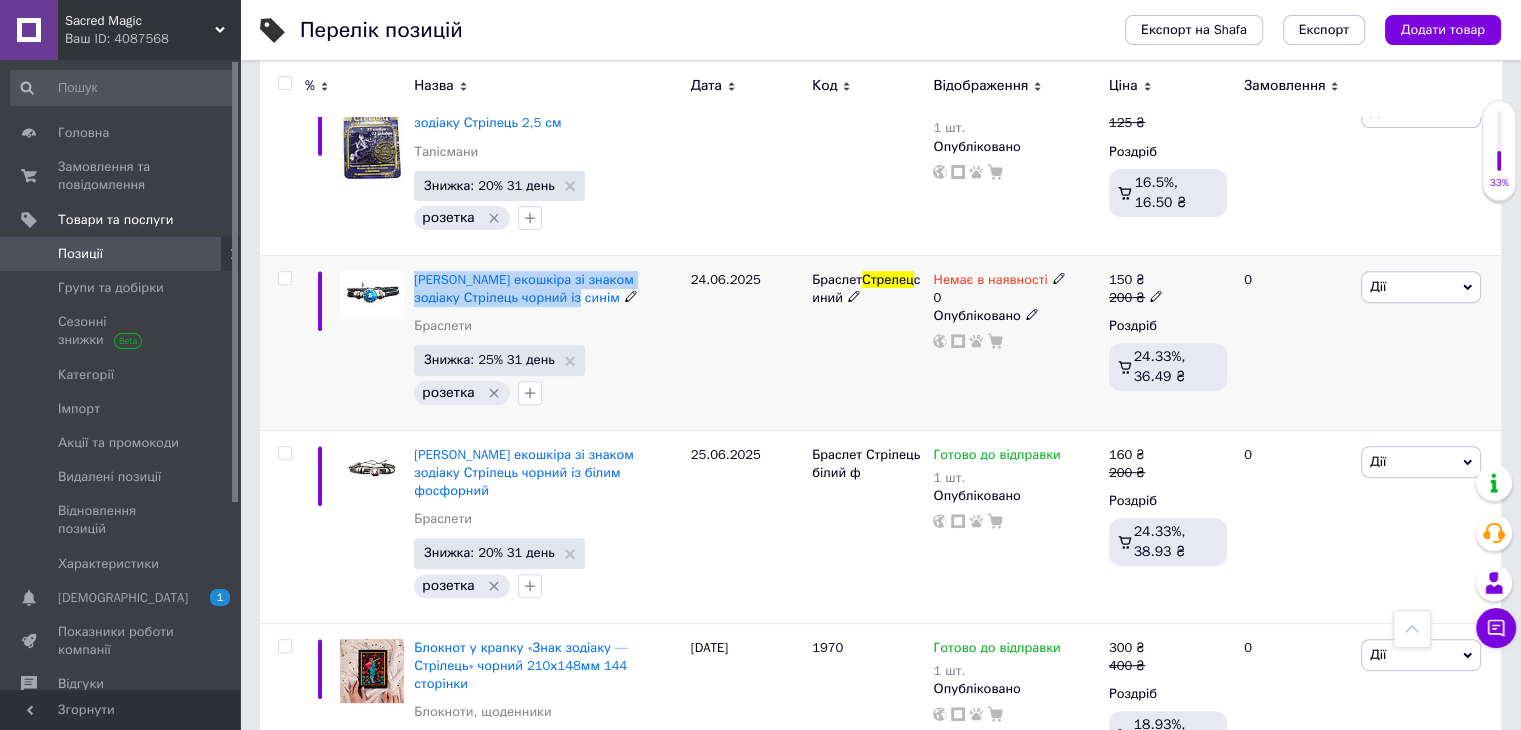 copy on "[PERSON_NAME] екошкіра зі знаком зодіаку Стрілець чорний із синім" 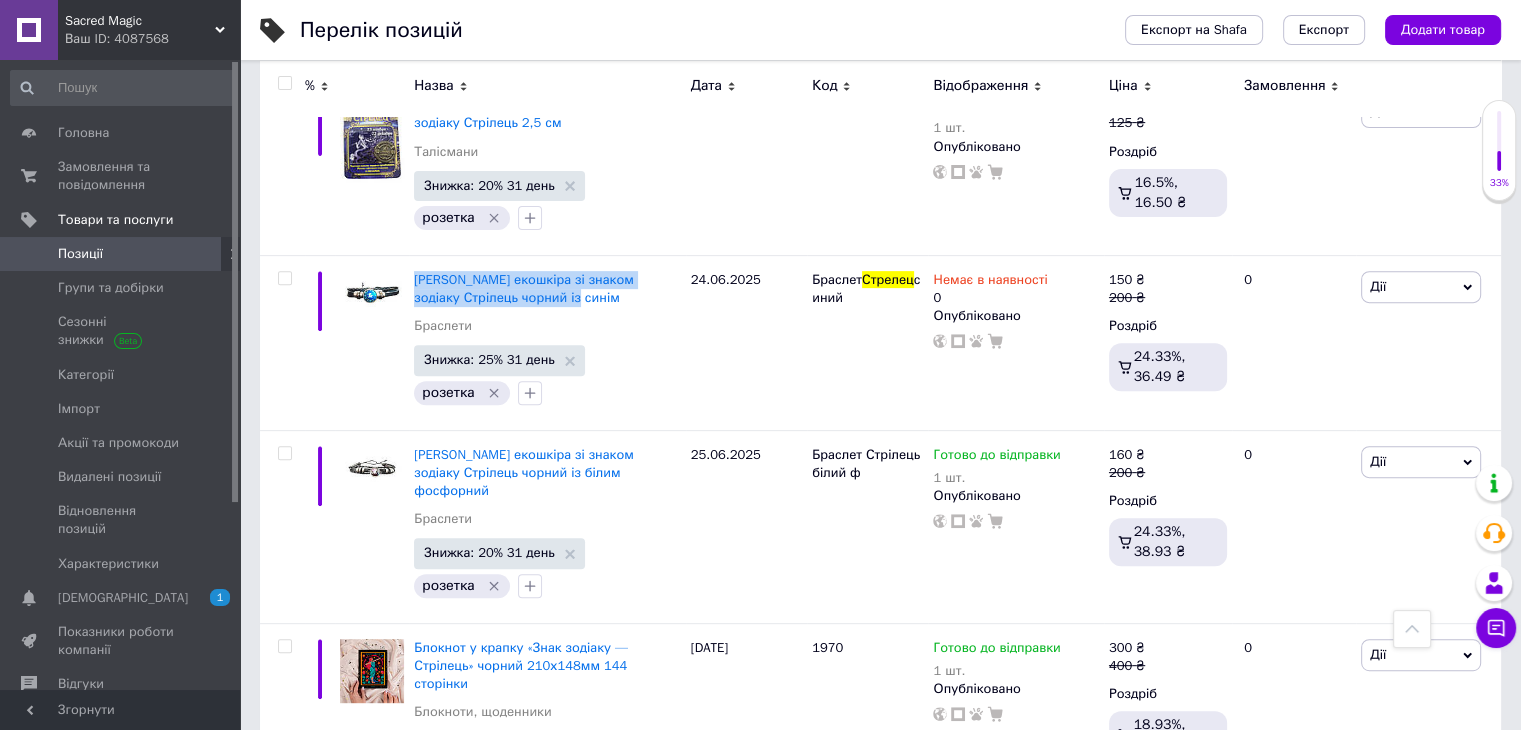 click on "Позиції" at bounding box center (121, 254) 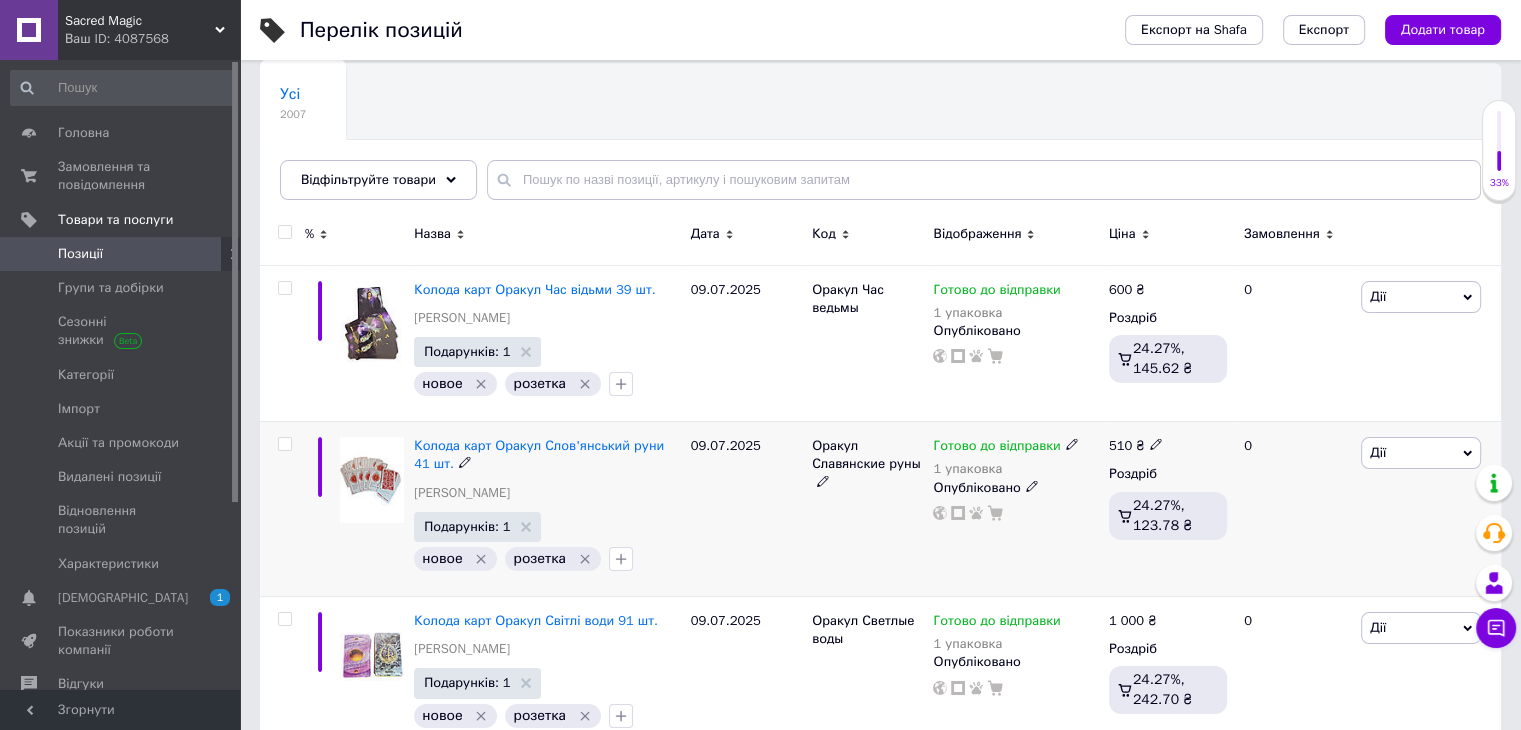 scroll, scrollTop: 300, scrollLeft: 0, axis: vertical 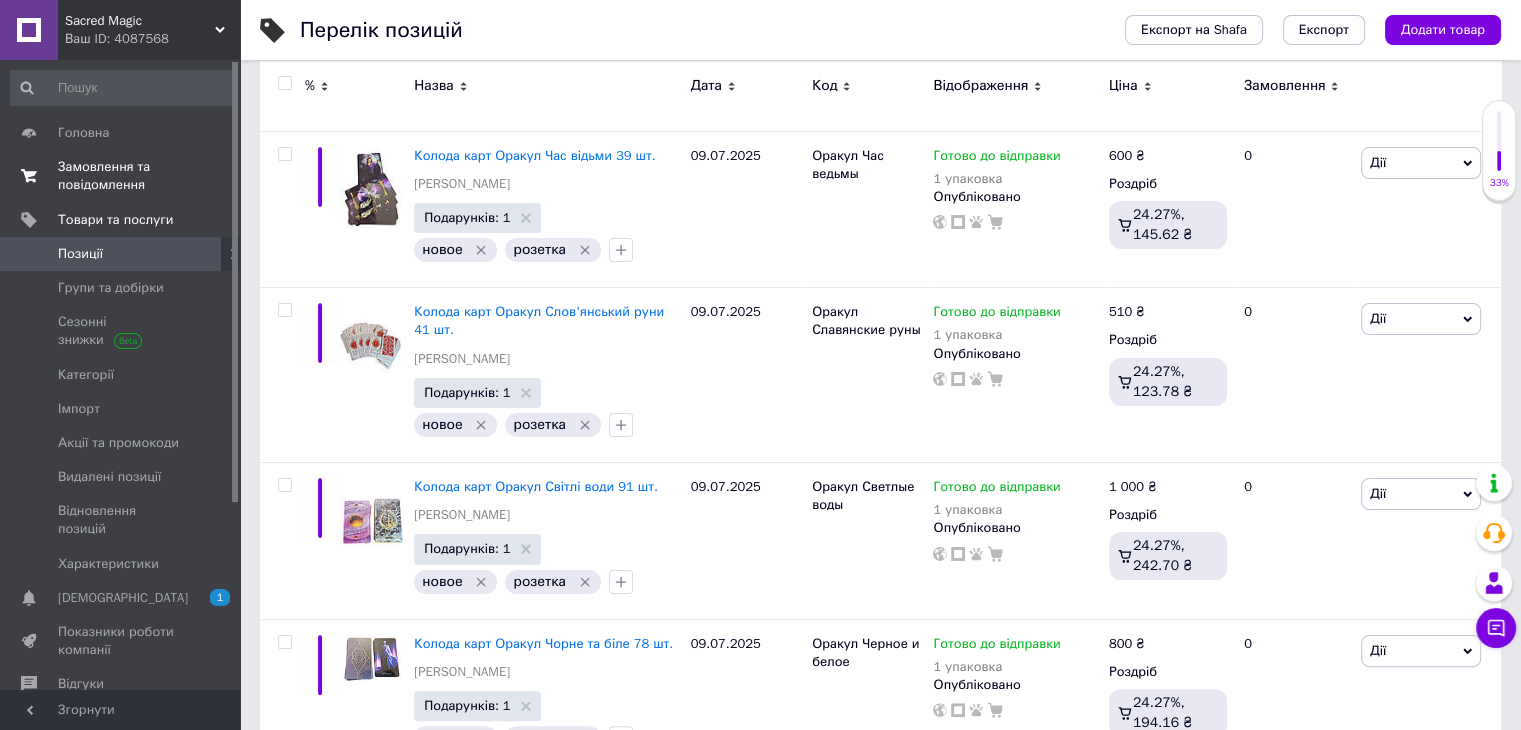 click on "Замовлення та повідомлення" at bounding box center (121, 176) 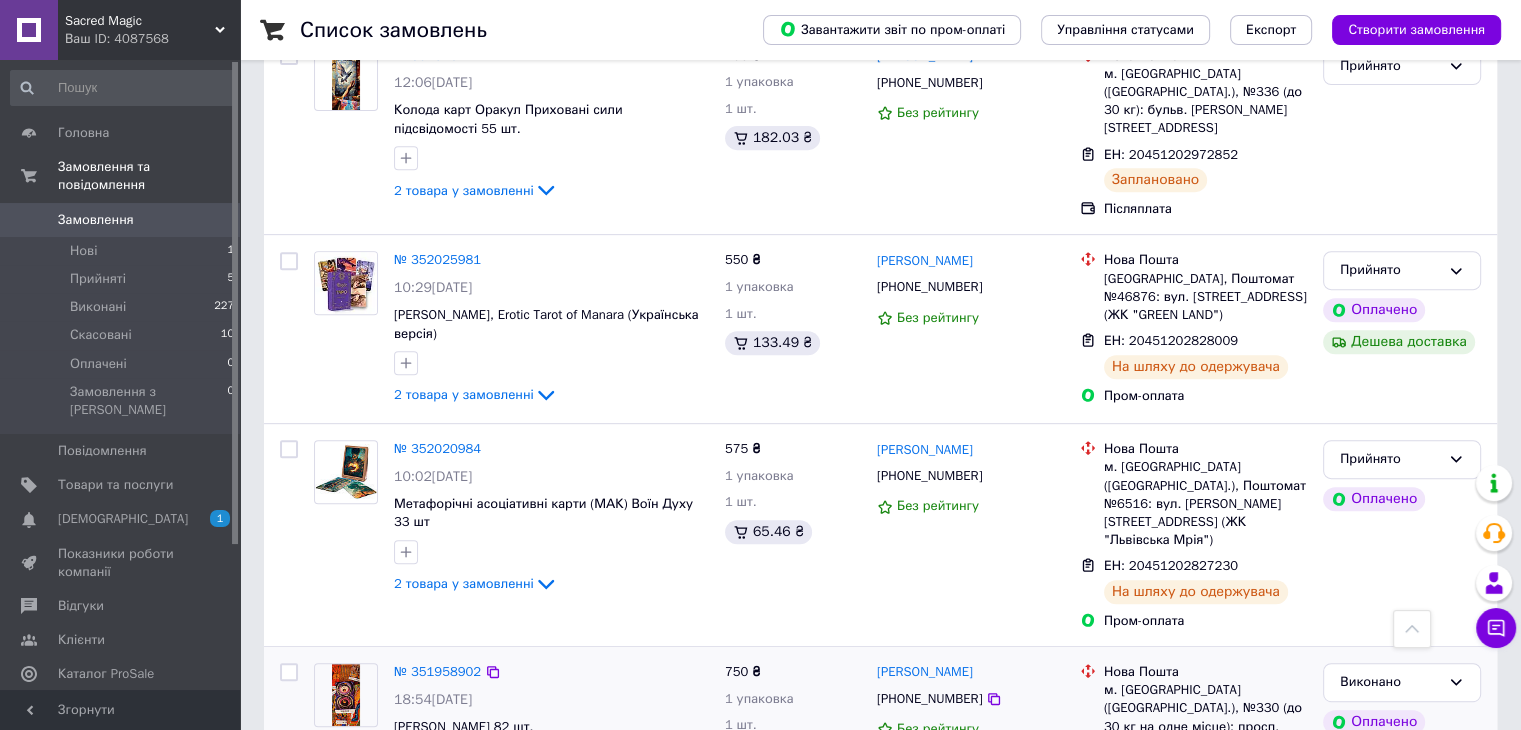 scroll, scrollTop: 1000, scrollLeft: 0, axis: vertical 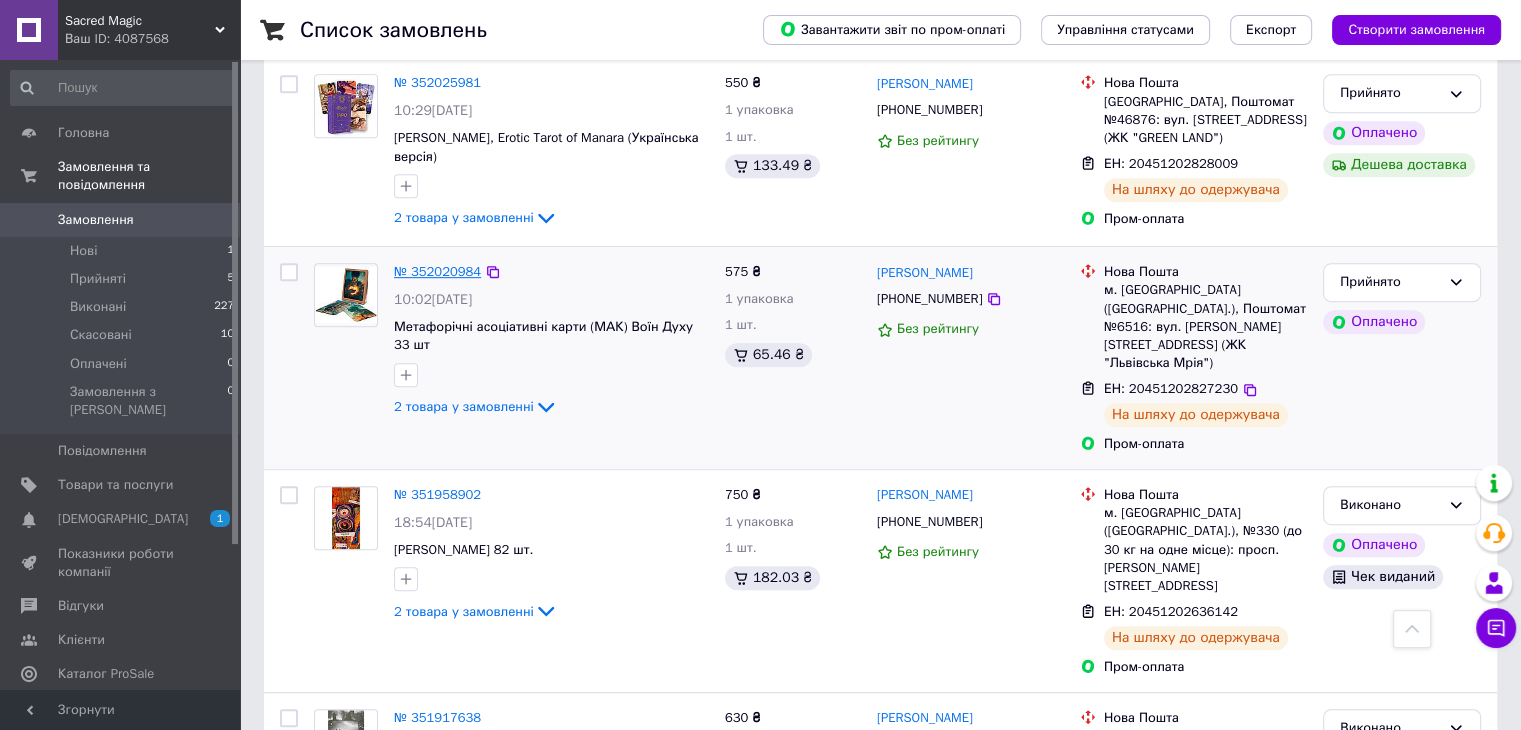 click on "№ 352020984" at bounding box center [437, 271] 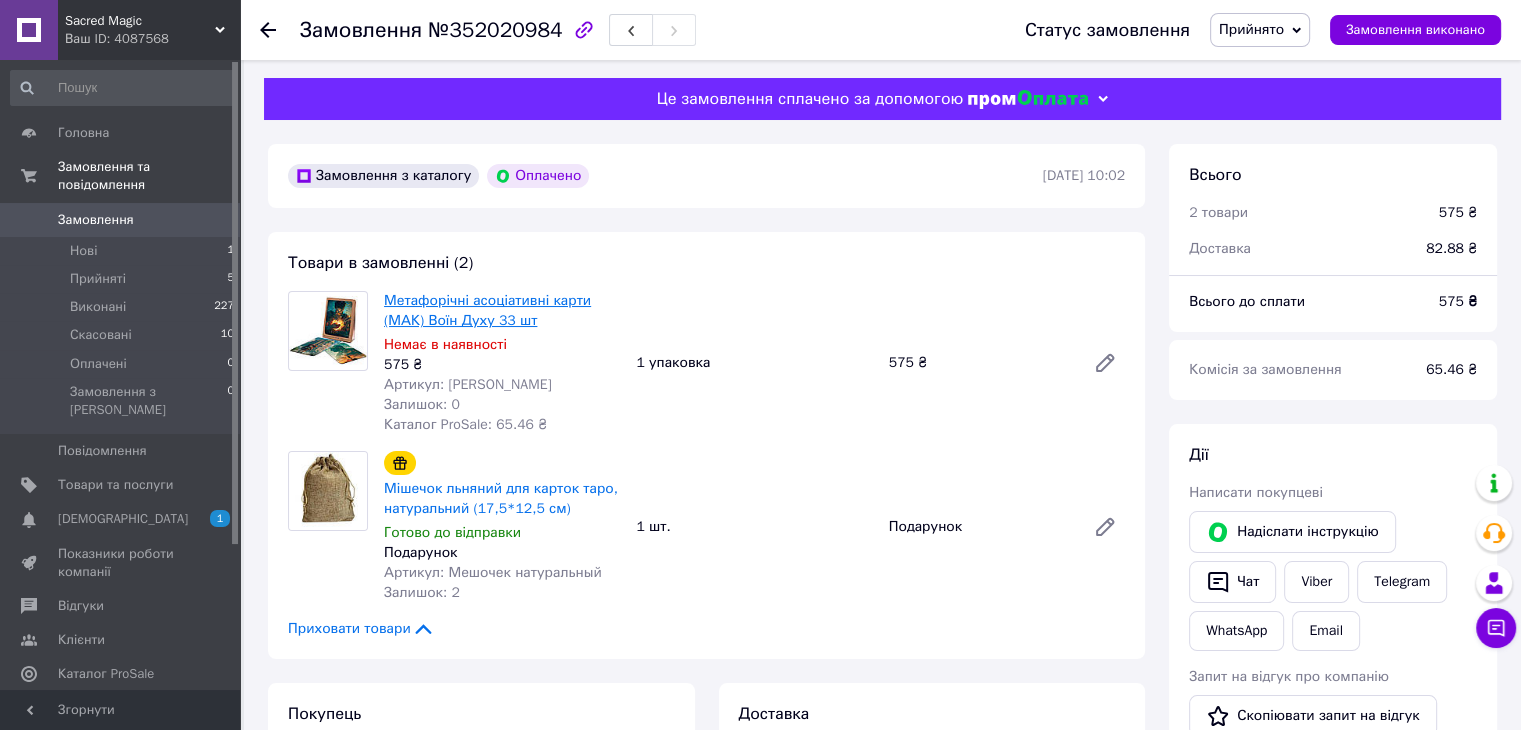 scroll, scrollTop: 0, scrollLeft: 0, axis: both 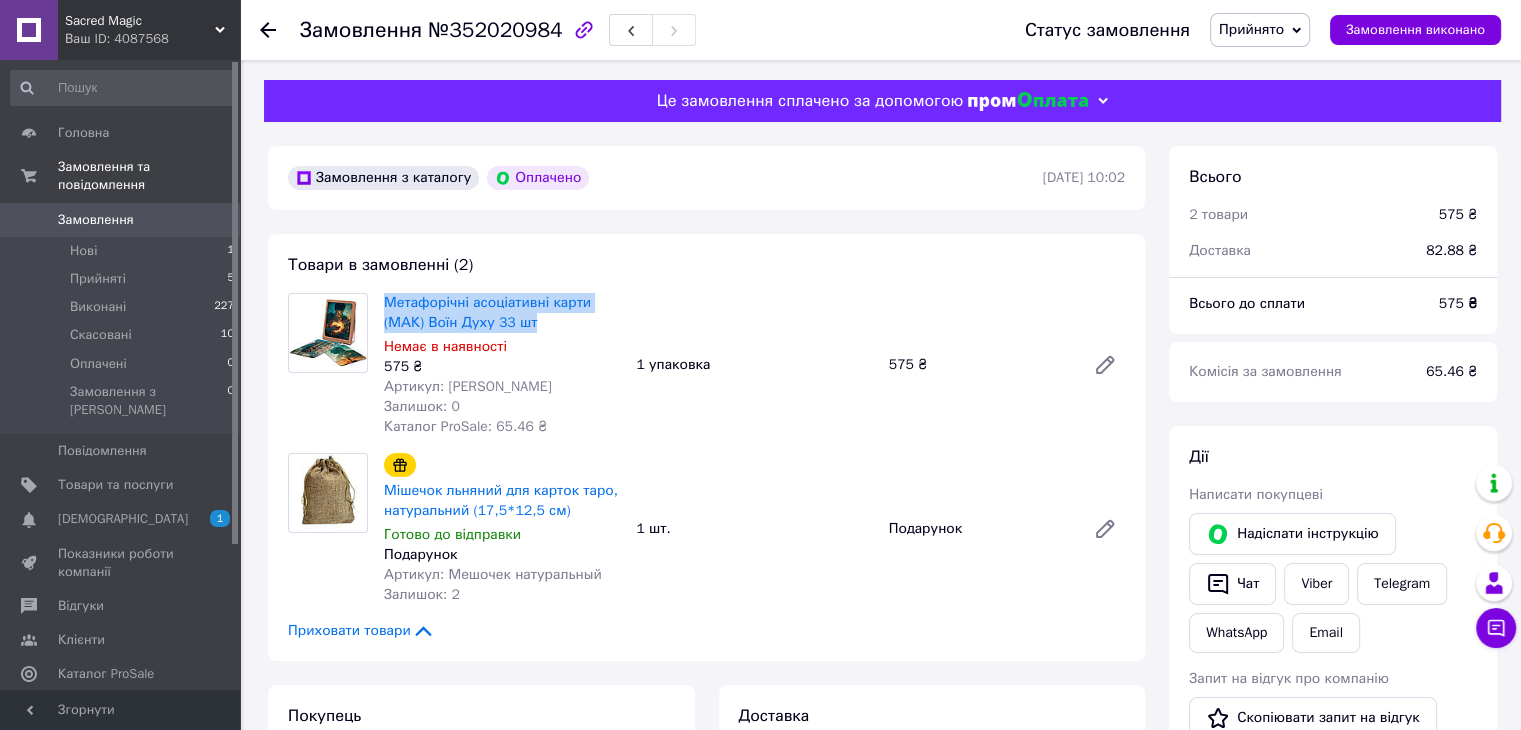 drag, startPoint x: 383, startPoint y: 301, endPoint x: 536, endPoint y: 325, distance: 154.87091 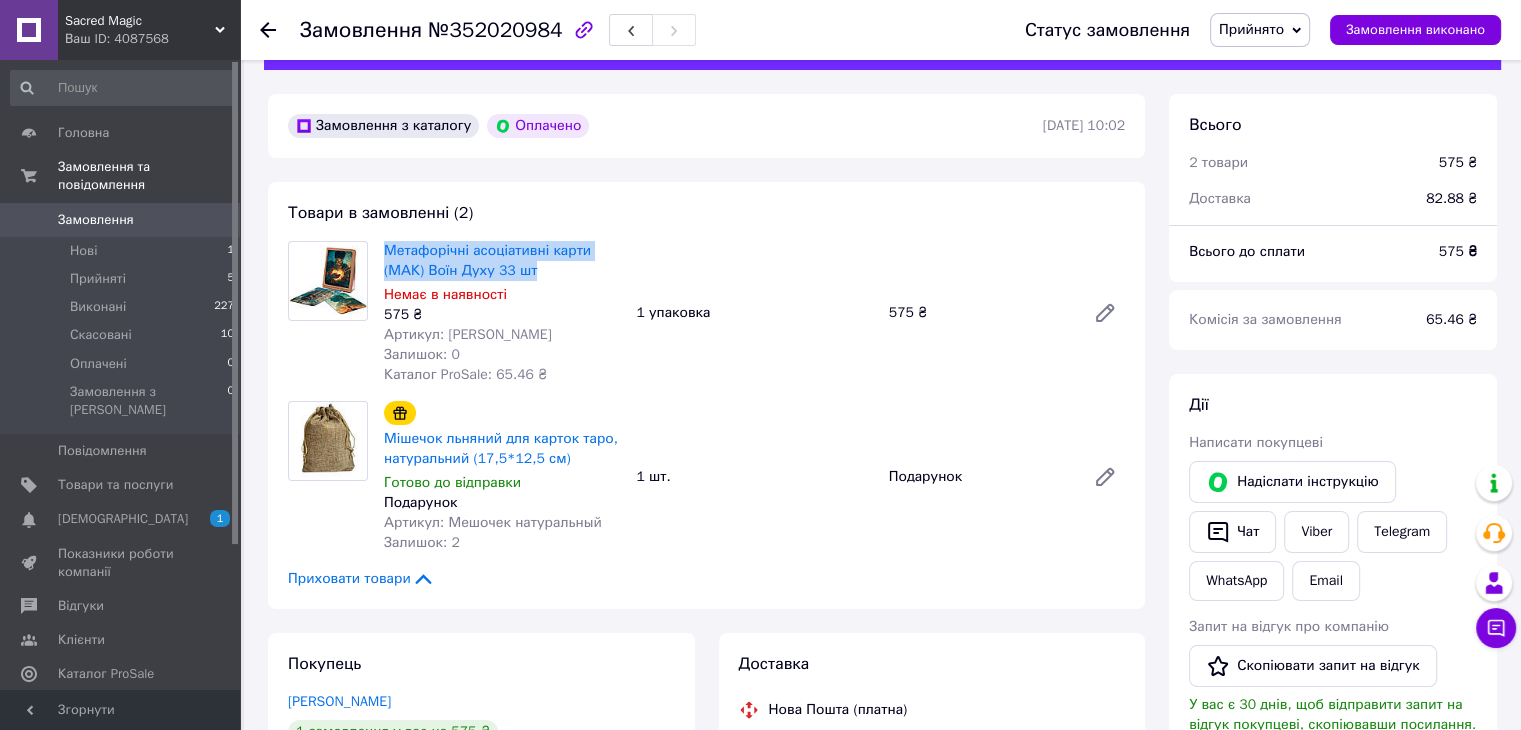 scroll, scrollTop: 100, scrollLeft: 0, axis: vertical 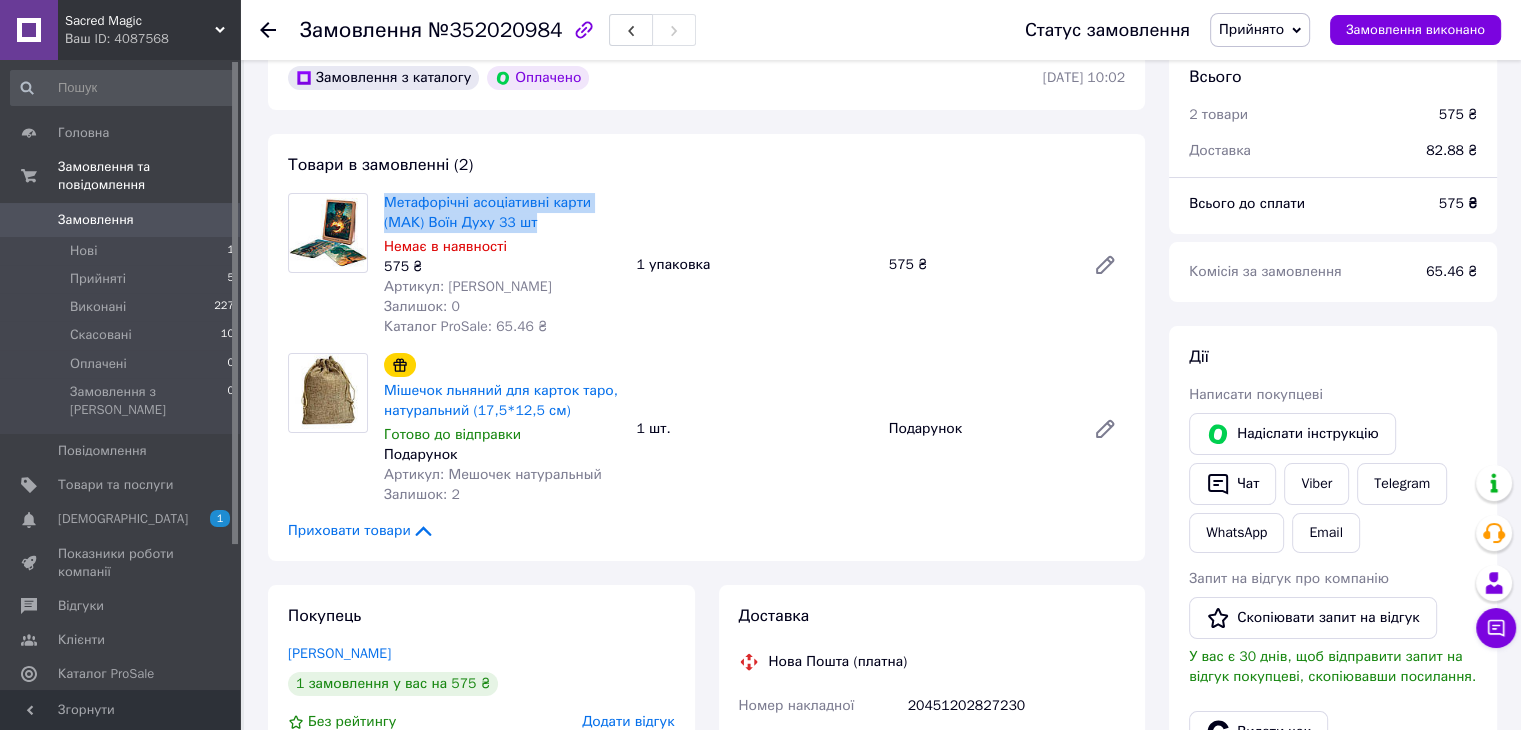 copy on "Метафорічні асоціативні карти (МАК) Воїн Духу 33 шт" 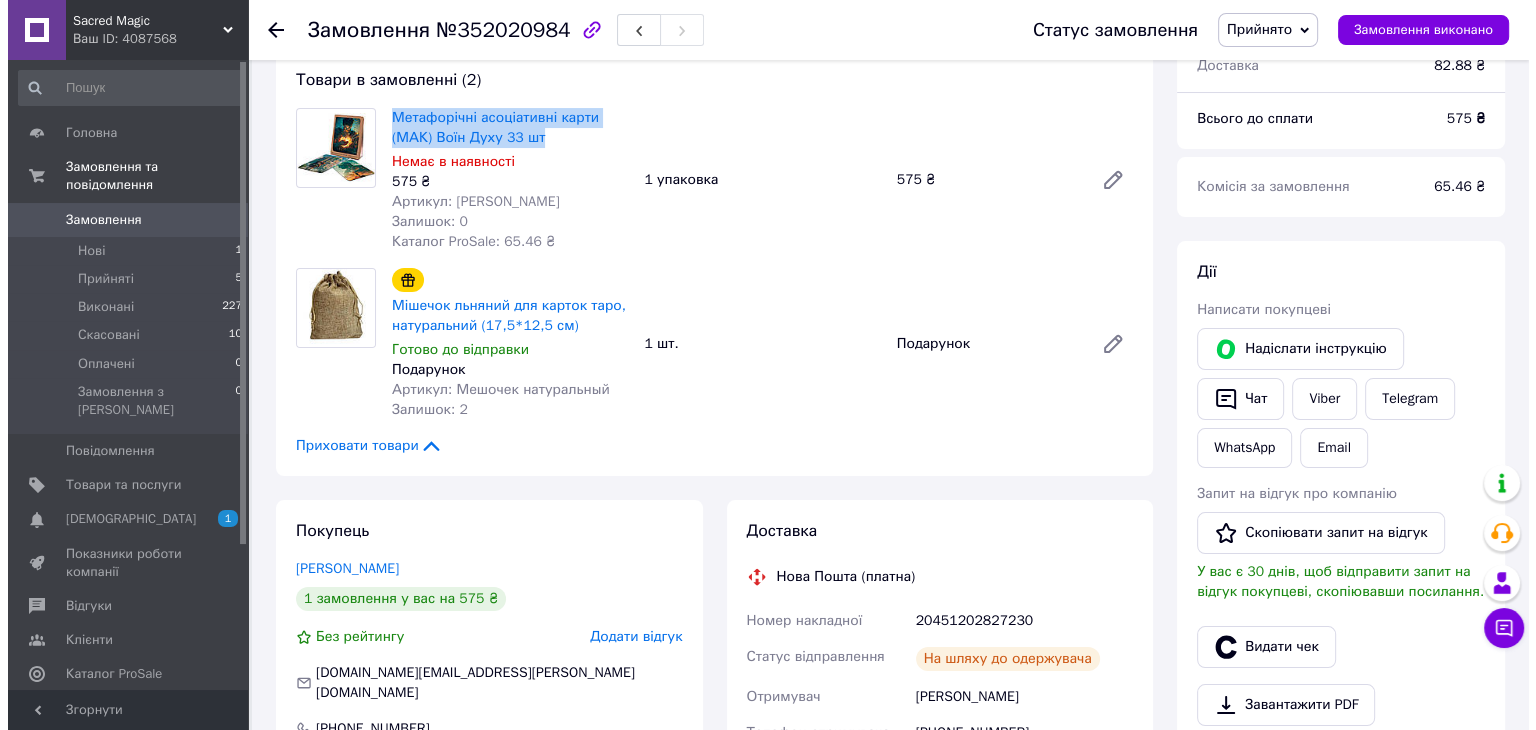 scroll, scrollTop: 400, scrollLeft: 0, axis: vertical 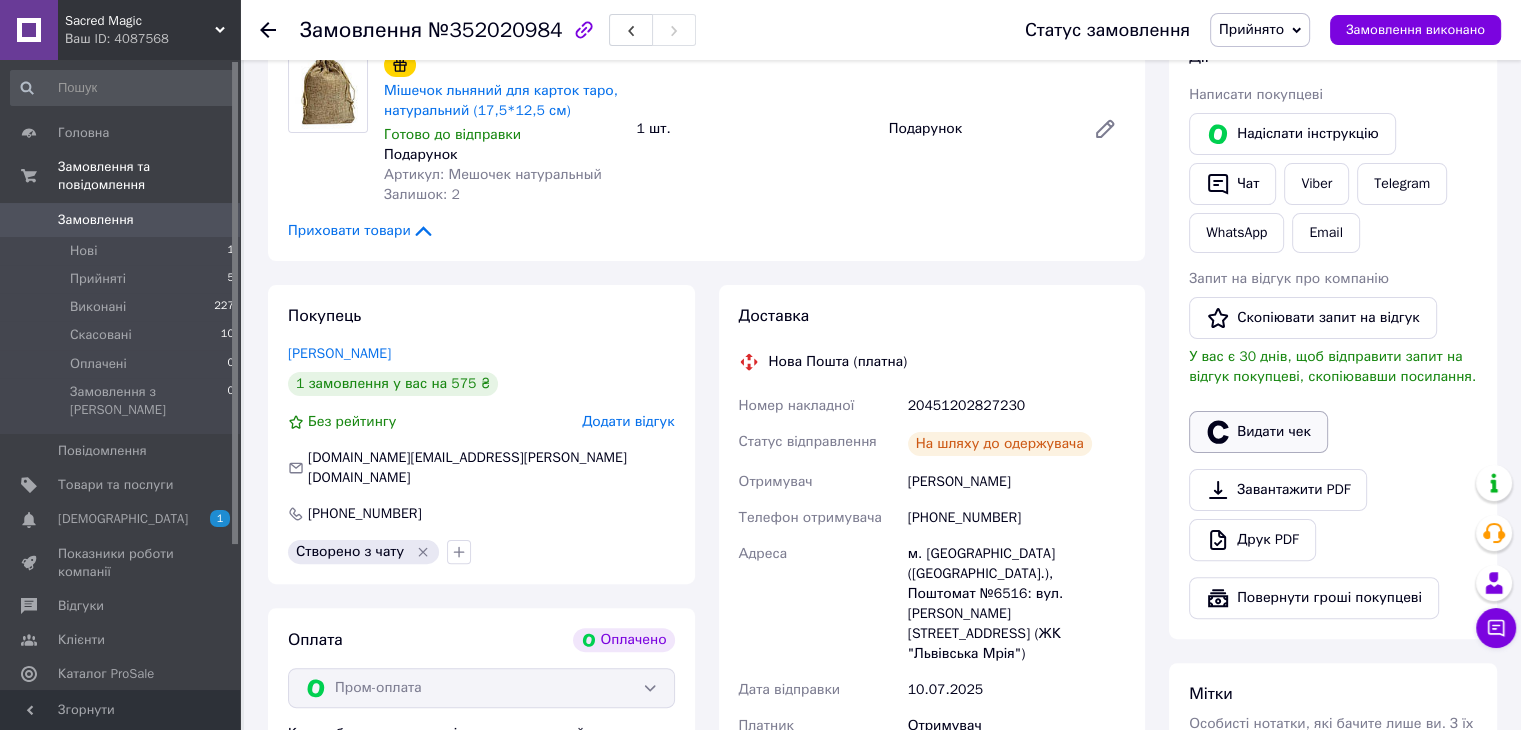 click on "Видати чек" at bounding box center (1258, 432) 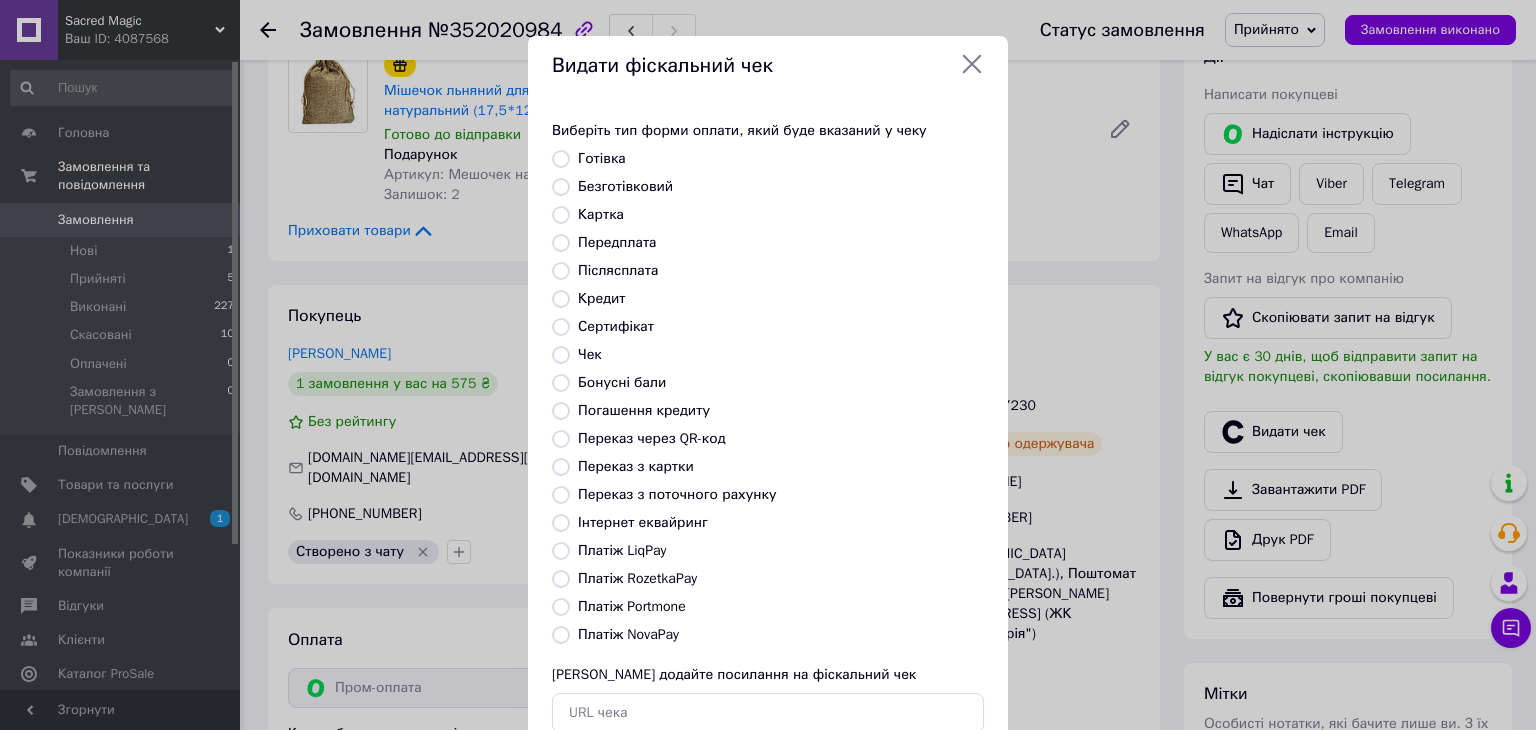scroll, scrollTop: 128, scrollLeft: 0, axis: vertical 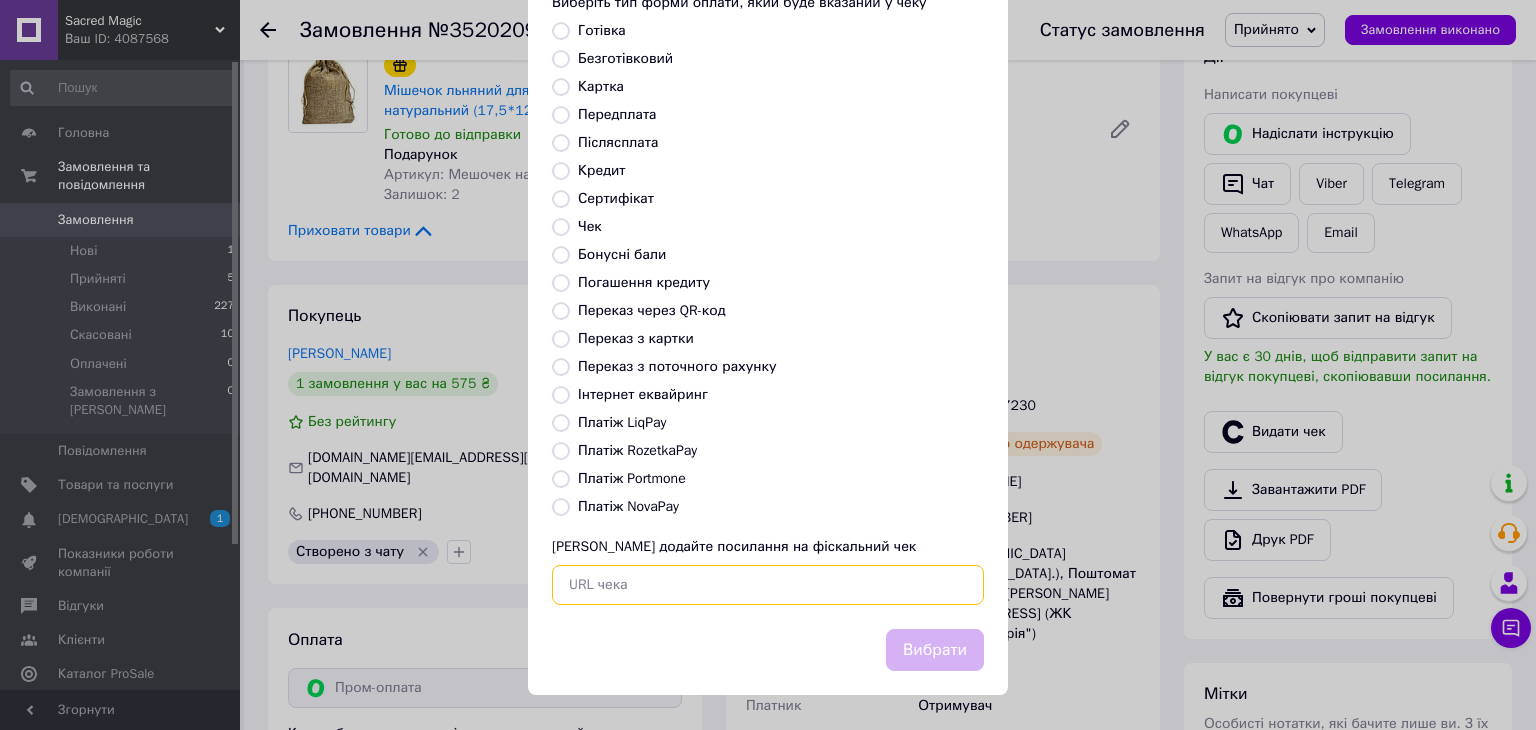 click at bounding box center (768, 585) 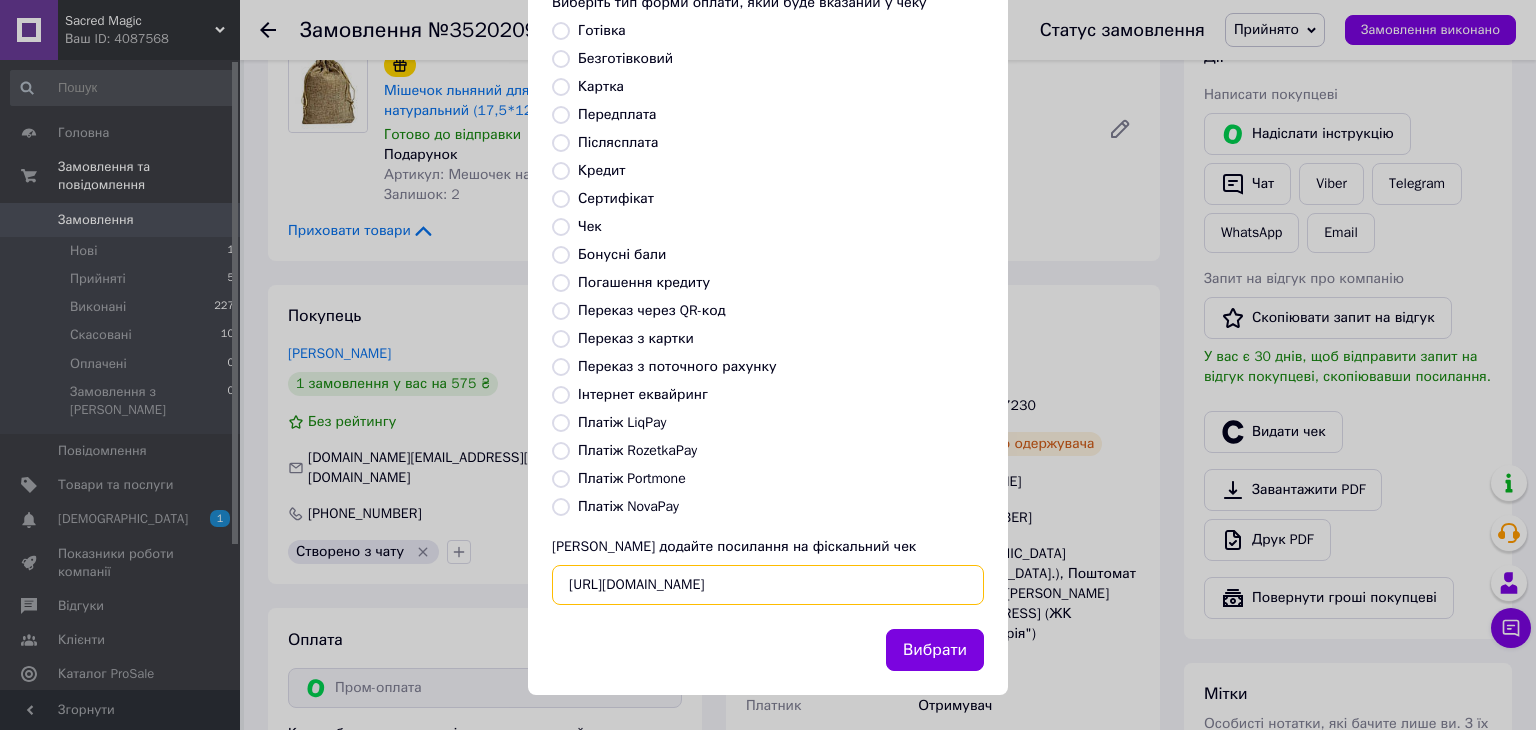 scroll, scrollTop: 0, scrollLeft: 15, axis: horizontal 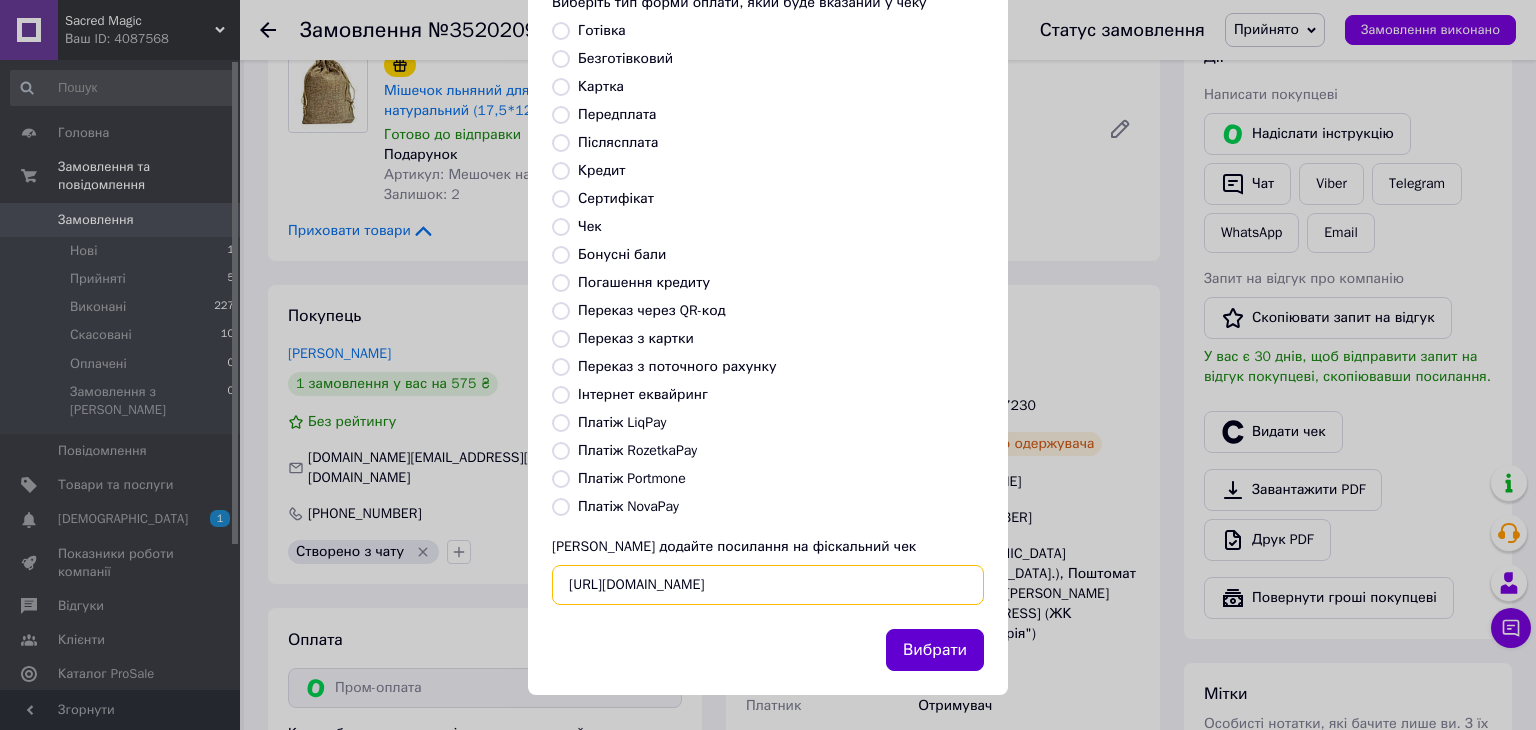 type on "[URL][DOMAIN_NAME]" 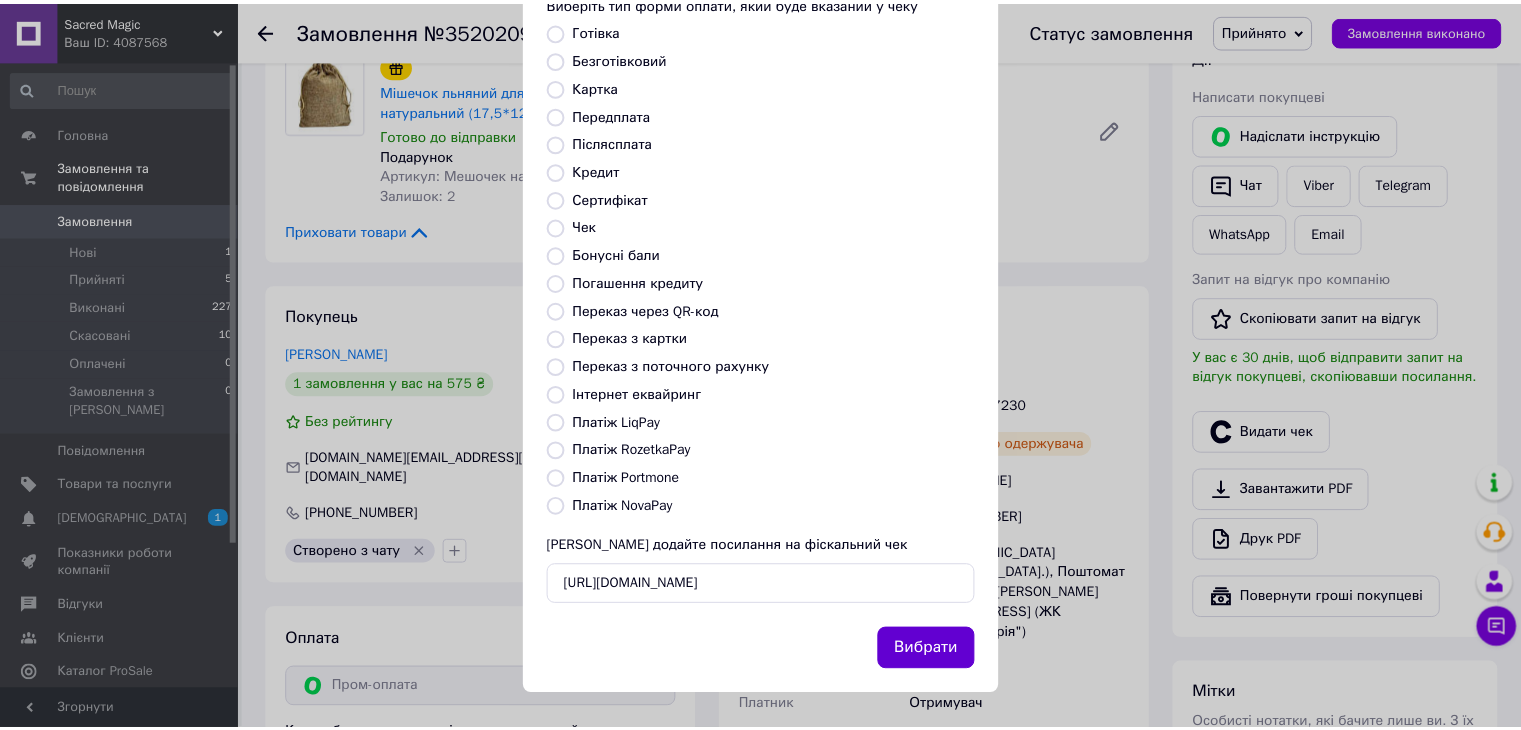 scroll, scrollTop: 0, scrollLeft: 0, axis: both 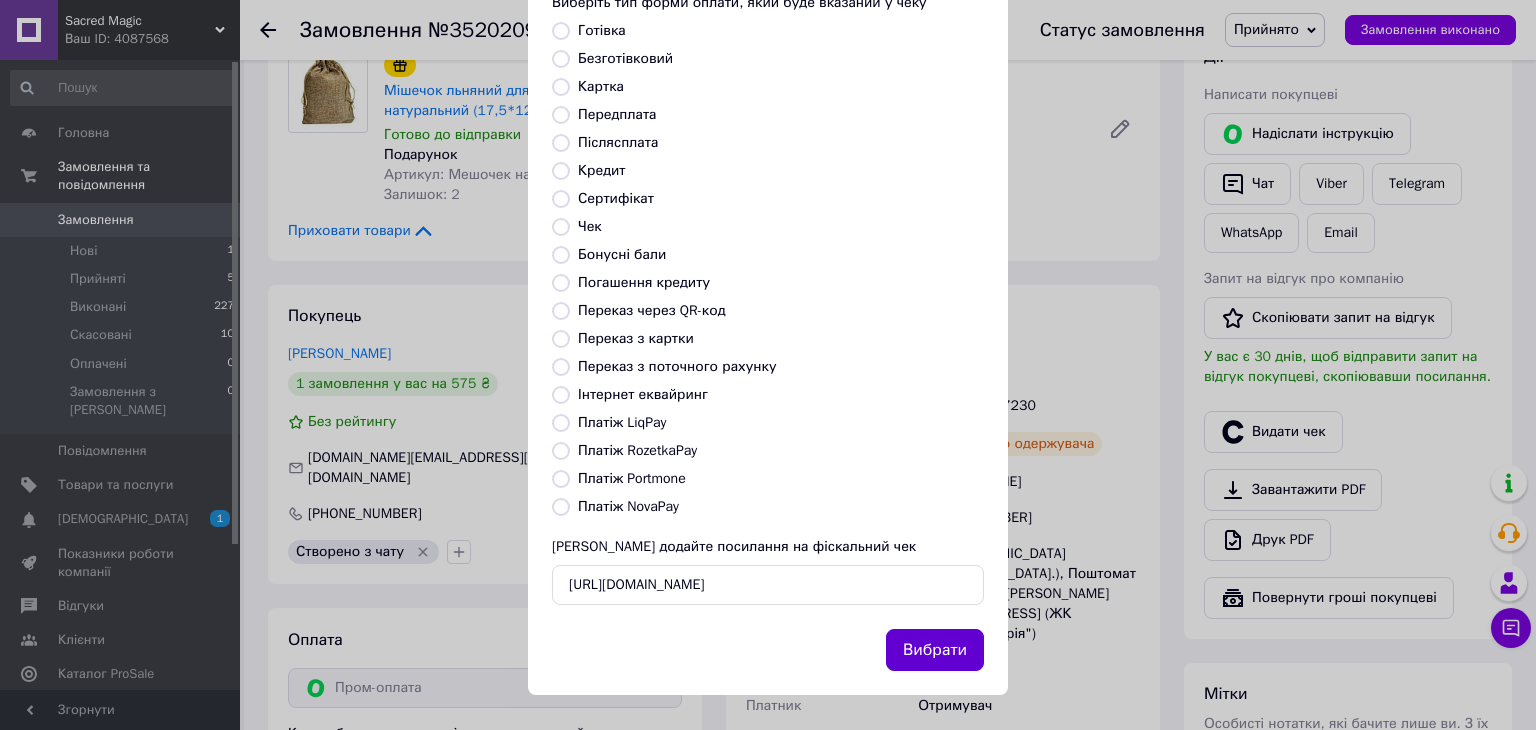 click on "Вибрати" at bounding box center (935, 650) 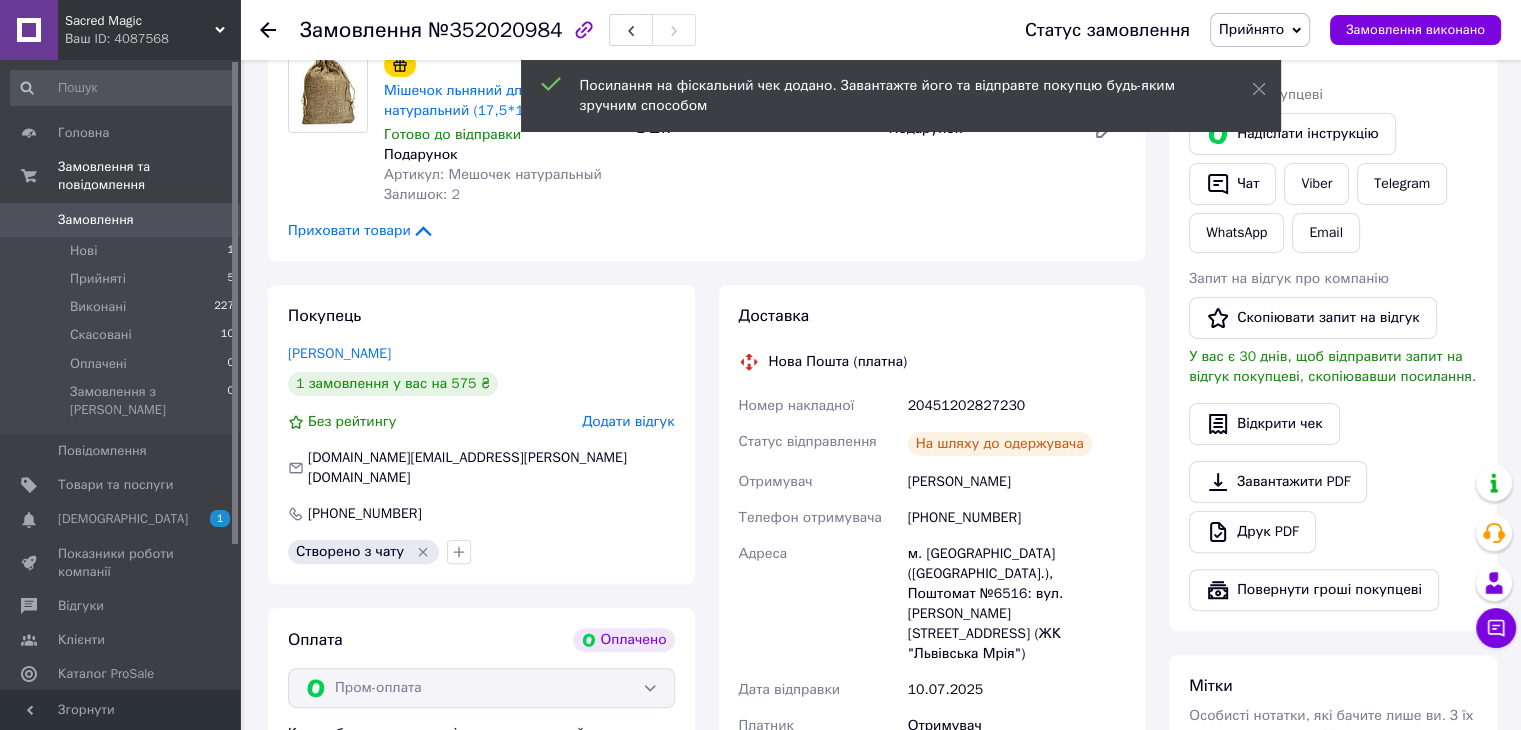 click on "Прийнято" at bounding box center (1260, 30) 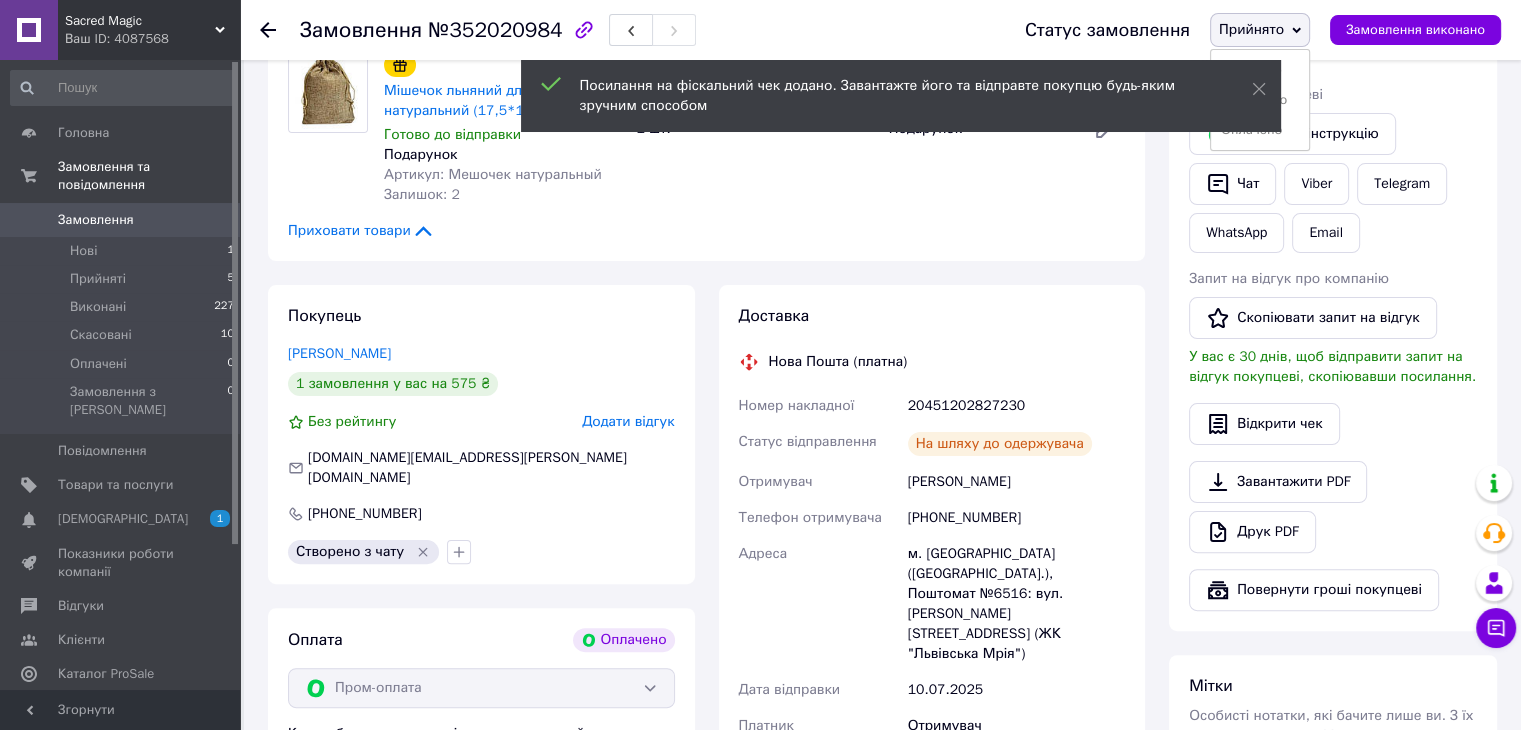 click on "Виконано" at bounding box center (1260, 70) 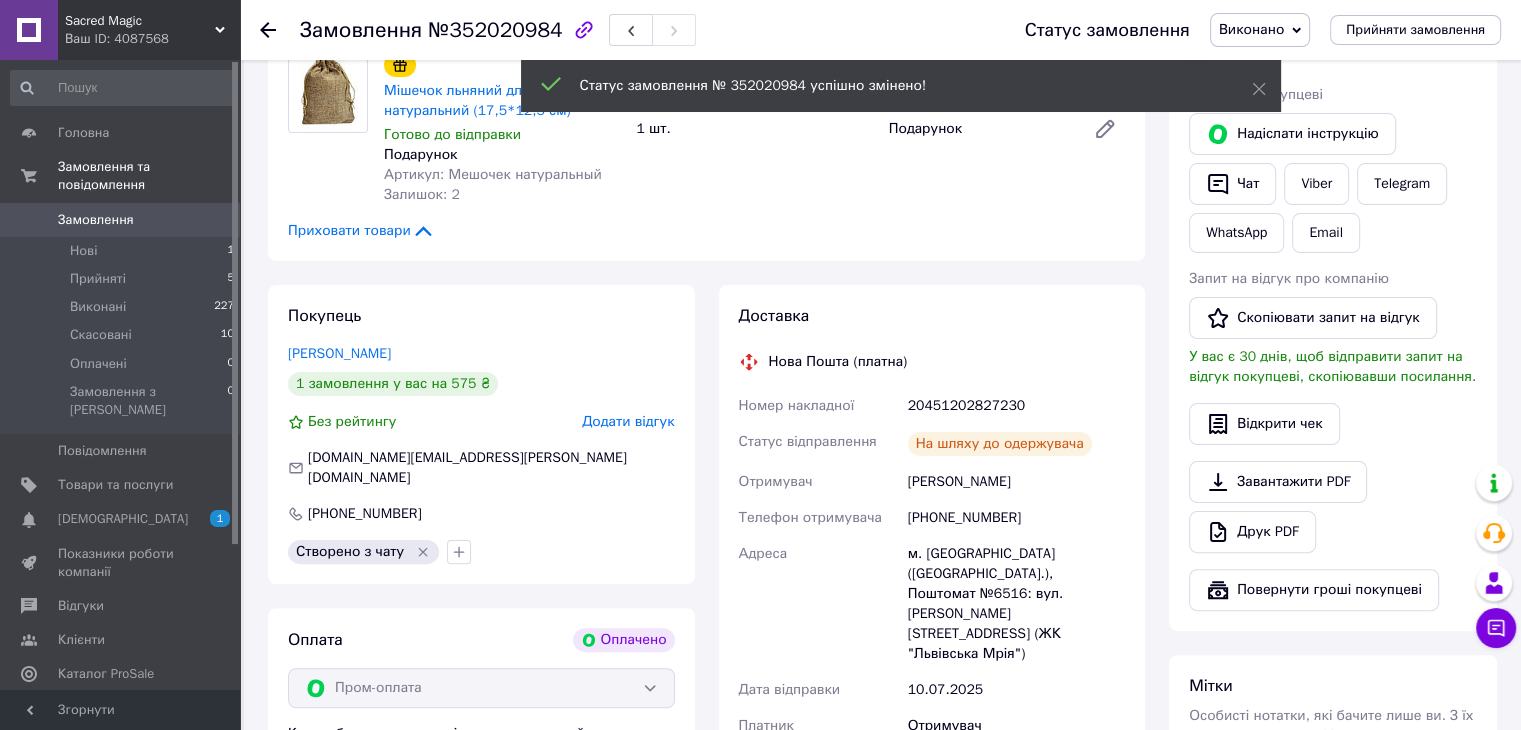 click on "Замовлення" at bounding box center (121, 220) 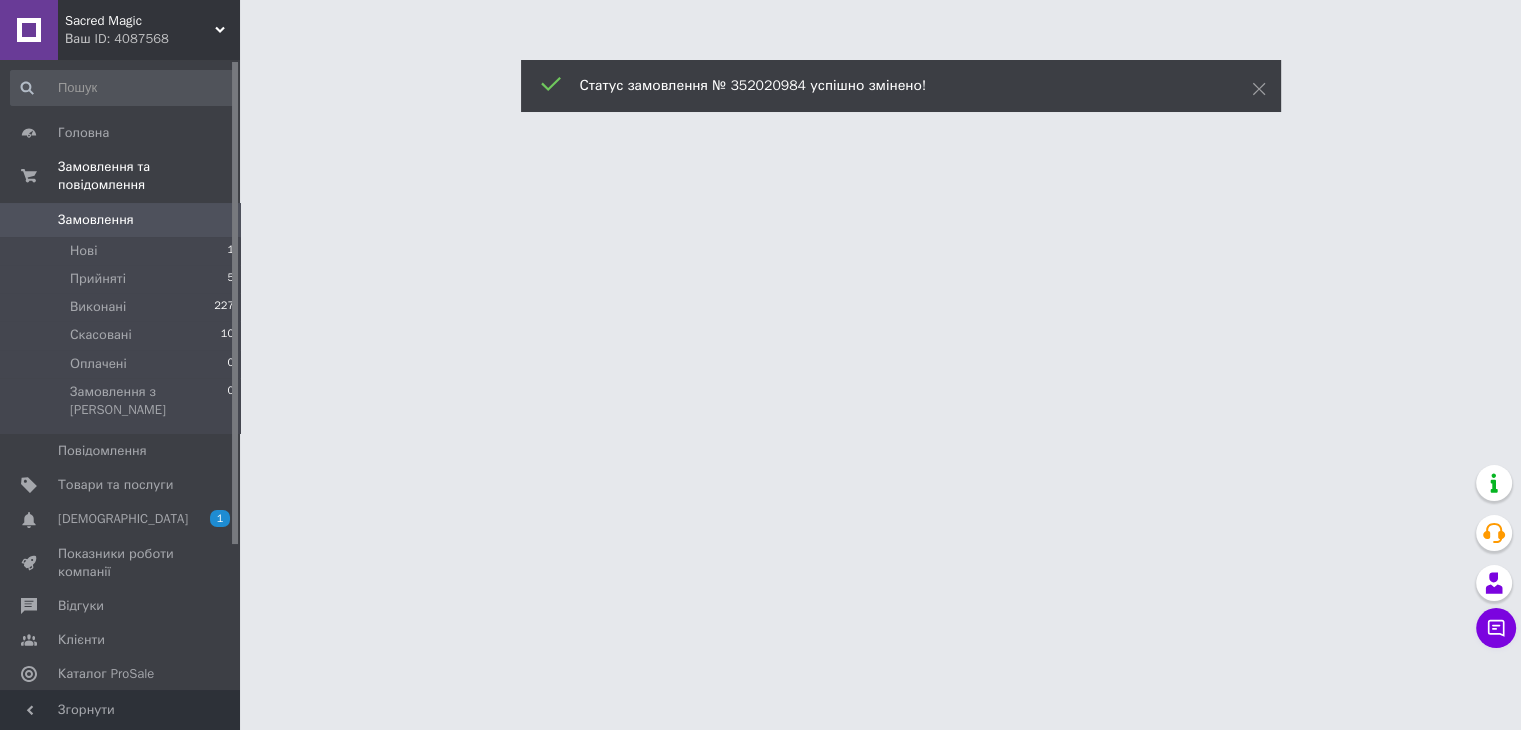 scroll, scrollTop: 0, scrollLeft: 0, axis: both 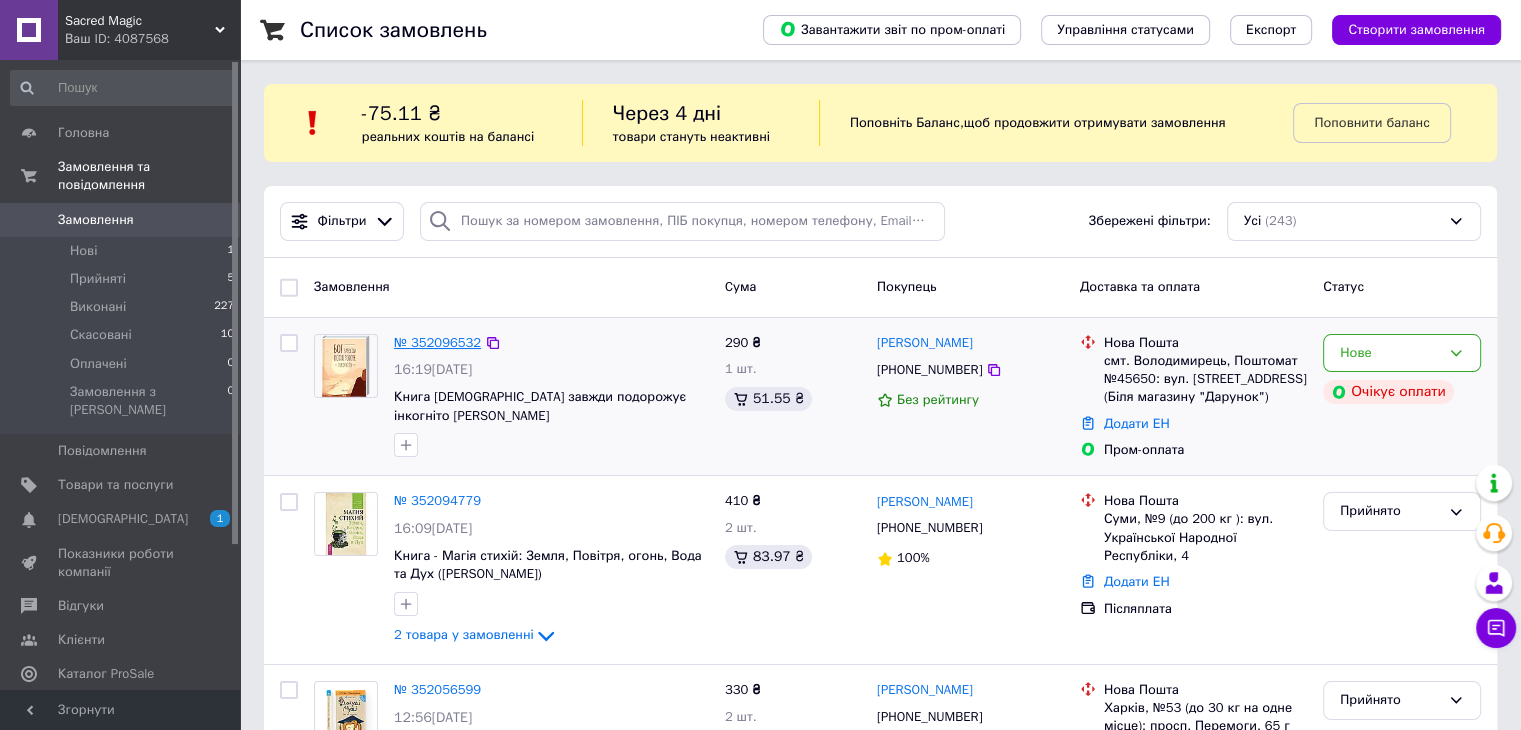 click on "№ 352096532" at bounding box center (437, 342) 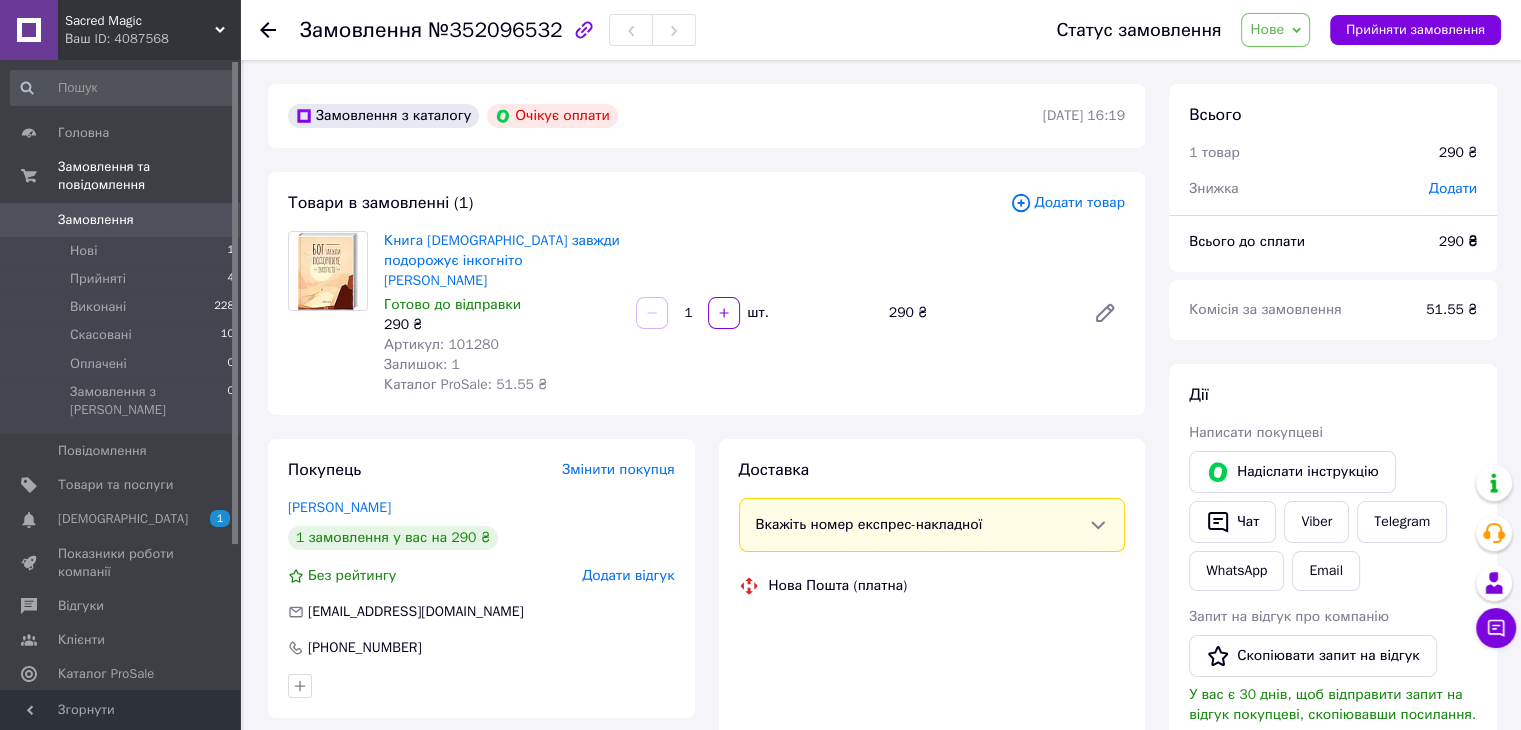 click 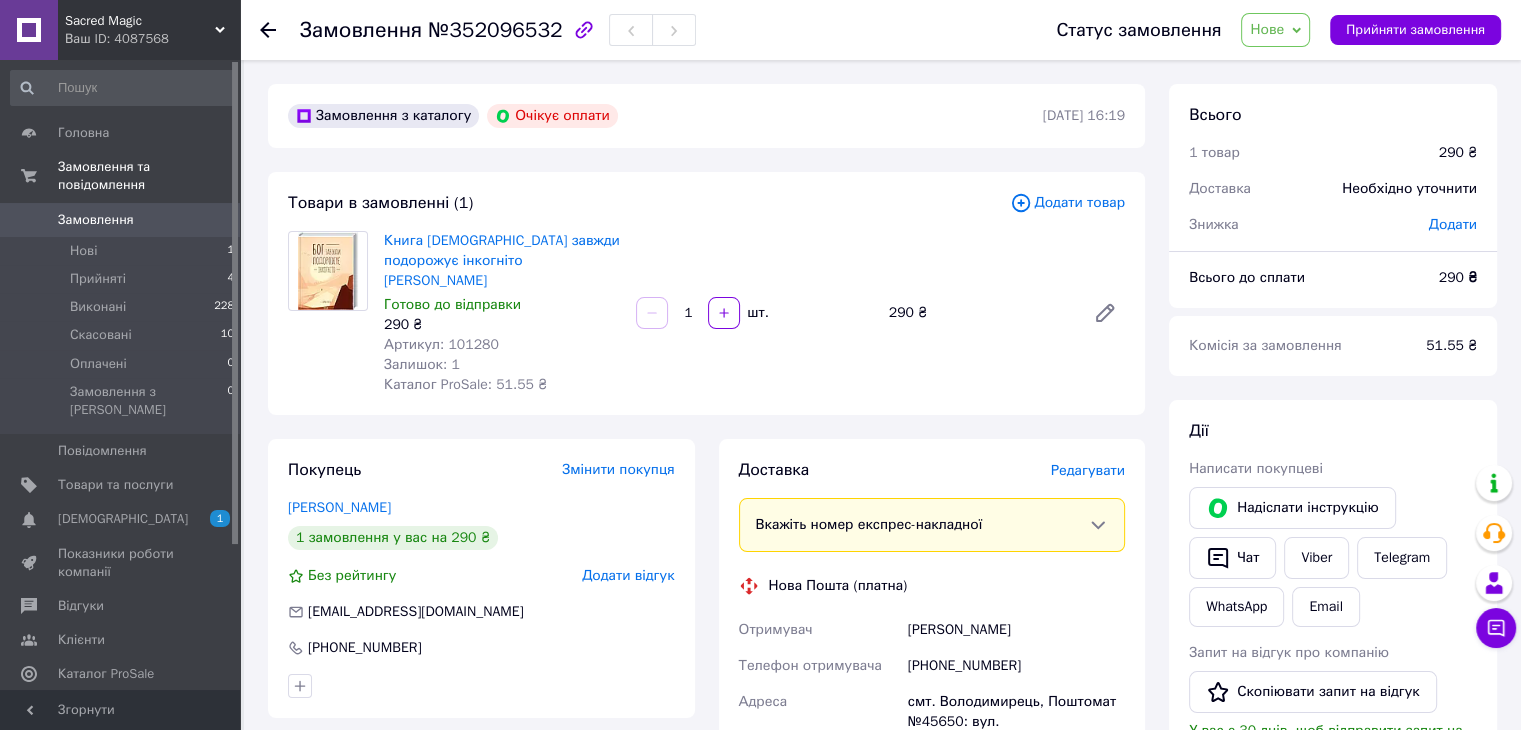click on "Замовлення" at bounding box center [121, 220] 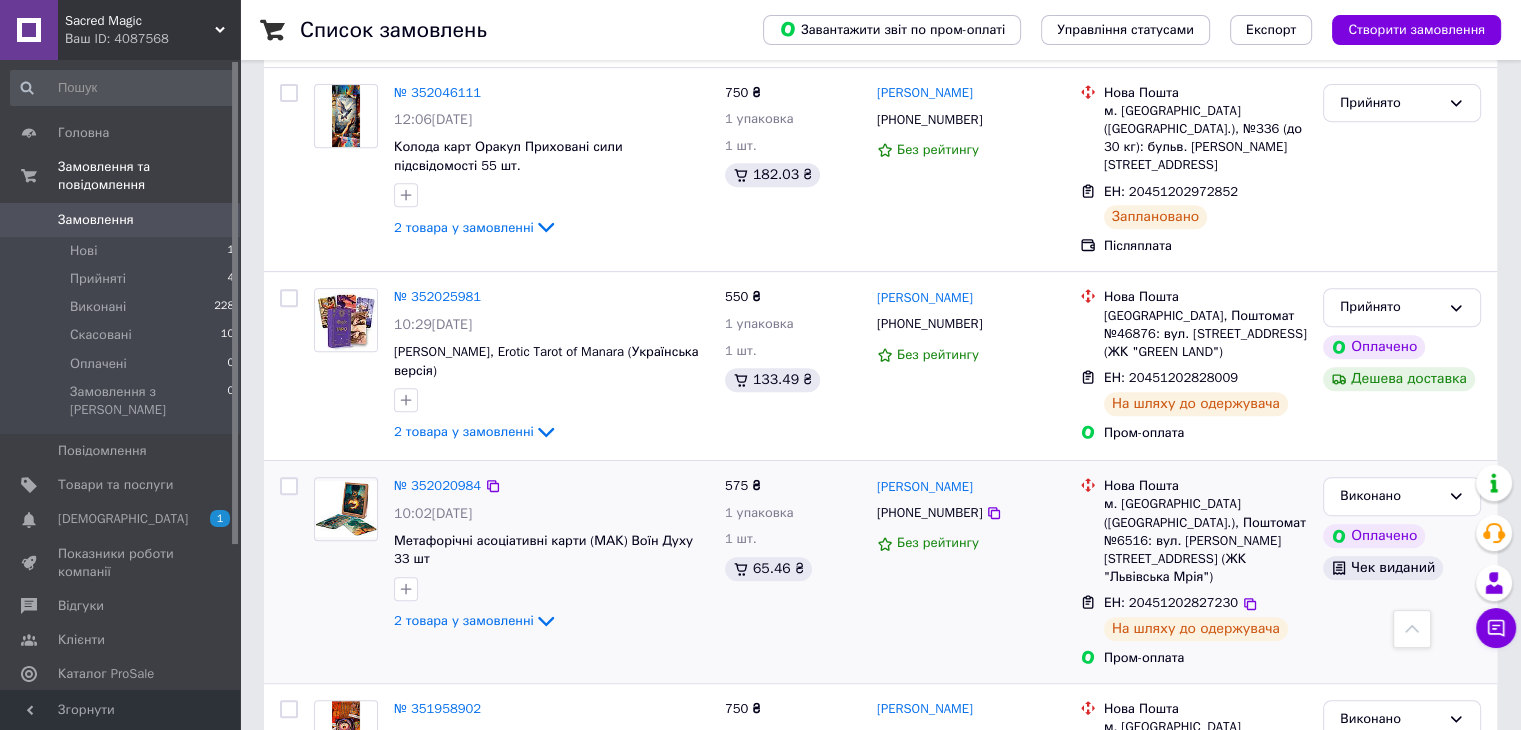 scroll, scrollTop: 802, scrollLeft: 0, axis: vertical 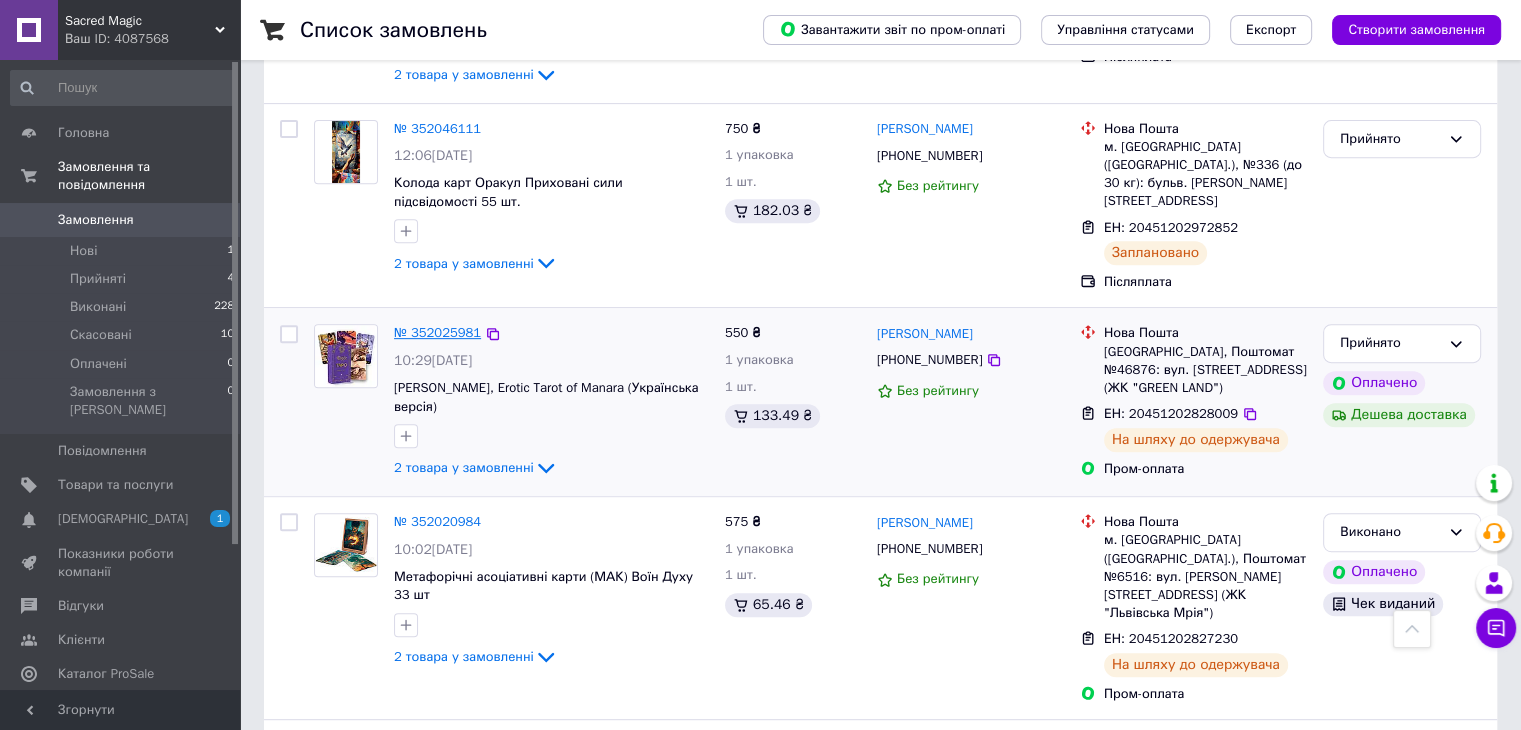 click on "№ 352025981" at bounding box center (437, 332) 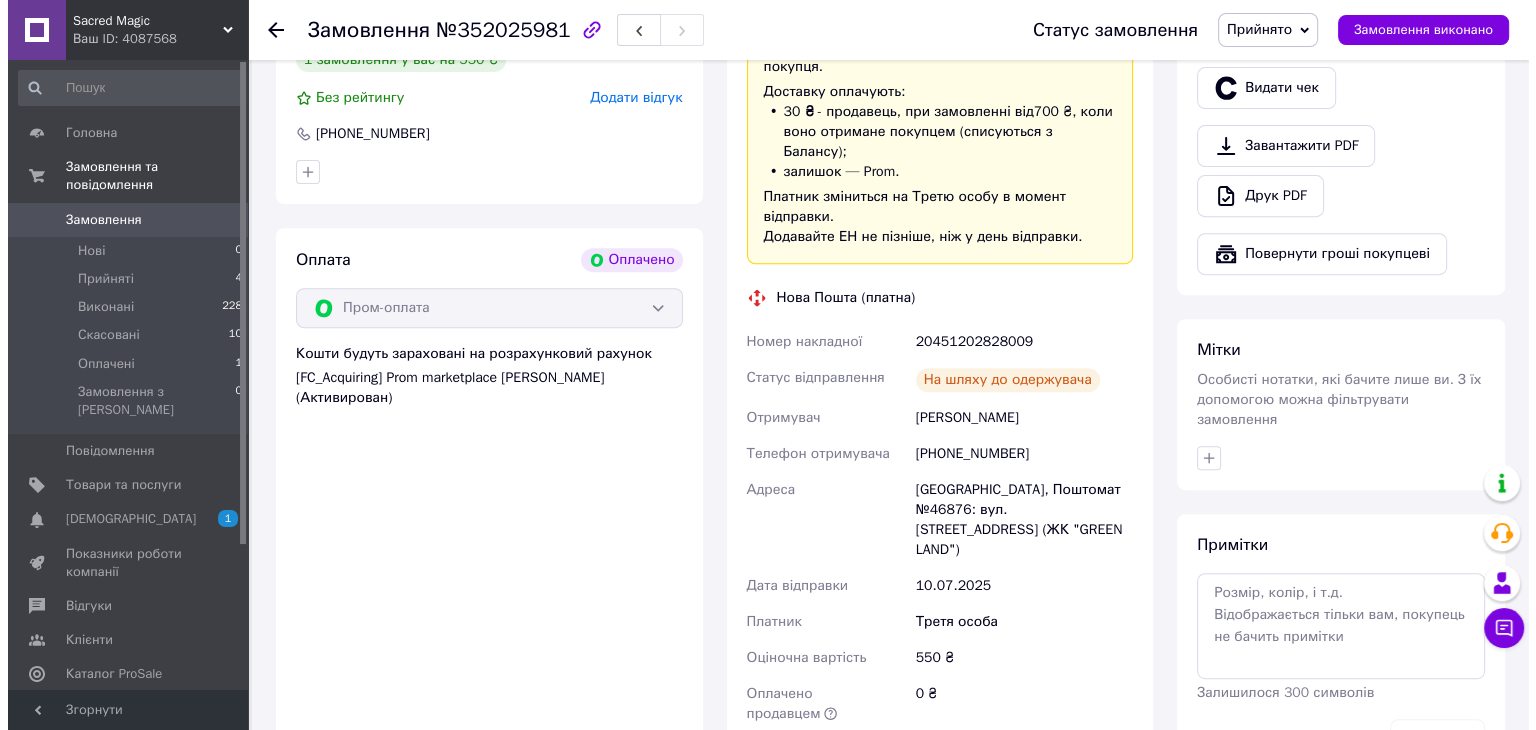scroll, scrollTop: 500, scrollLeft: 0, axis: vertical 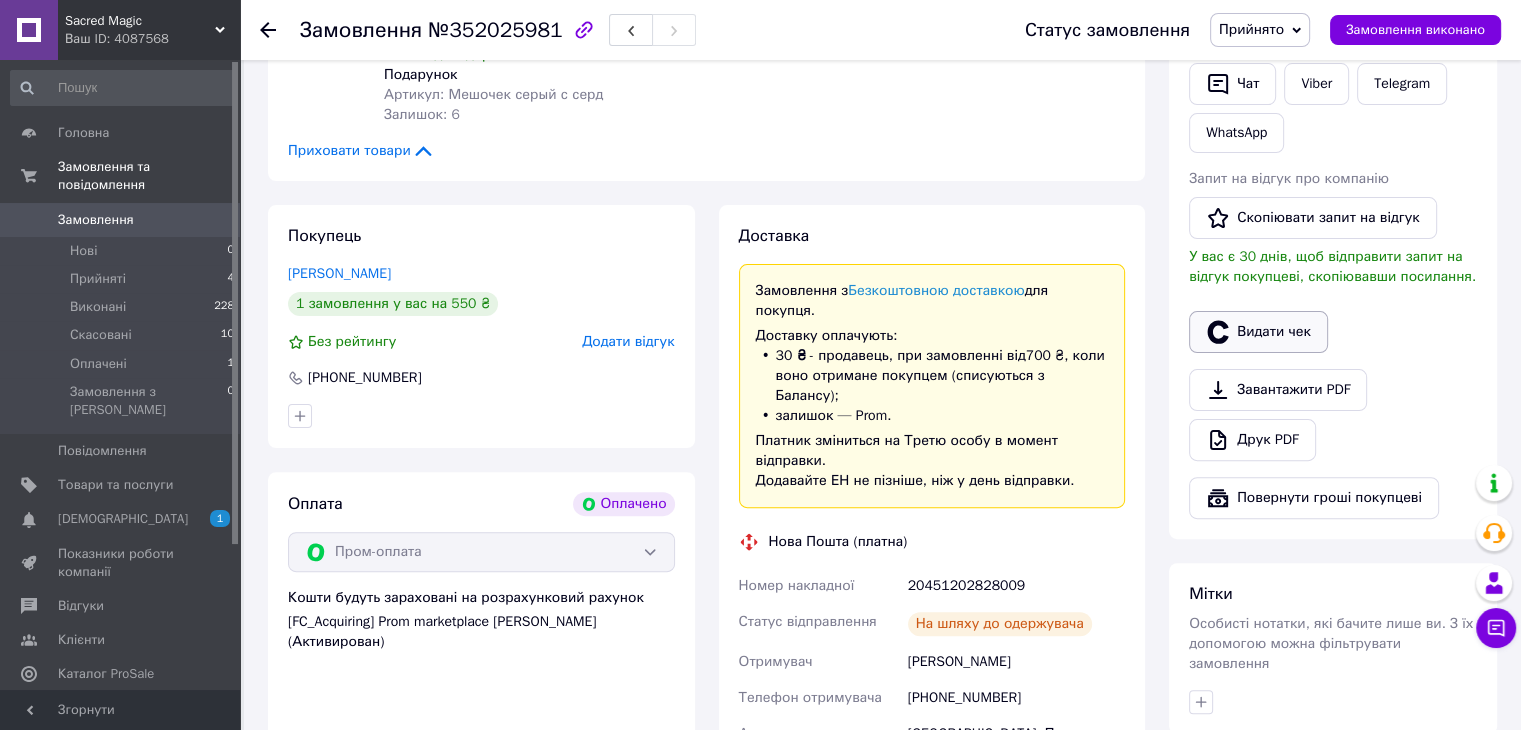 click on "Видати чек" at bounding box center [1258, 332] 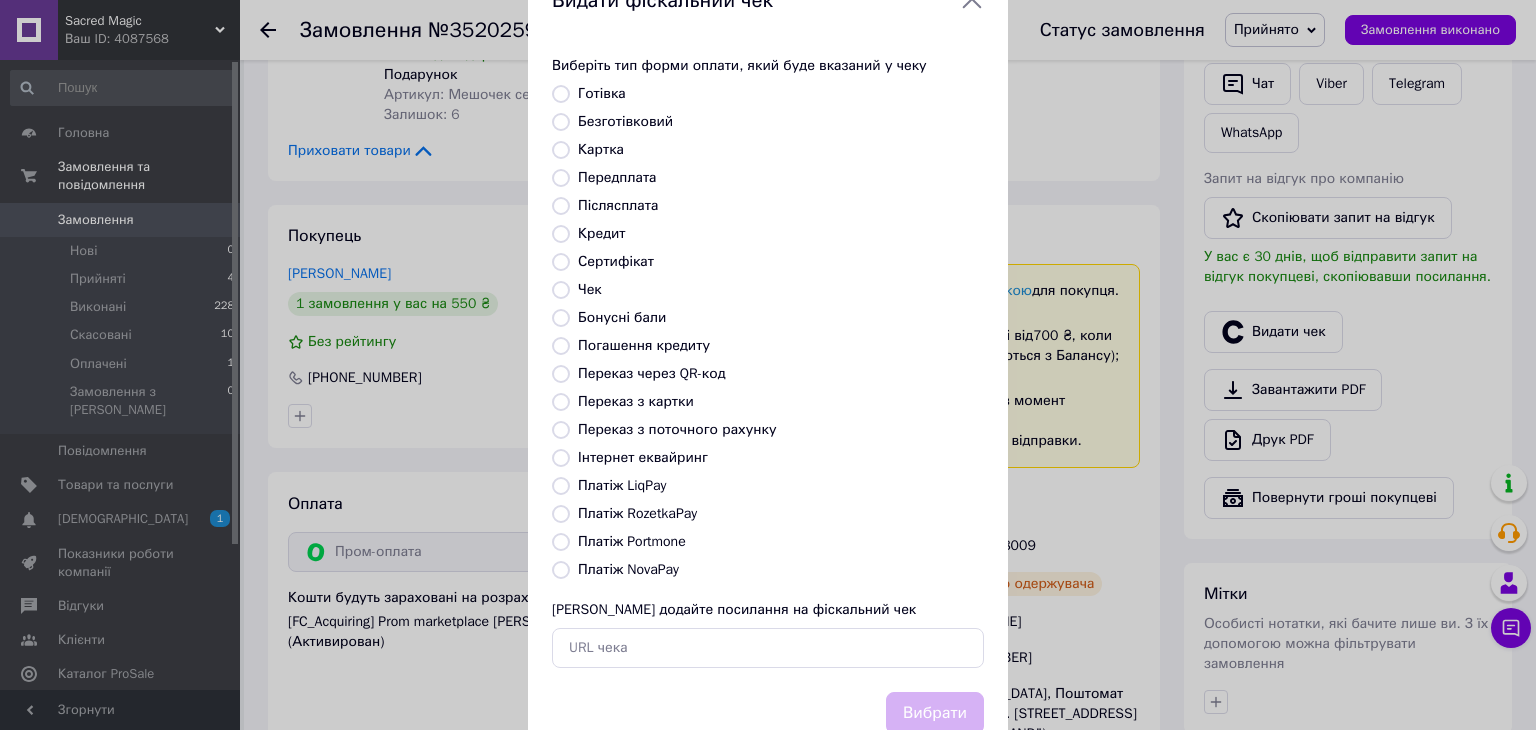 scroll, scrollTop: 128, scrollLeft: 0, axis: vertical 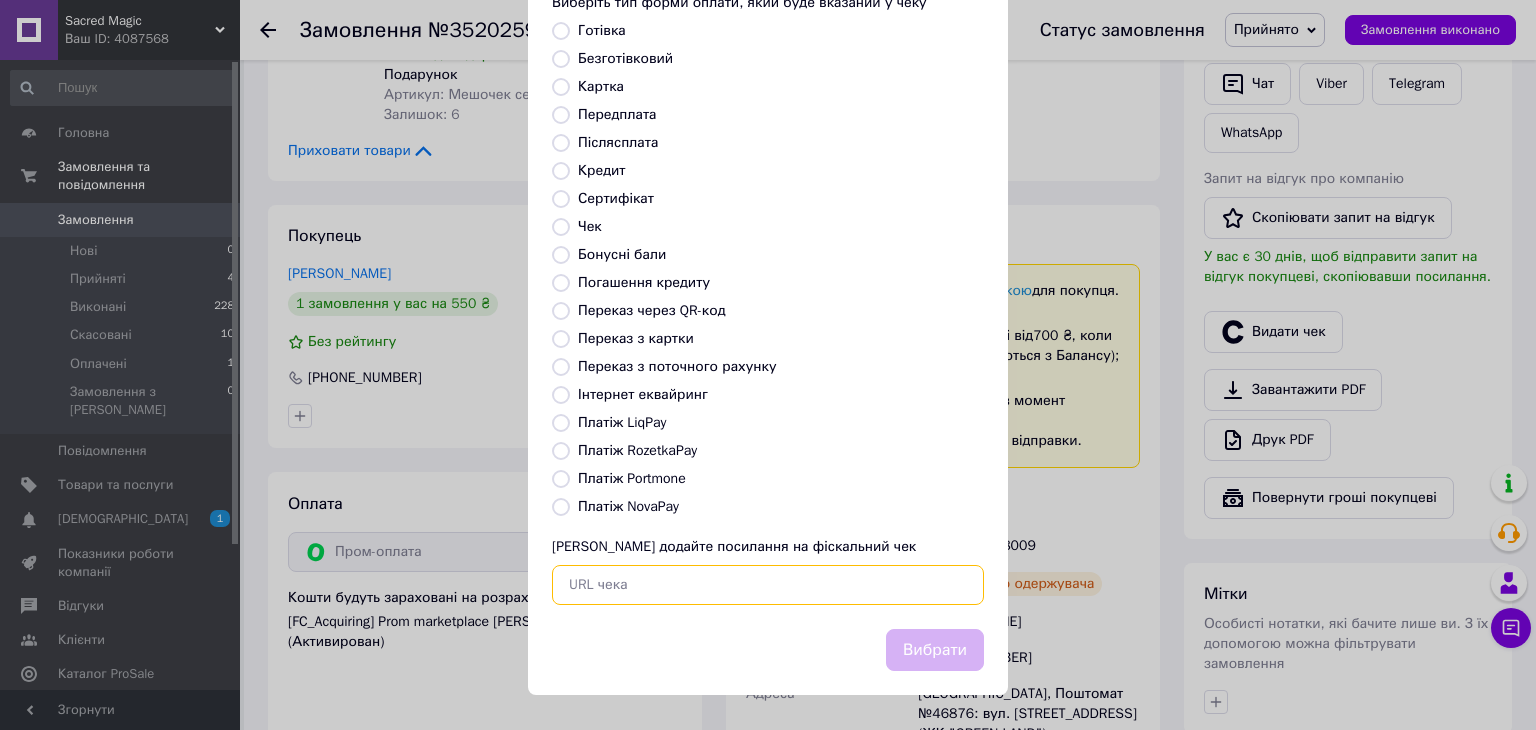 click at bounding box center [768, 585] 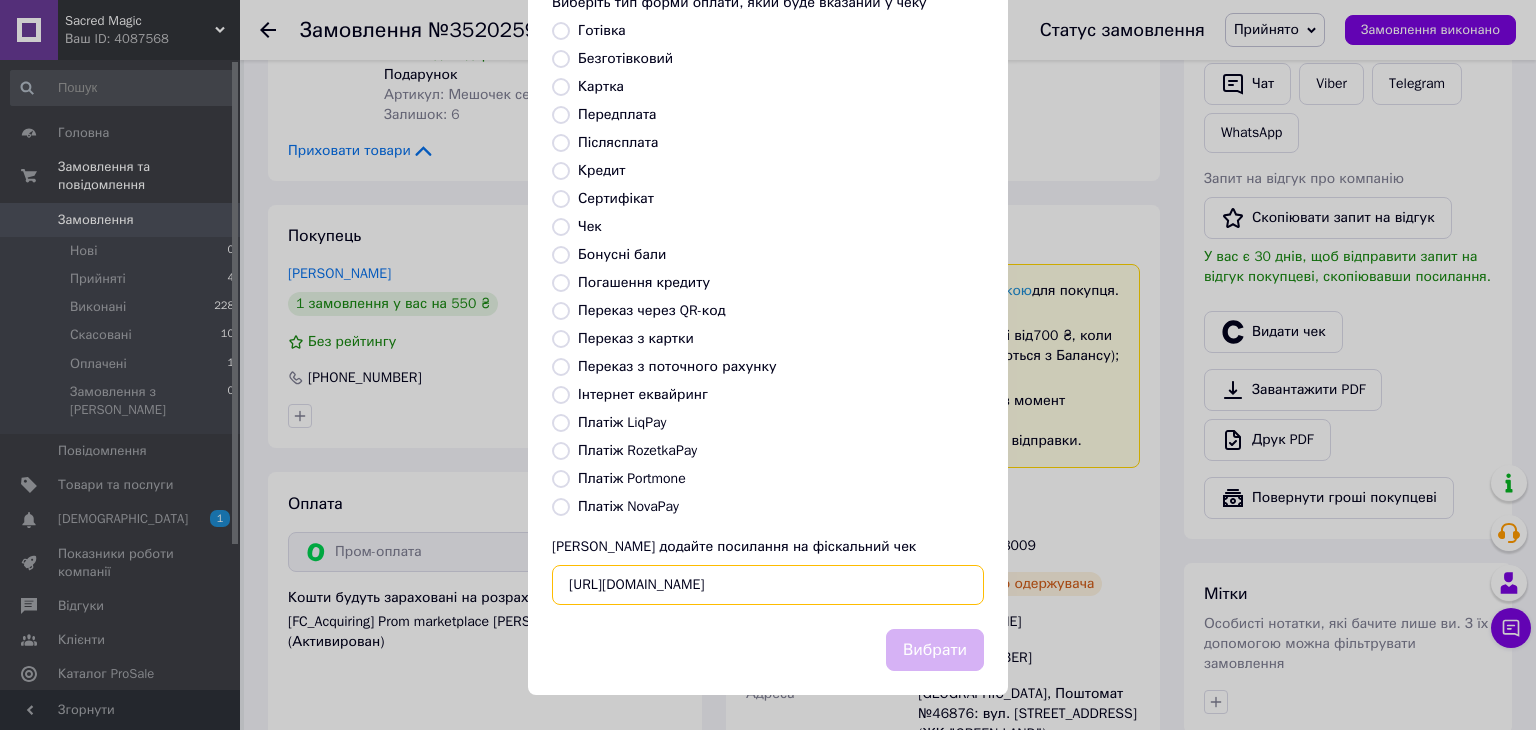 scroll, scrollTop: 0, scrollLeft: 29, axis: horizontal 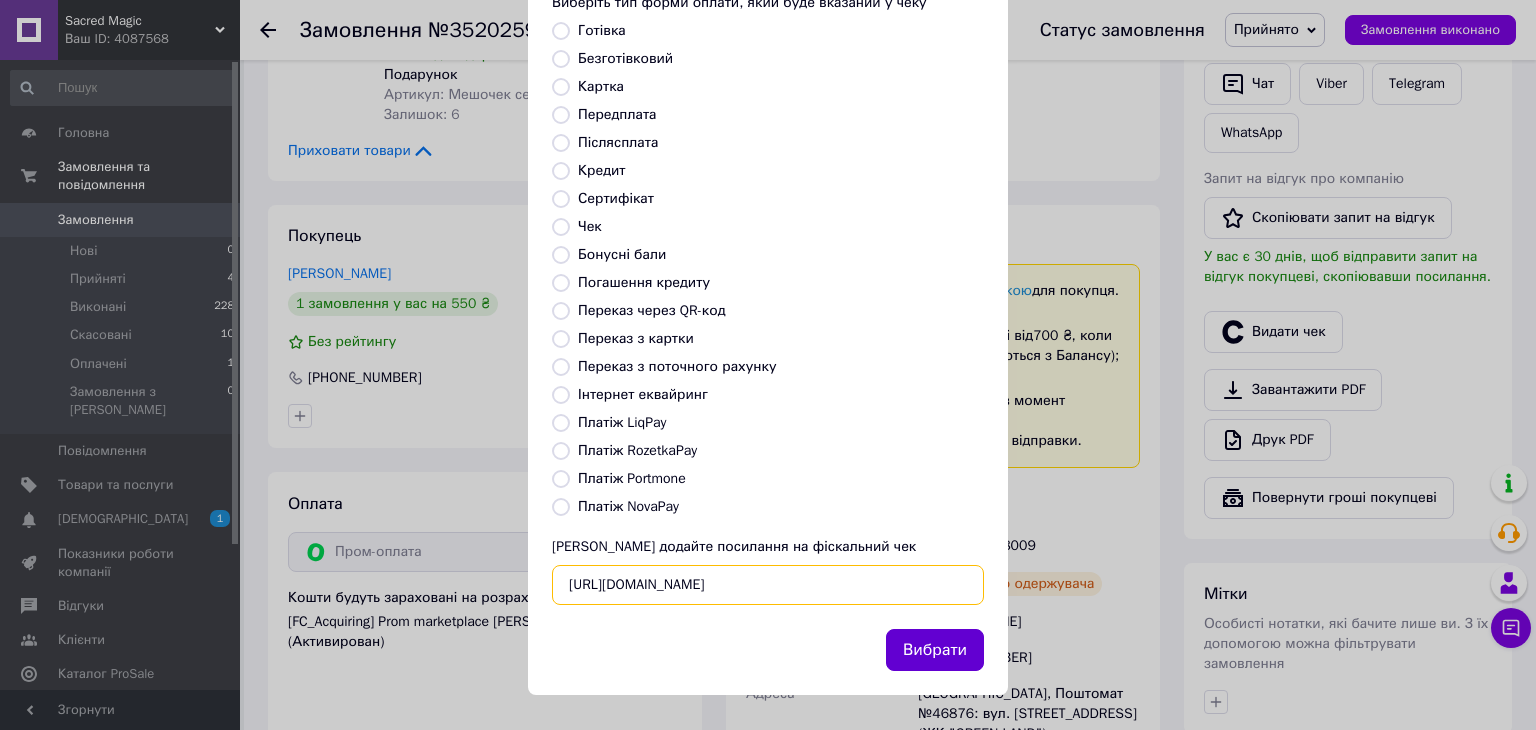 type on "[URL][DOMAIN_NAME]" 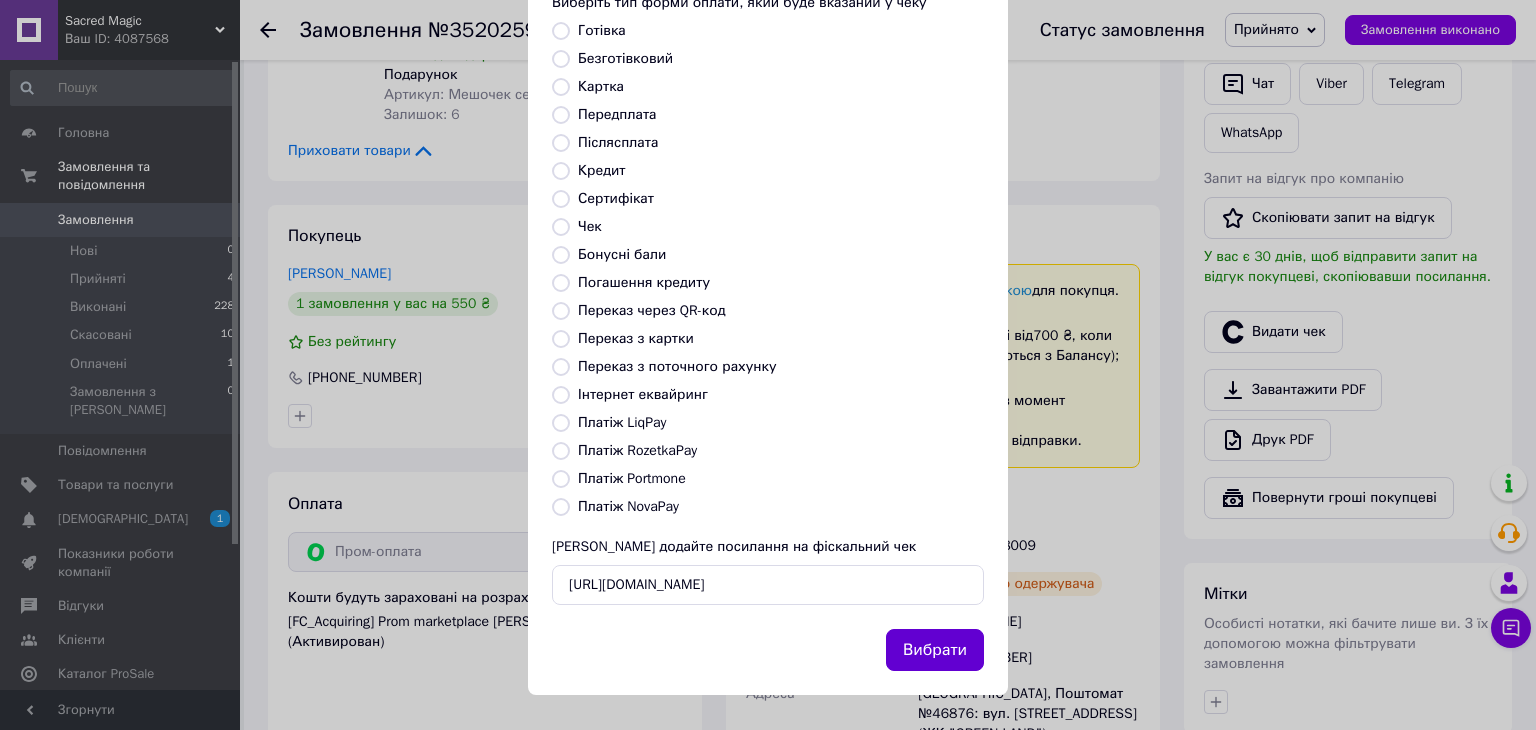 click on "Вибрати" at bounding box center [935, 650] 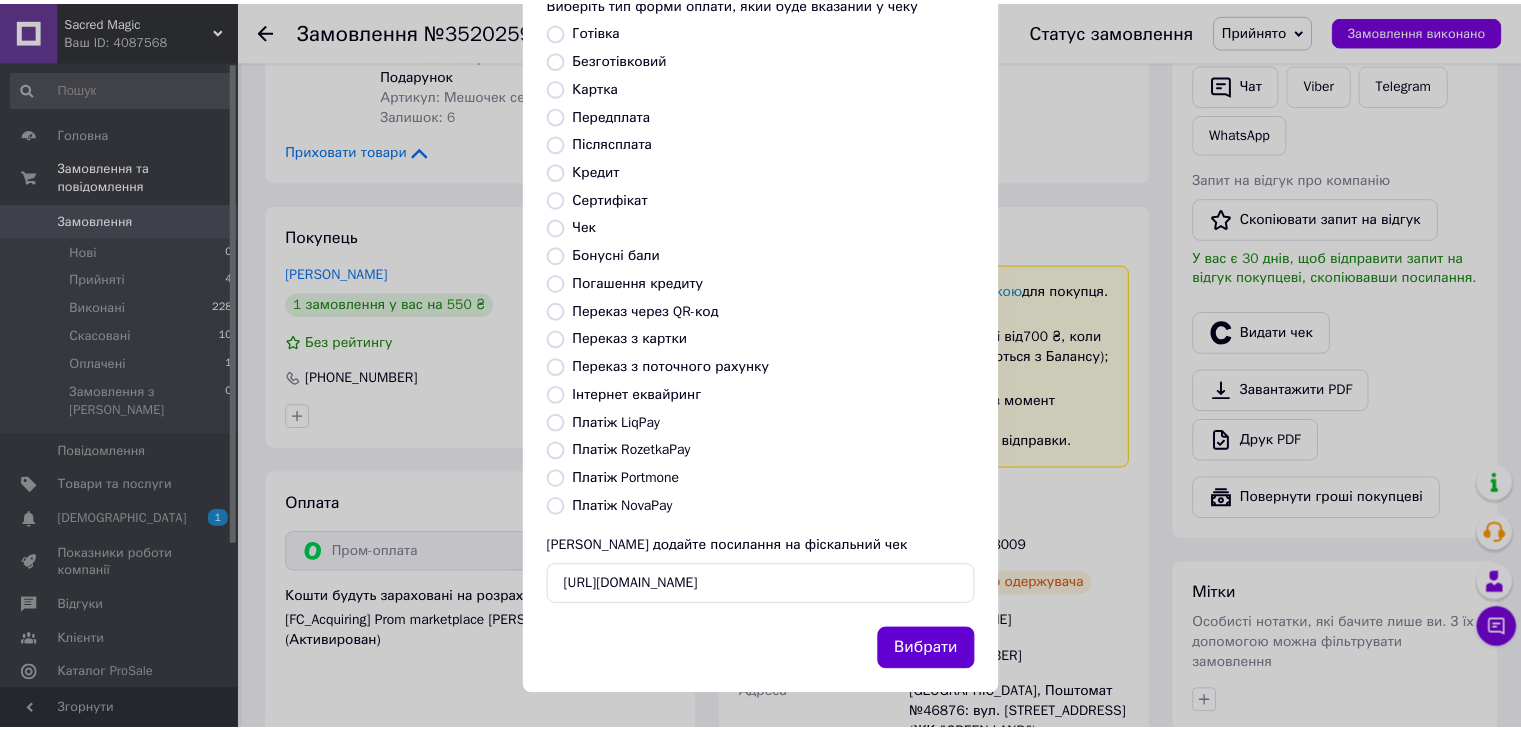 scroll, scrollTop: 0, scrollLeft: 0, axis: both 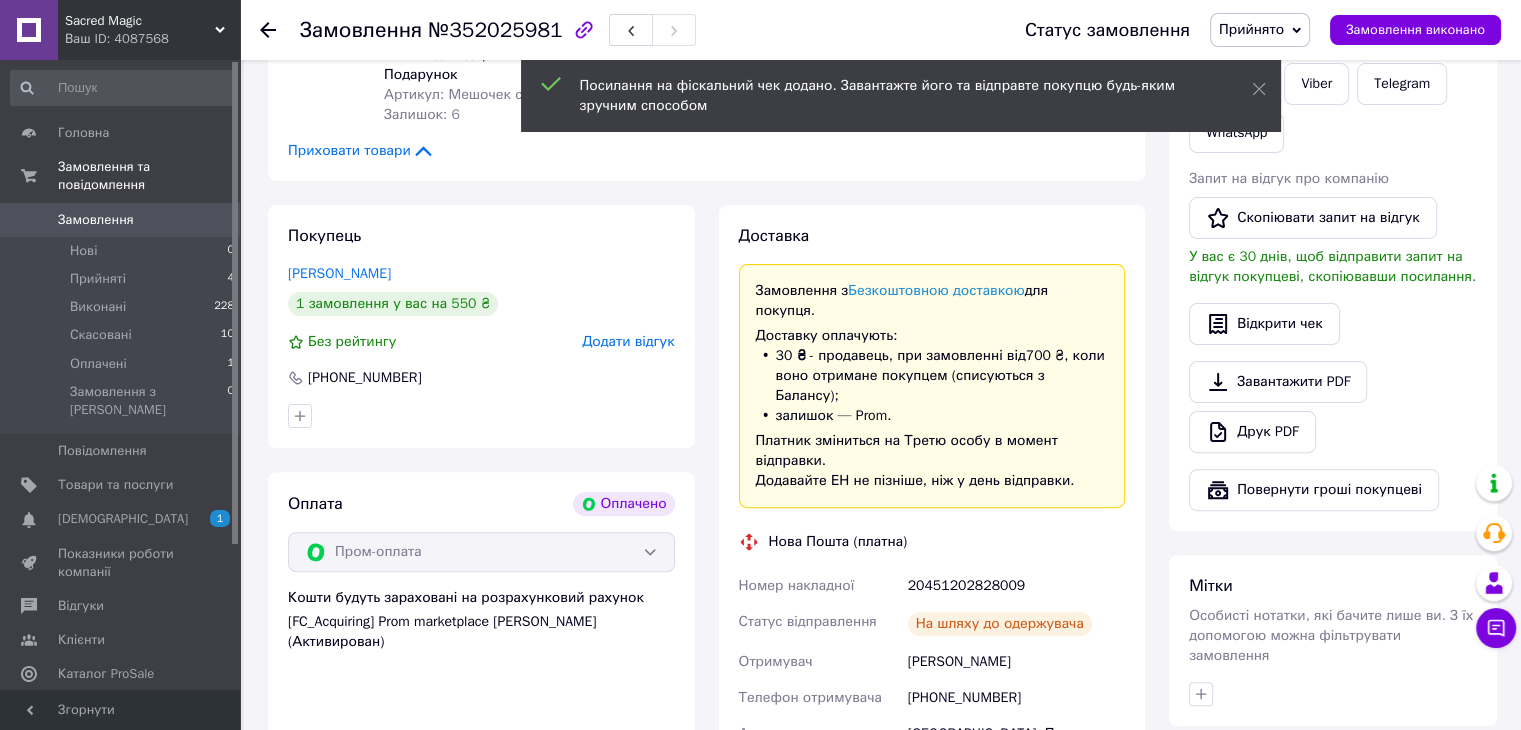 click on "Прийнято" at bounding box center (1260, 30) 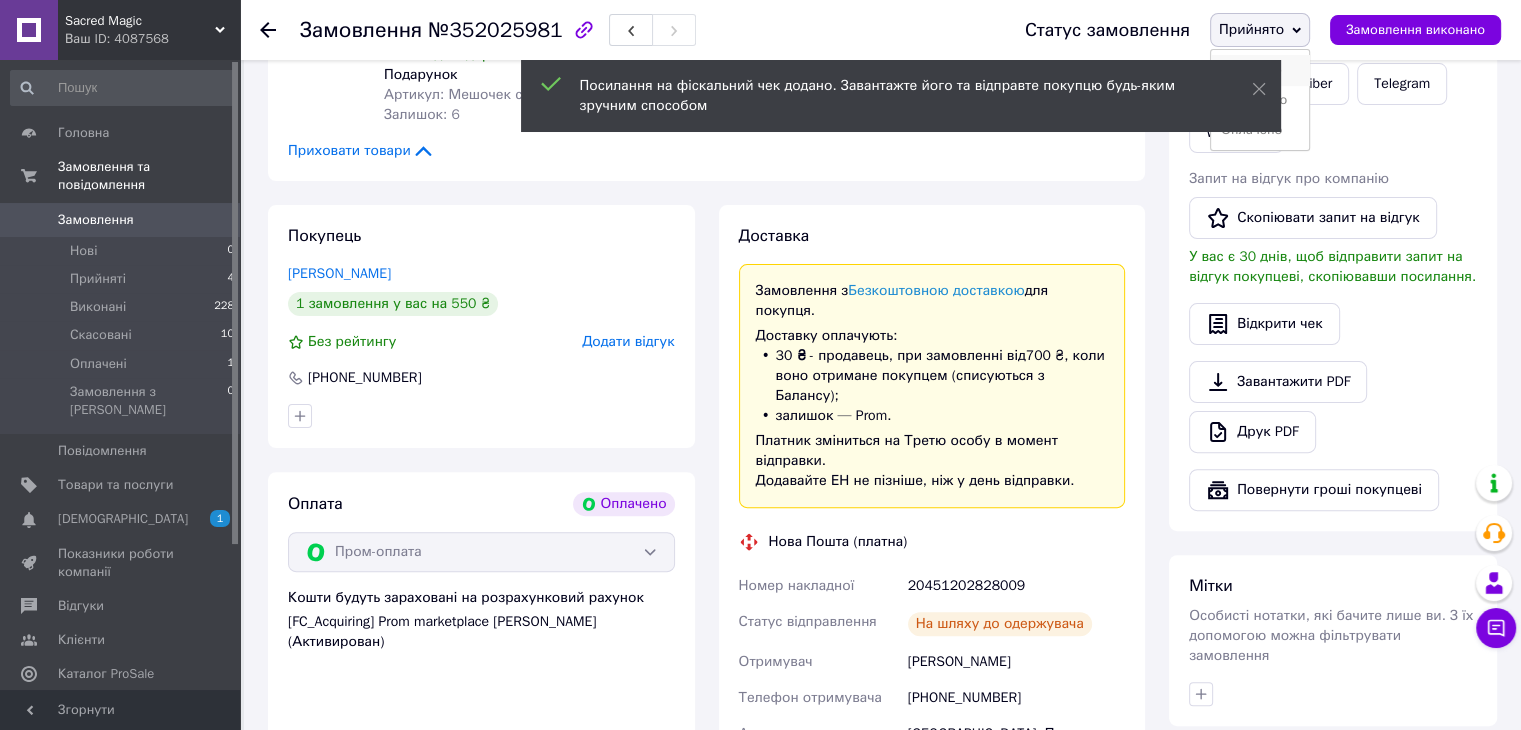 click on "Виконано" at bounding box center (1260, 70) 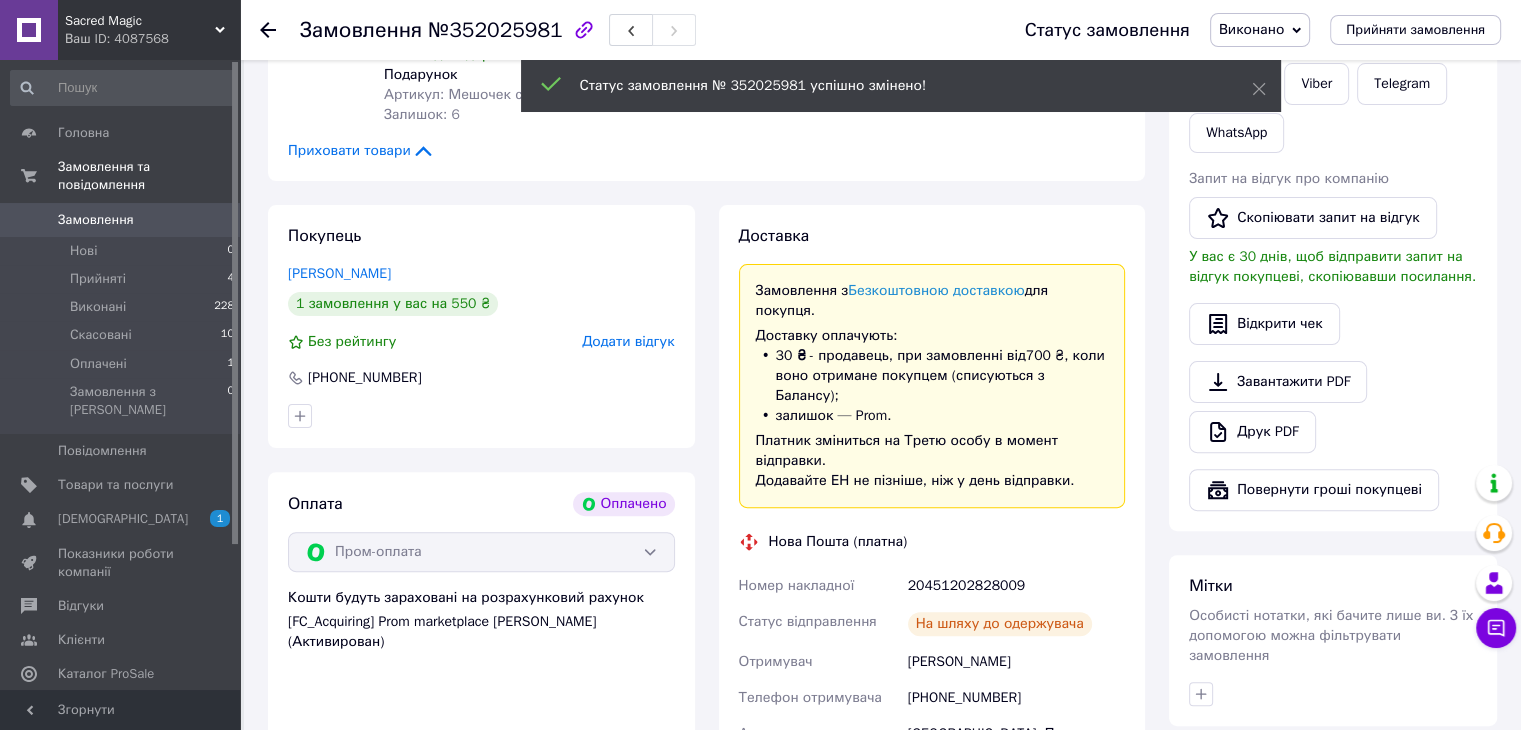 click on "Замовлення 0" at bounding box center (123, 220) 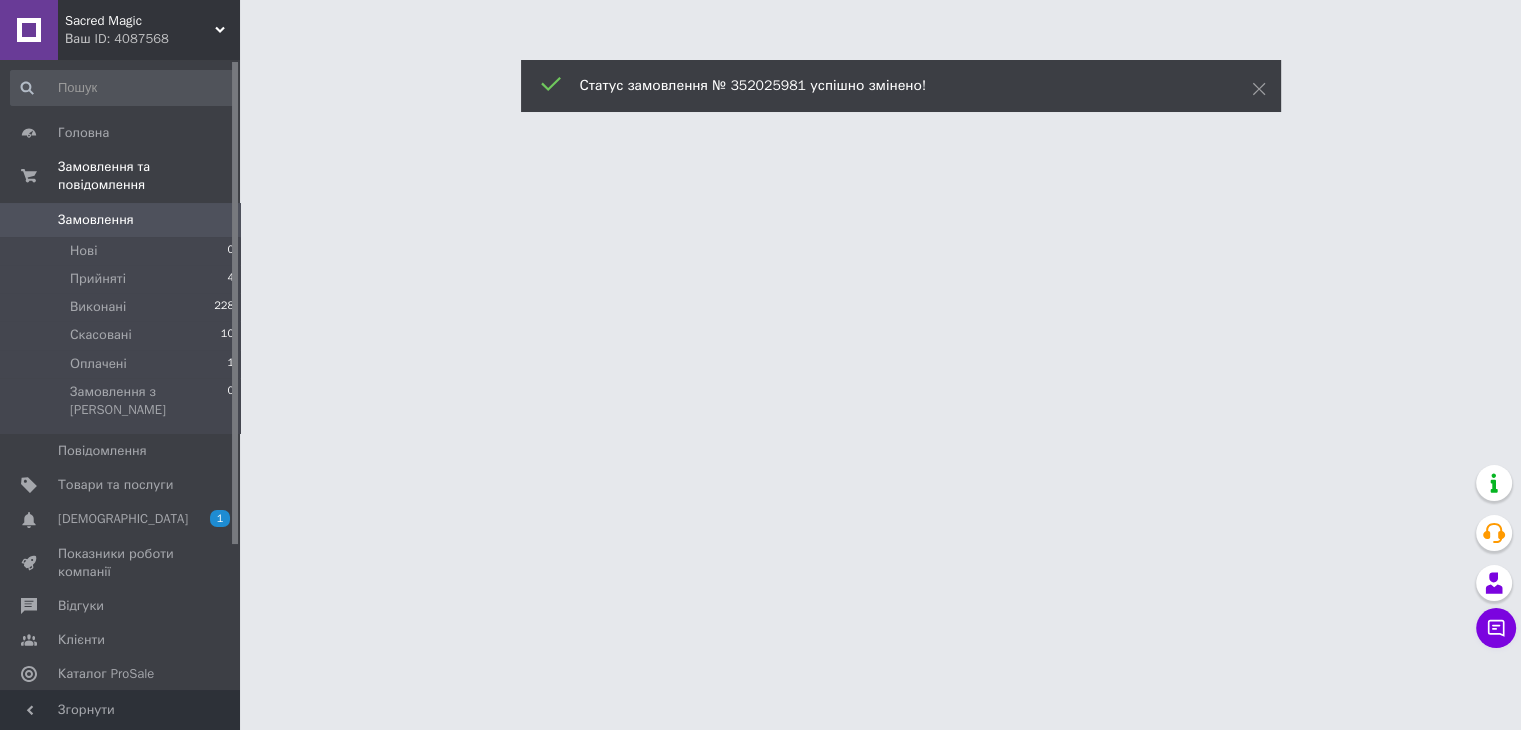 scroll, scrollTop: 0, scrollLeft: 0, axis: both 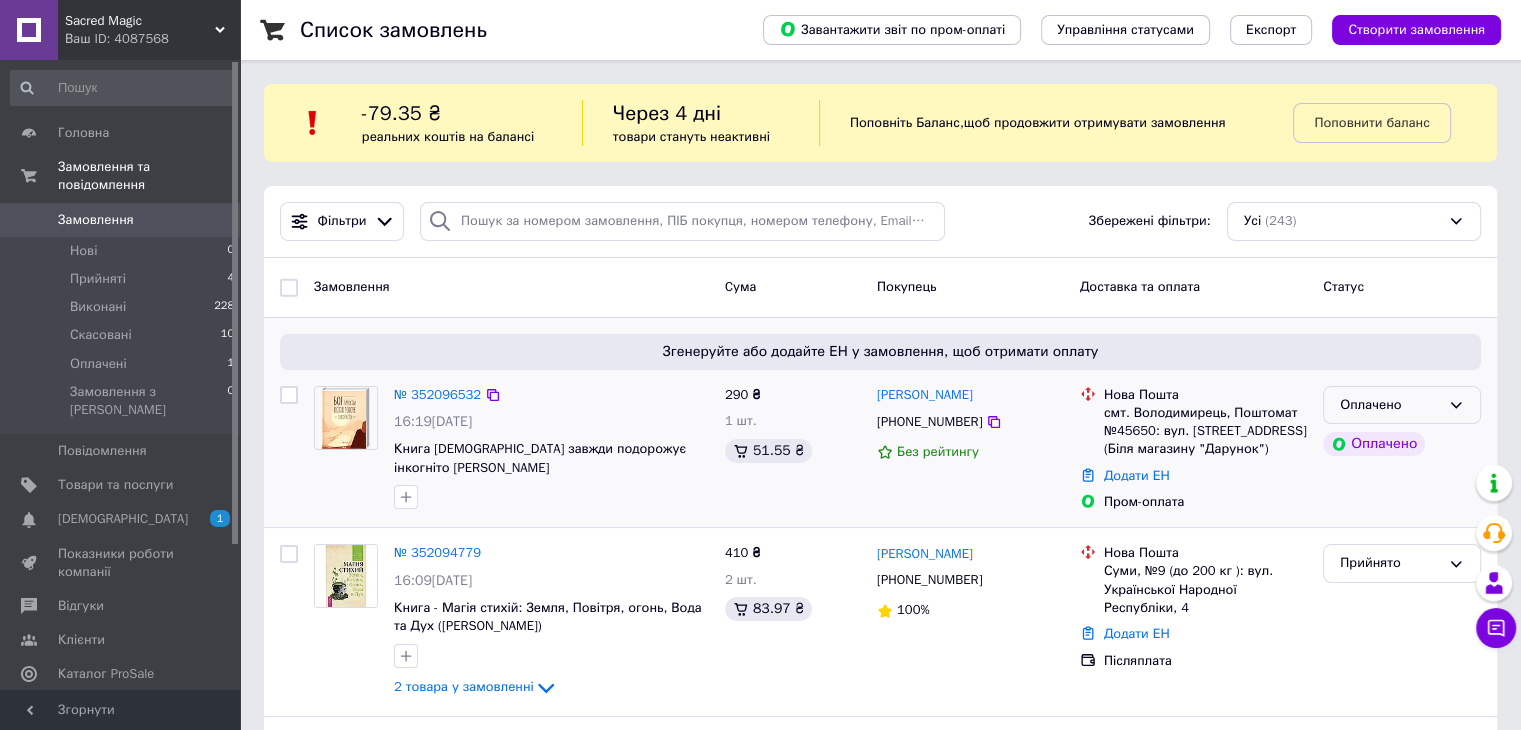 click on "Оплачено" at bounding box center (1390, 405) 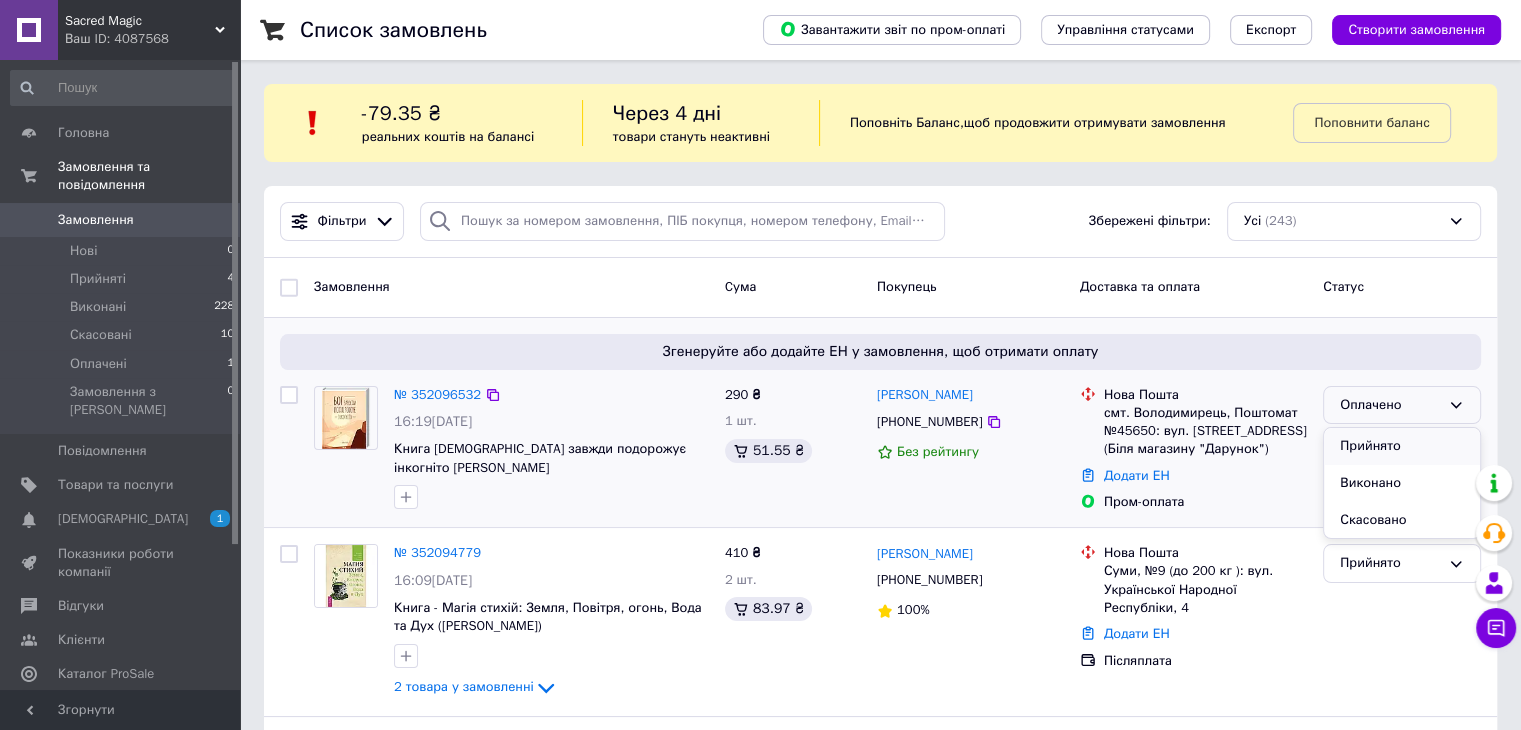 click on "Прийнято" at bounding box center (1402, 446) 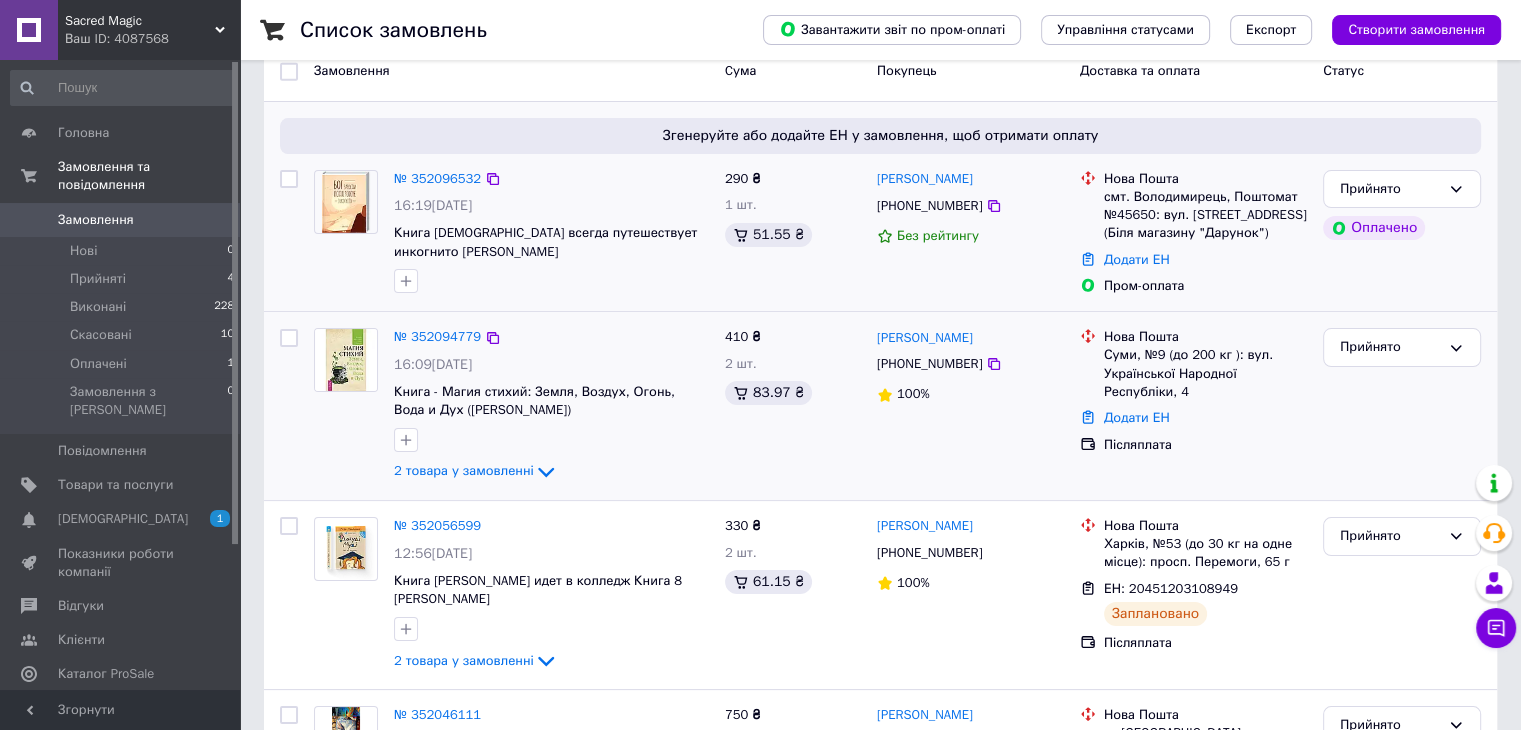scroll, scrollTop: 100, scrollLeft: 0, axis: vertical 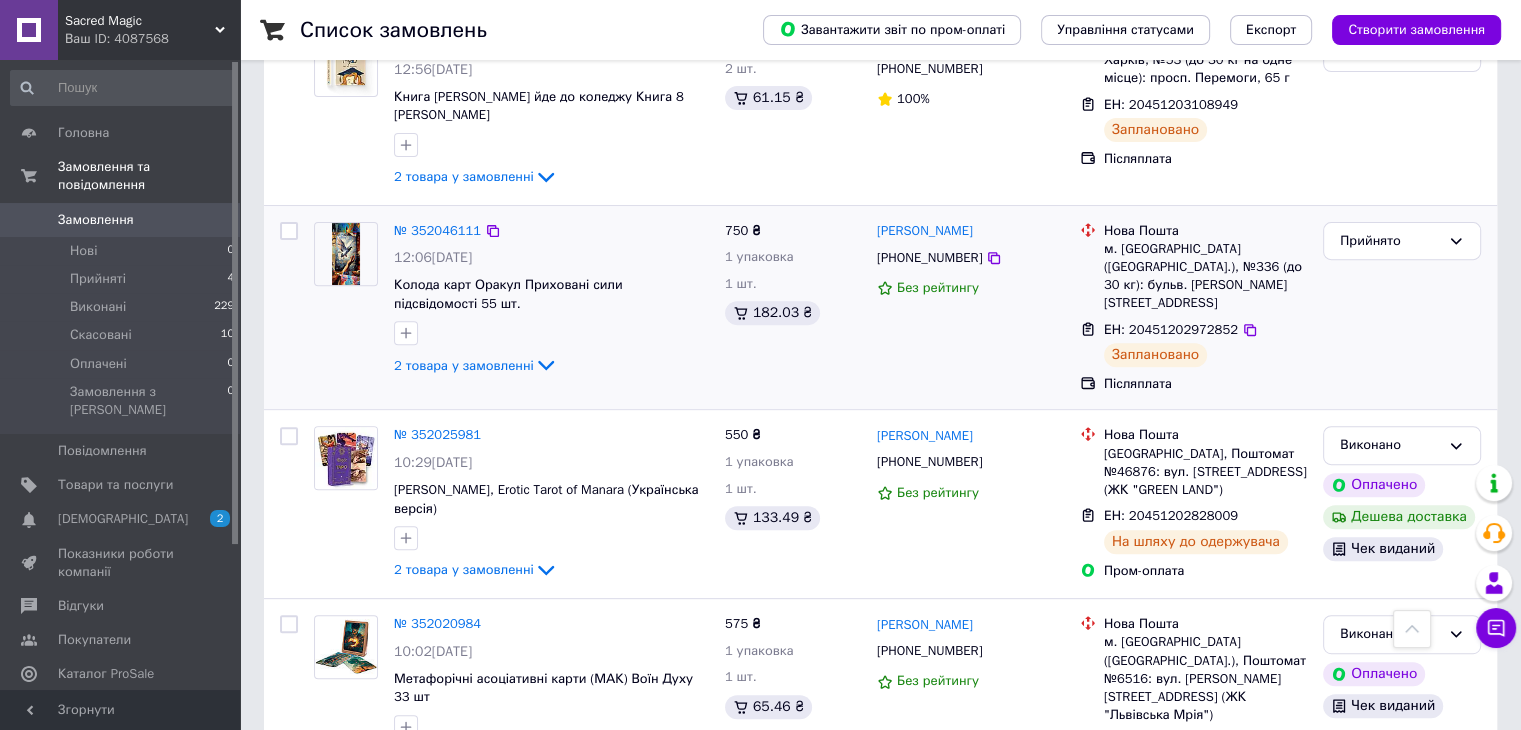click on "№ 352046111 12:06, 10.07.2025 Колода карт Оракул Приховані сили підсвідомості 55 шт. 2 товара у замовленні" at bounding box center (551, 300) 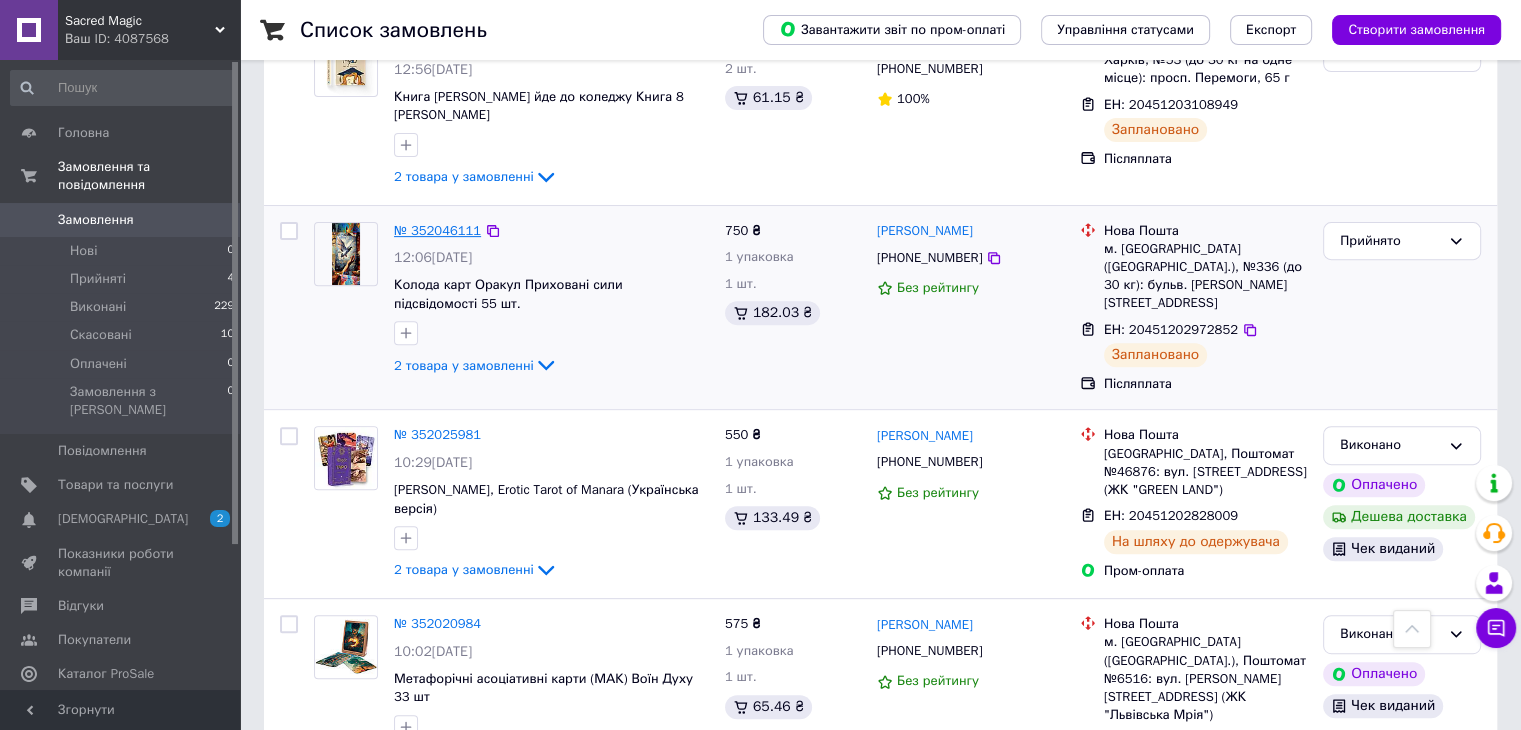 click on "№ 352046111" at bounding box center [437, 230] 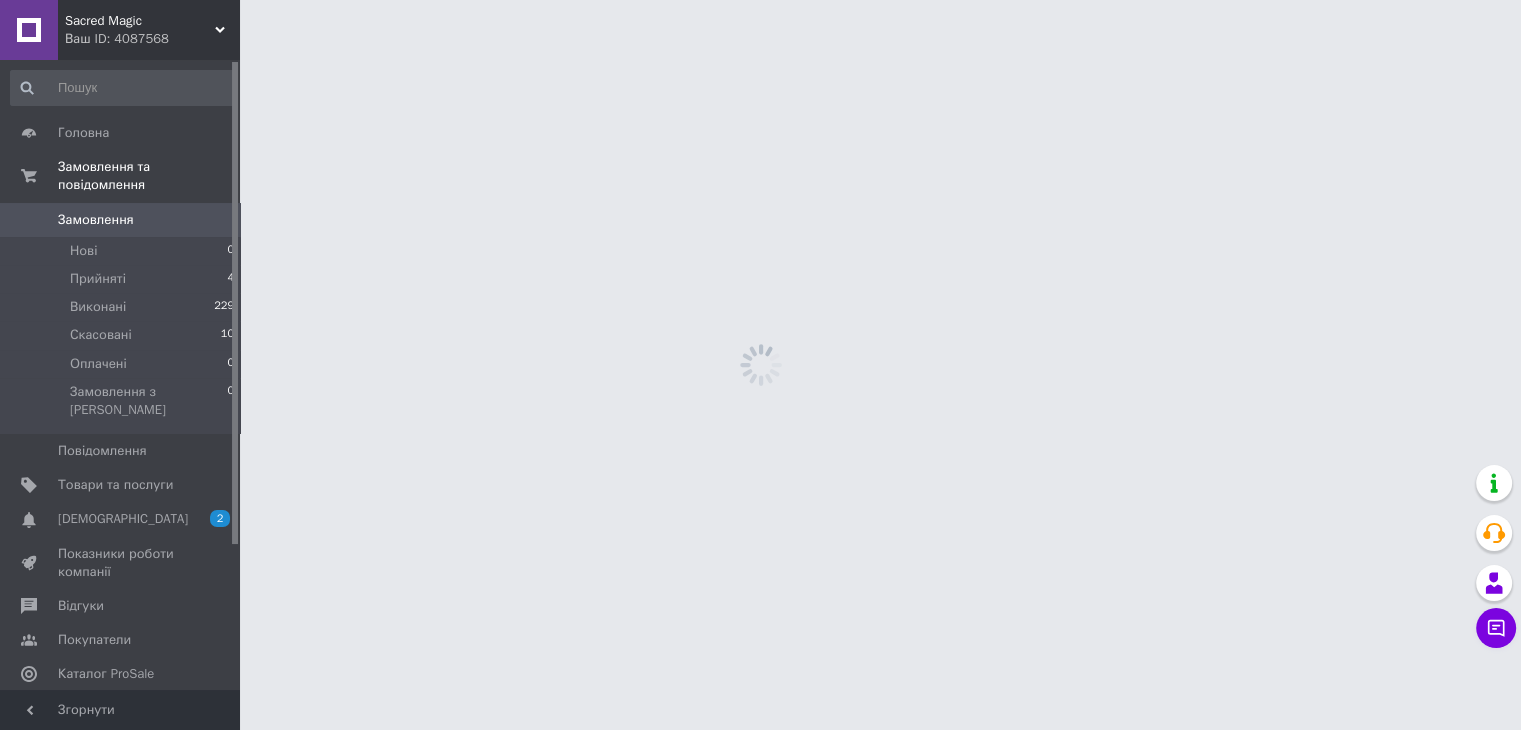 scroll, scrollTop: 0, scrollLeft: 0, axis: both 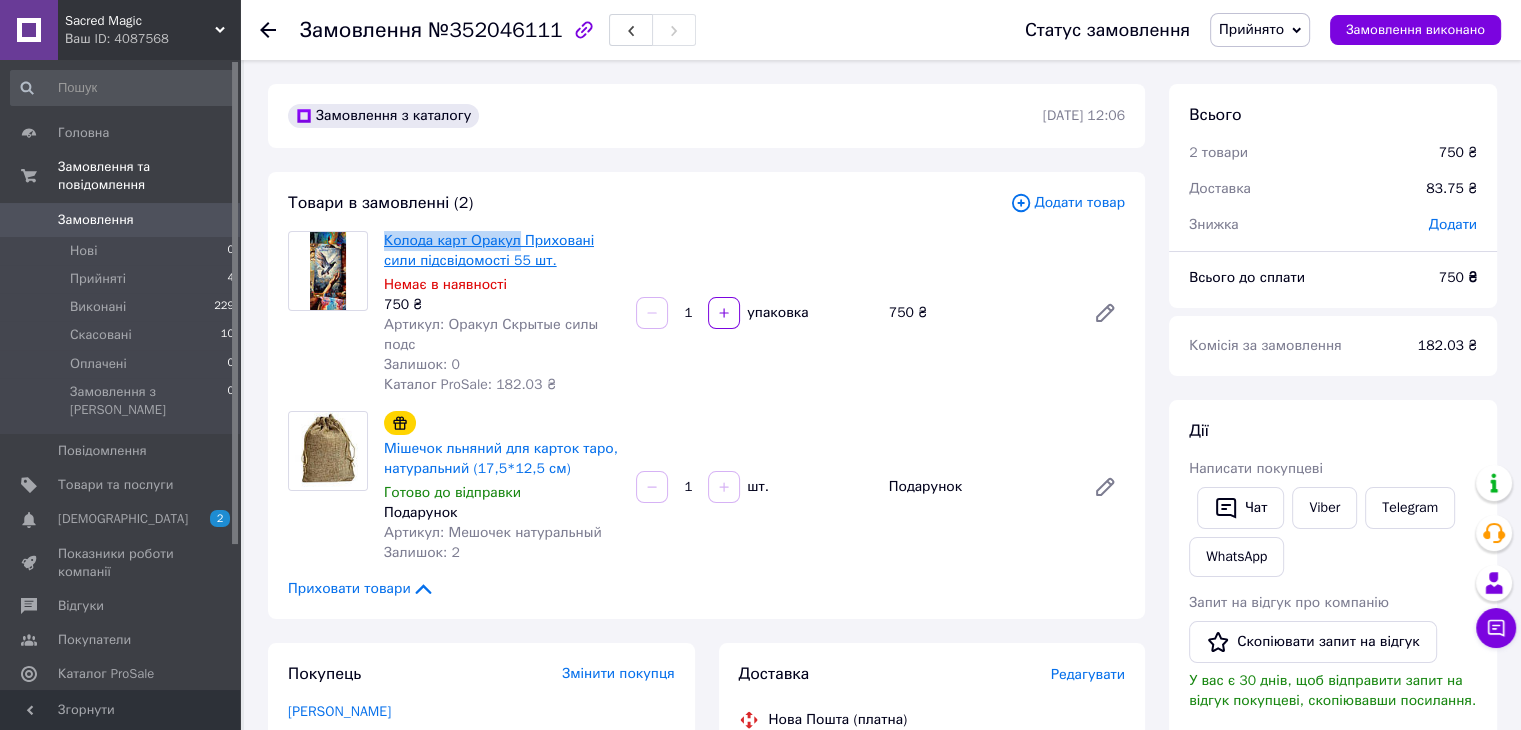 drag, startPoint x: 379, startPoint y: 240, endPoint x: 512, endPoint y: 248, distance: 133.24039 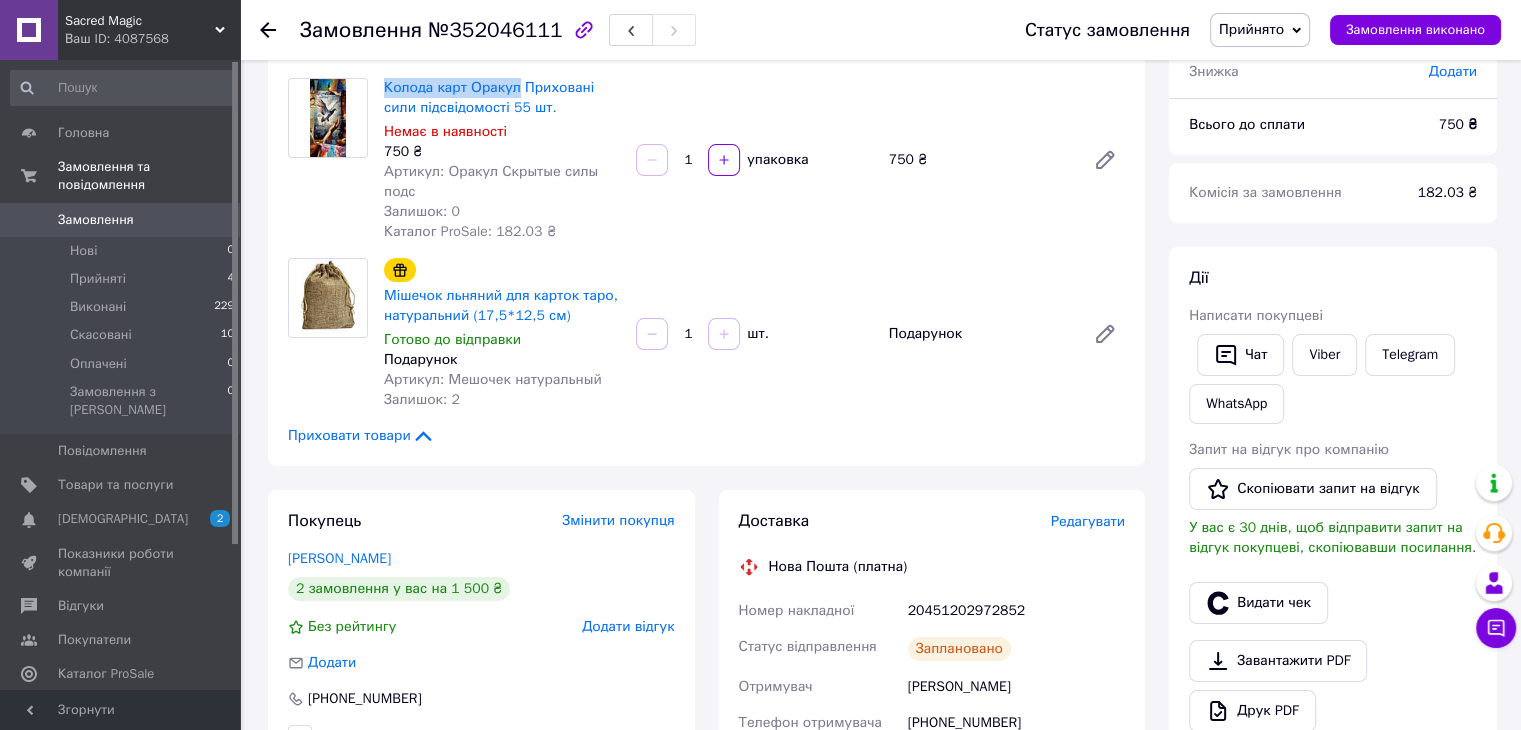 scroll, scrollTop: 300, scrollLeft: 0, axis: vertical 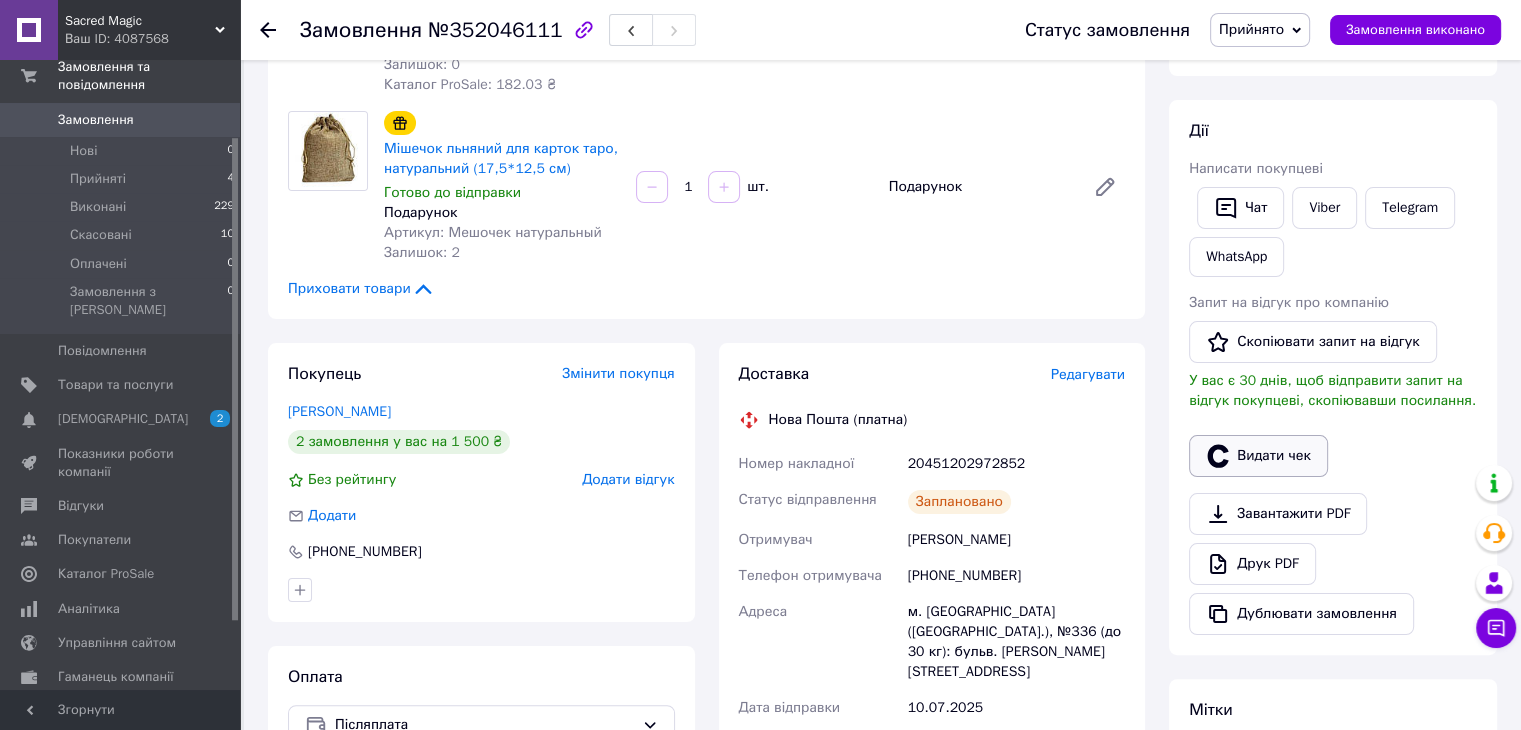 click on "Видати чек" at bounding box center [1258, 456] 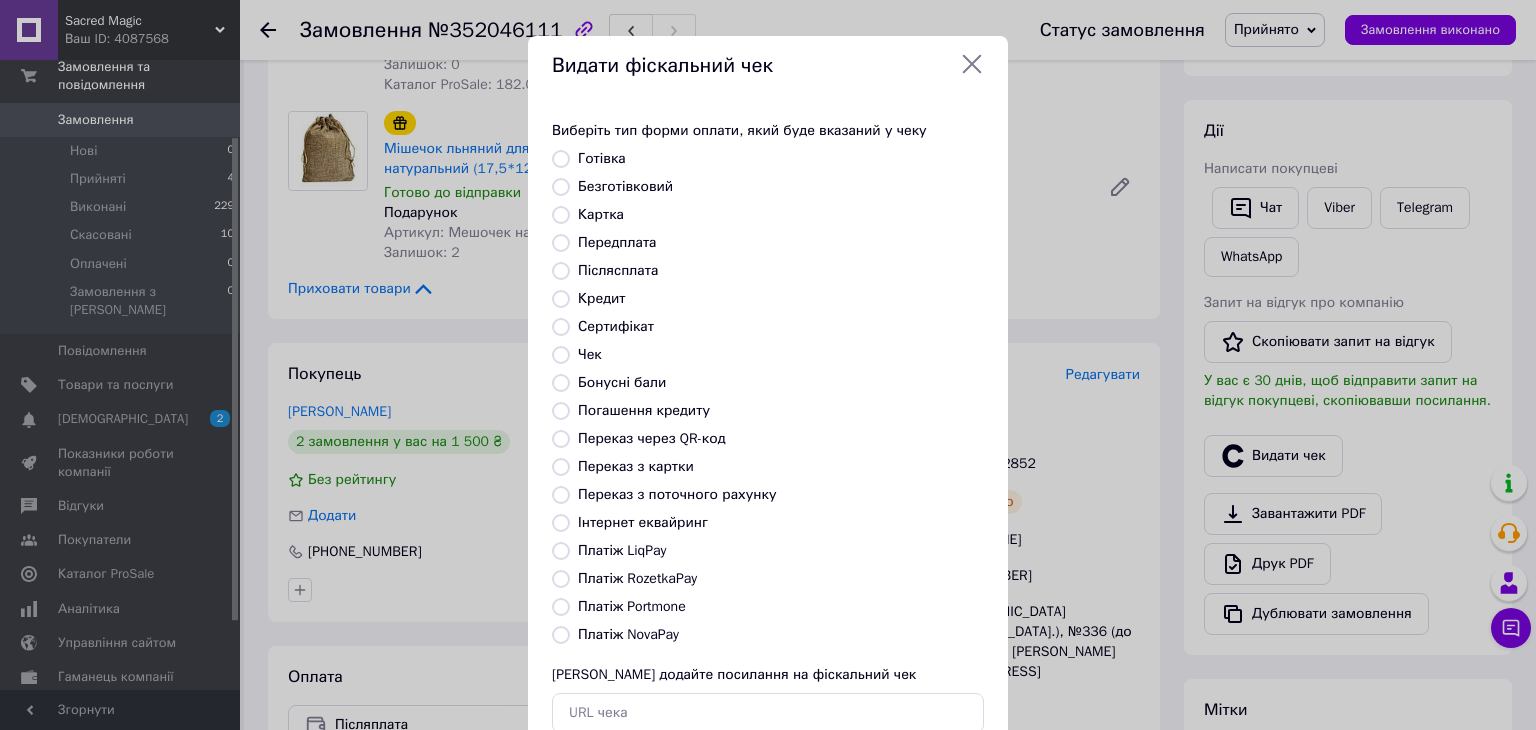 scroll, scrollTop: 100, scrollLeft: 0, axis: vertical 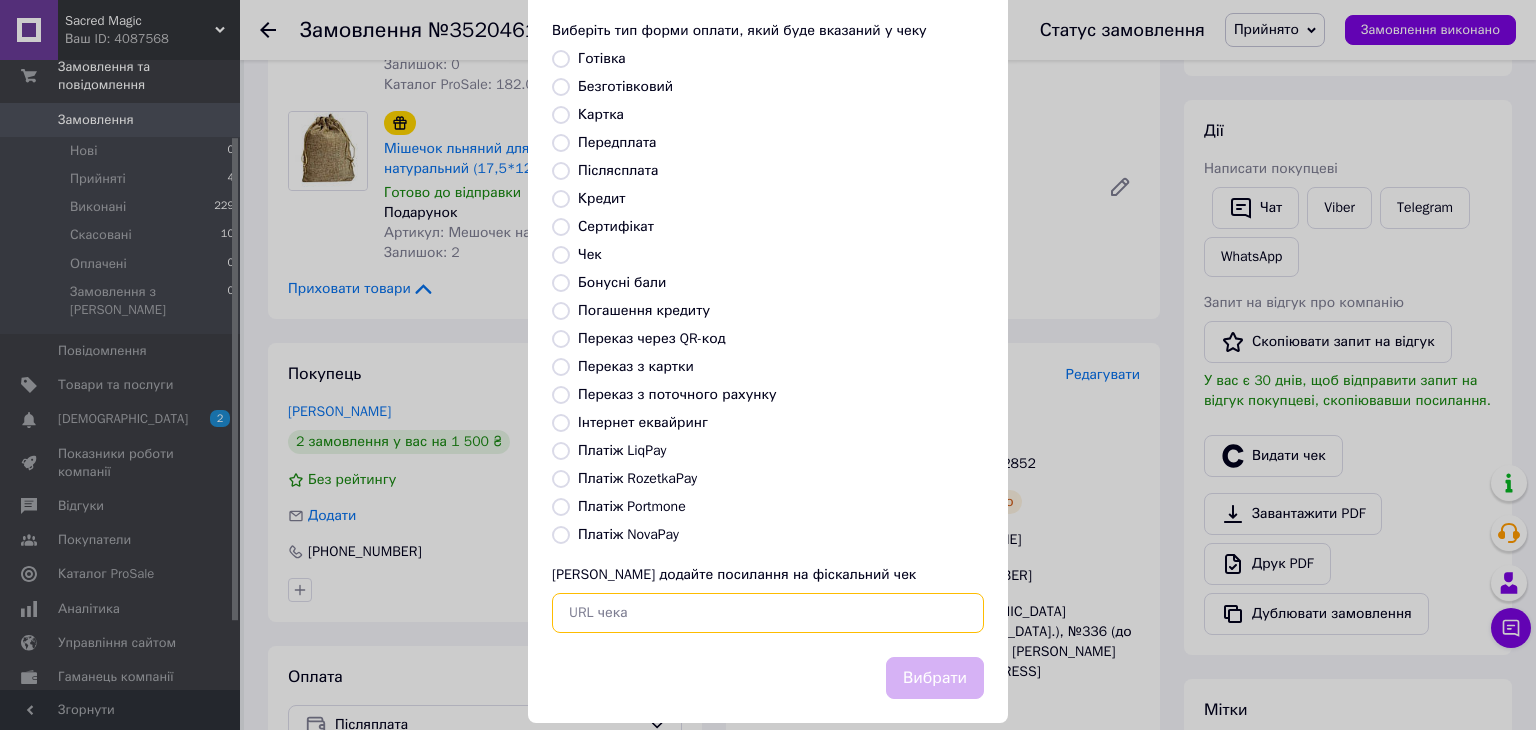 click at bounding box center [768, 613] 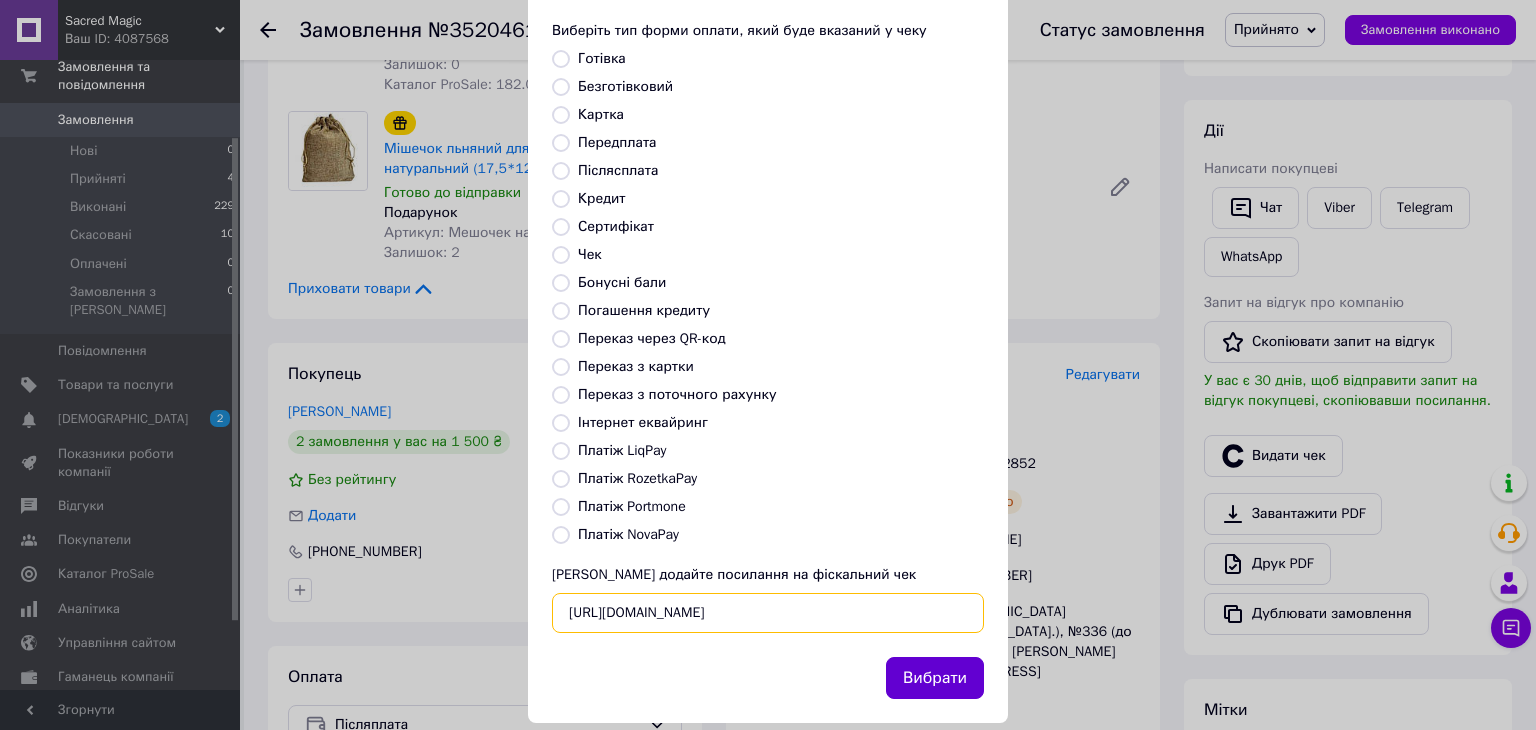 scroll, scrollTop: 0, scrollLeft: 19, axis: horizontal 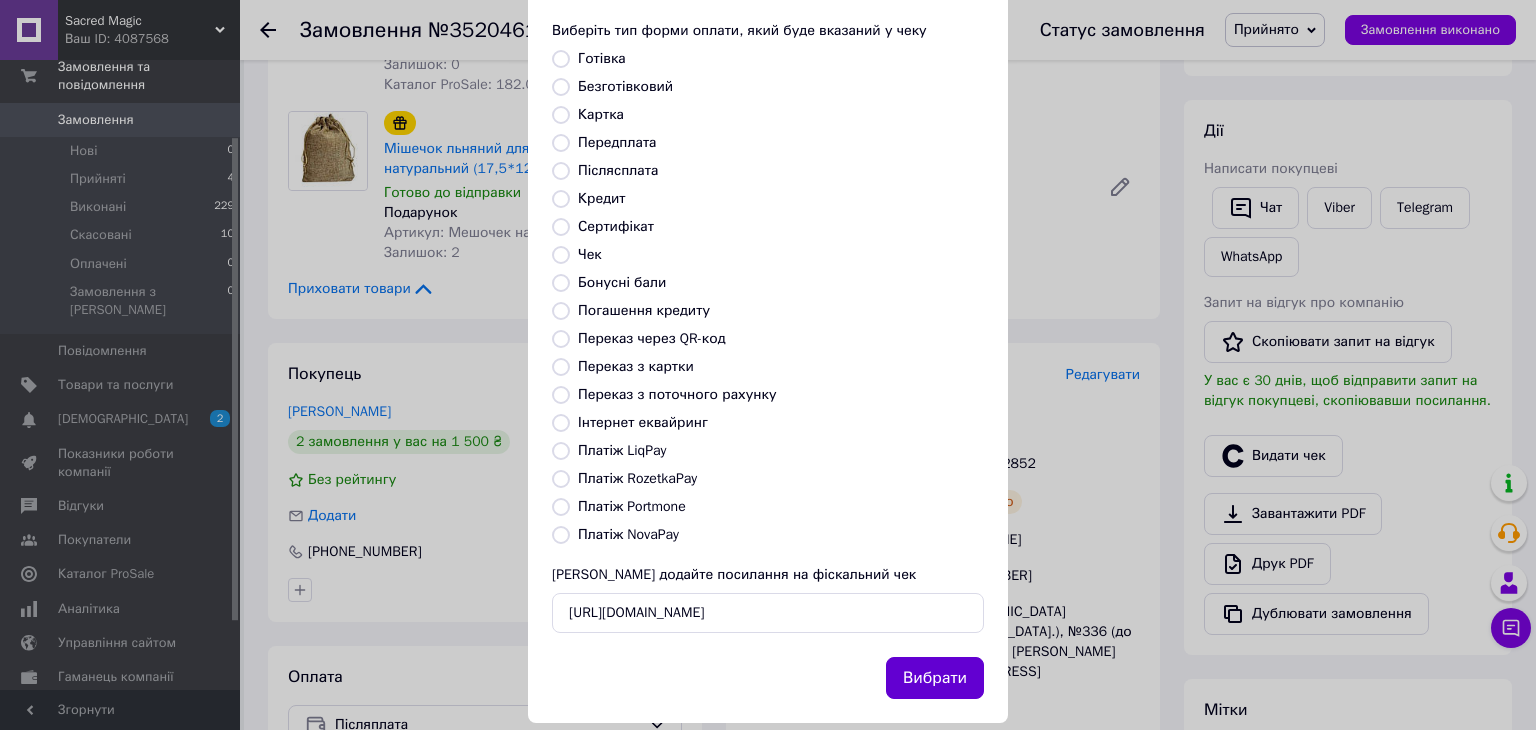 click on "Вибрати" at bounding box center (935, 678) 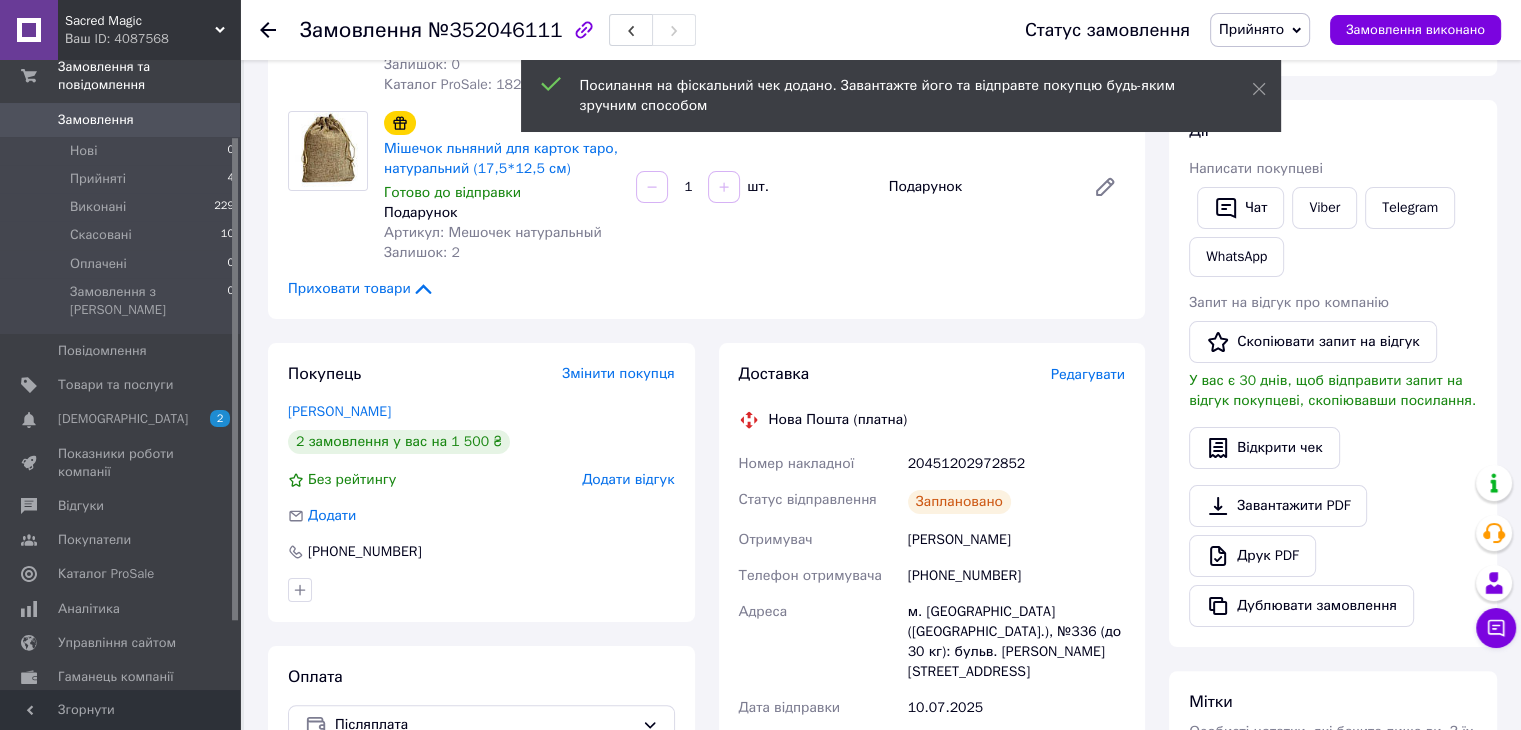 click on "Прийнято" at bounding box center (1251, 29) 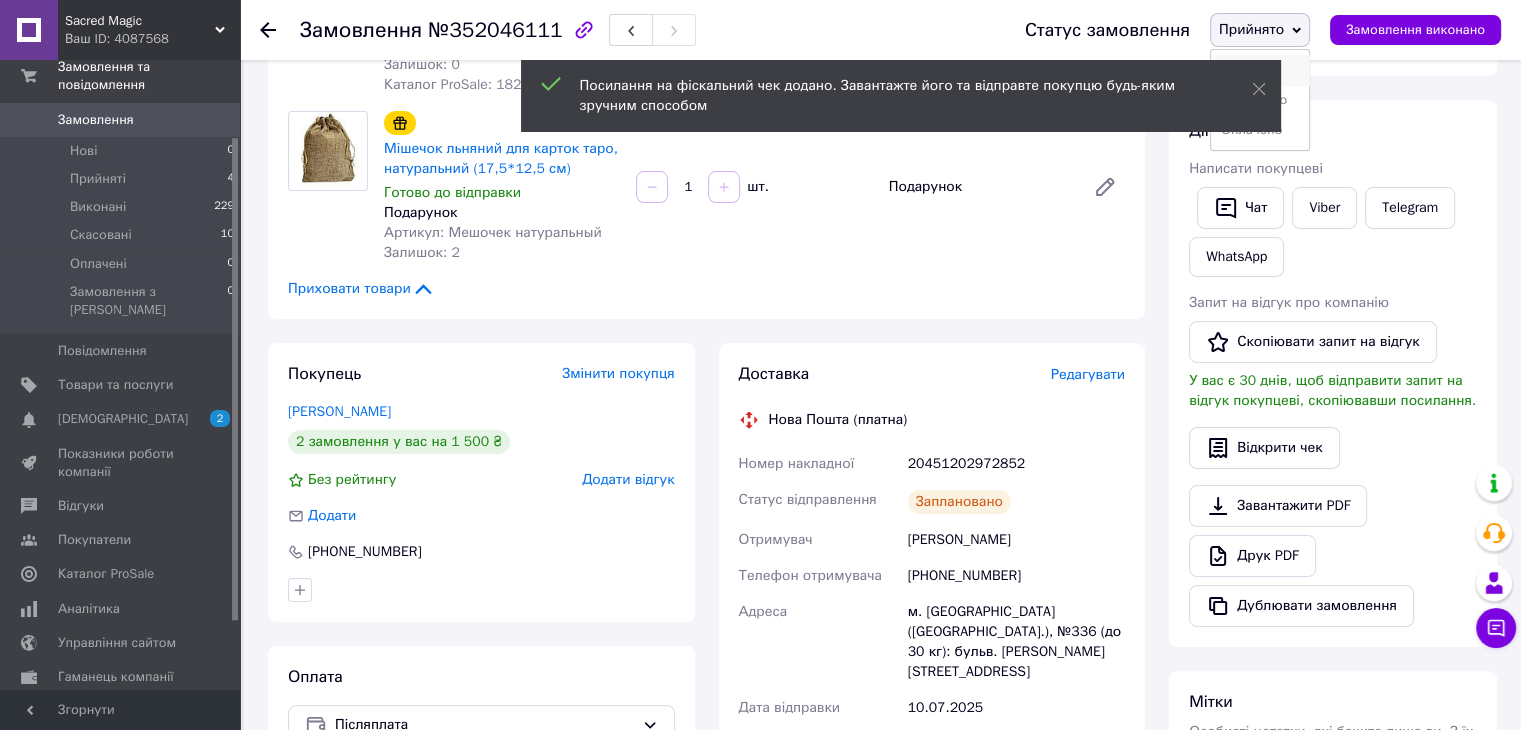 click on "Виконано" at bounding box center [1260, 70] 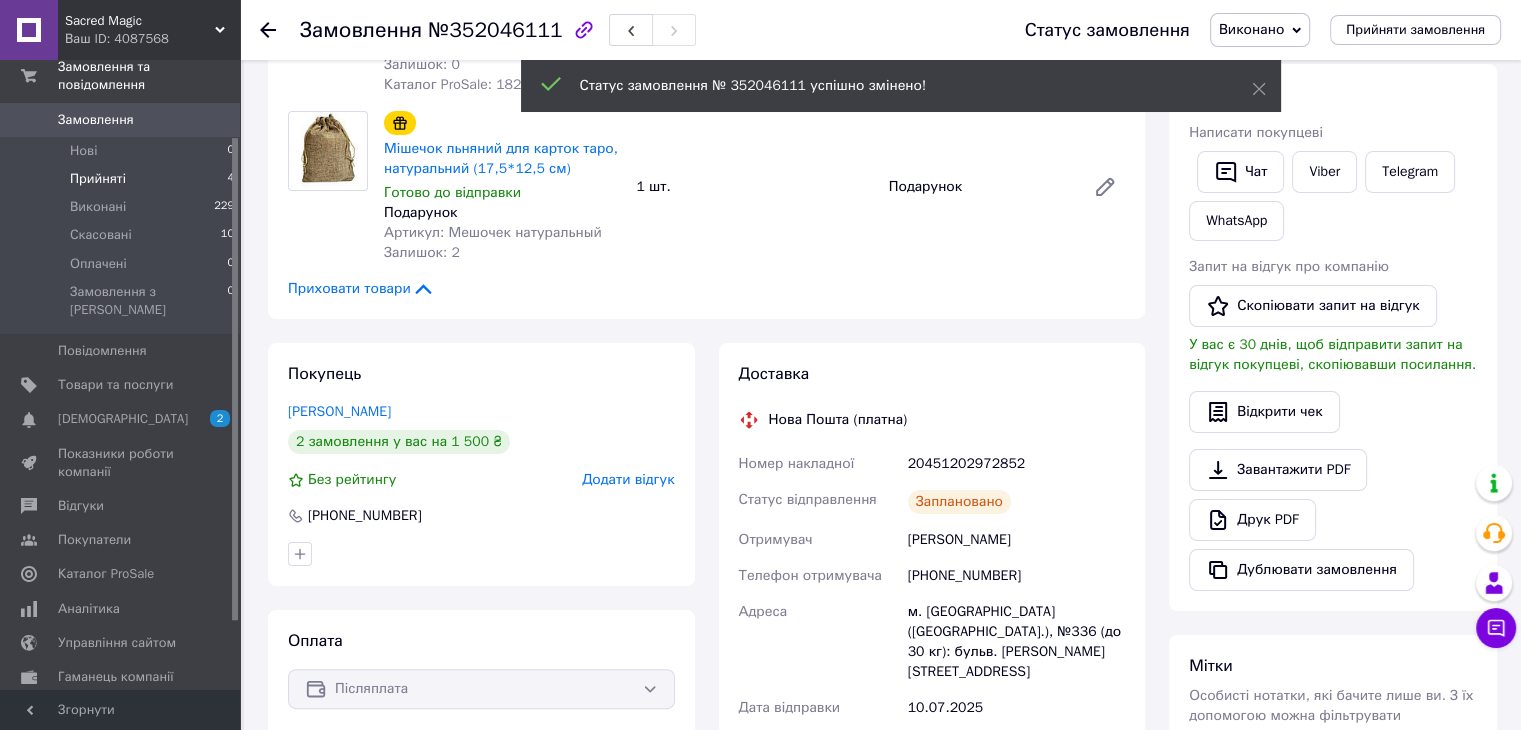 click on "Прийняті 4" at bounding box center (123, 179) 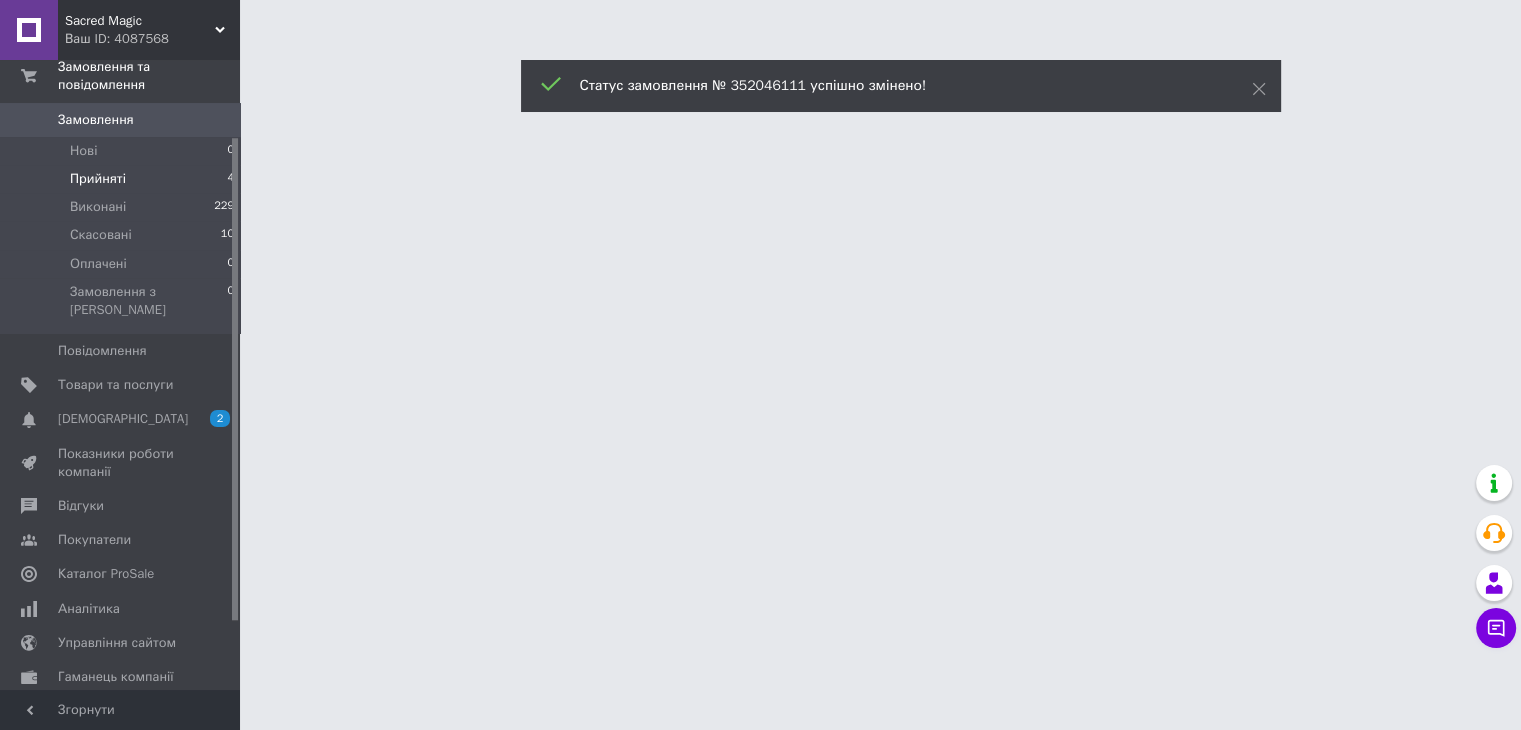 scroll, scrollTop: 0, scrollLeft: 0, axis: both 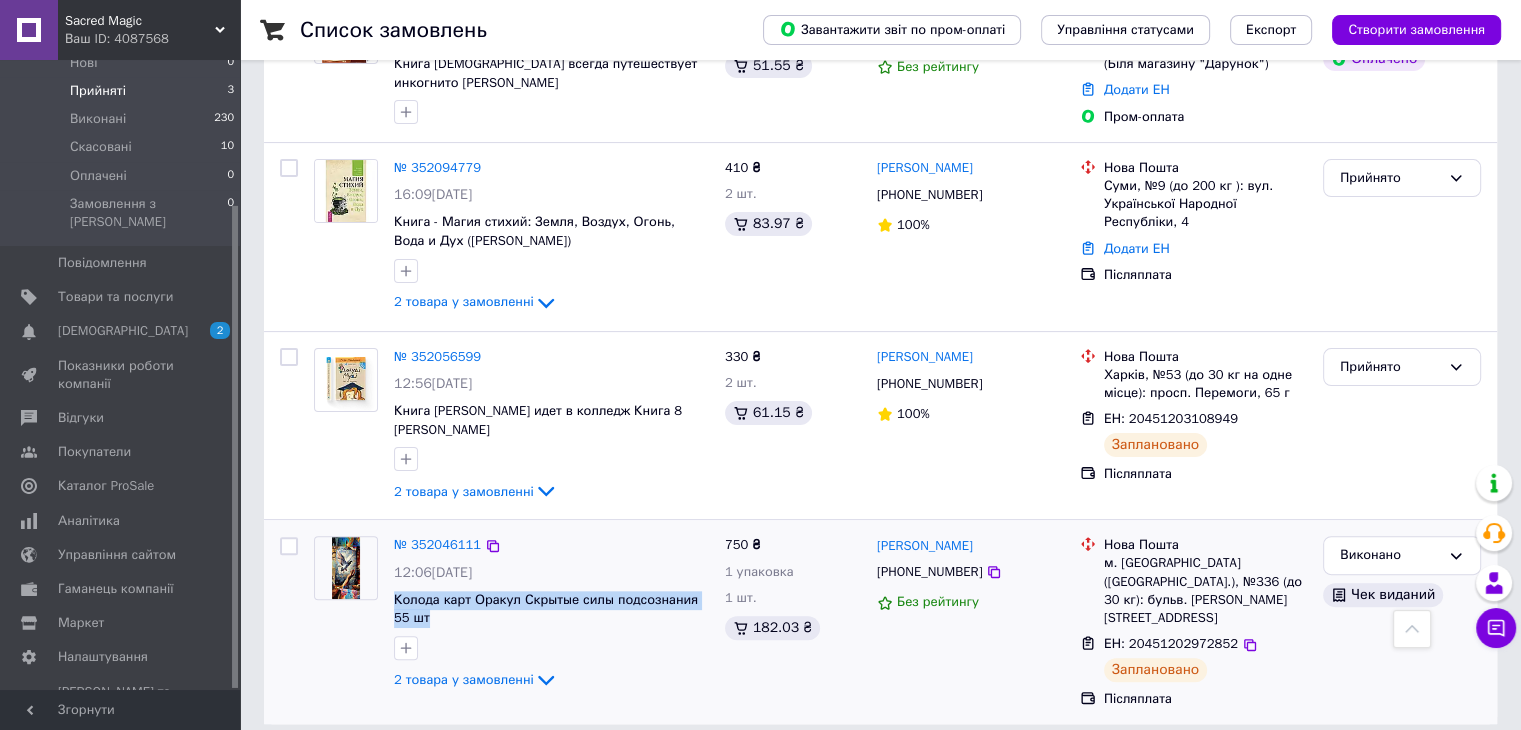 drag, startPoint x: 386, startPoint y: 597, endPoint x: 455, endPoint y: 627, distance: 75.23962 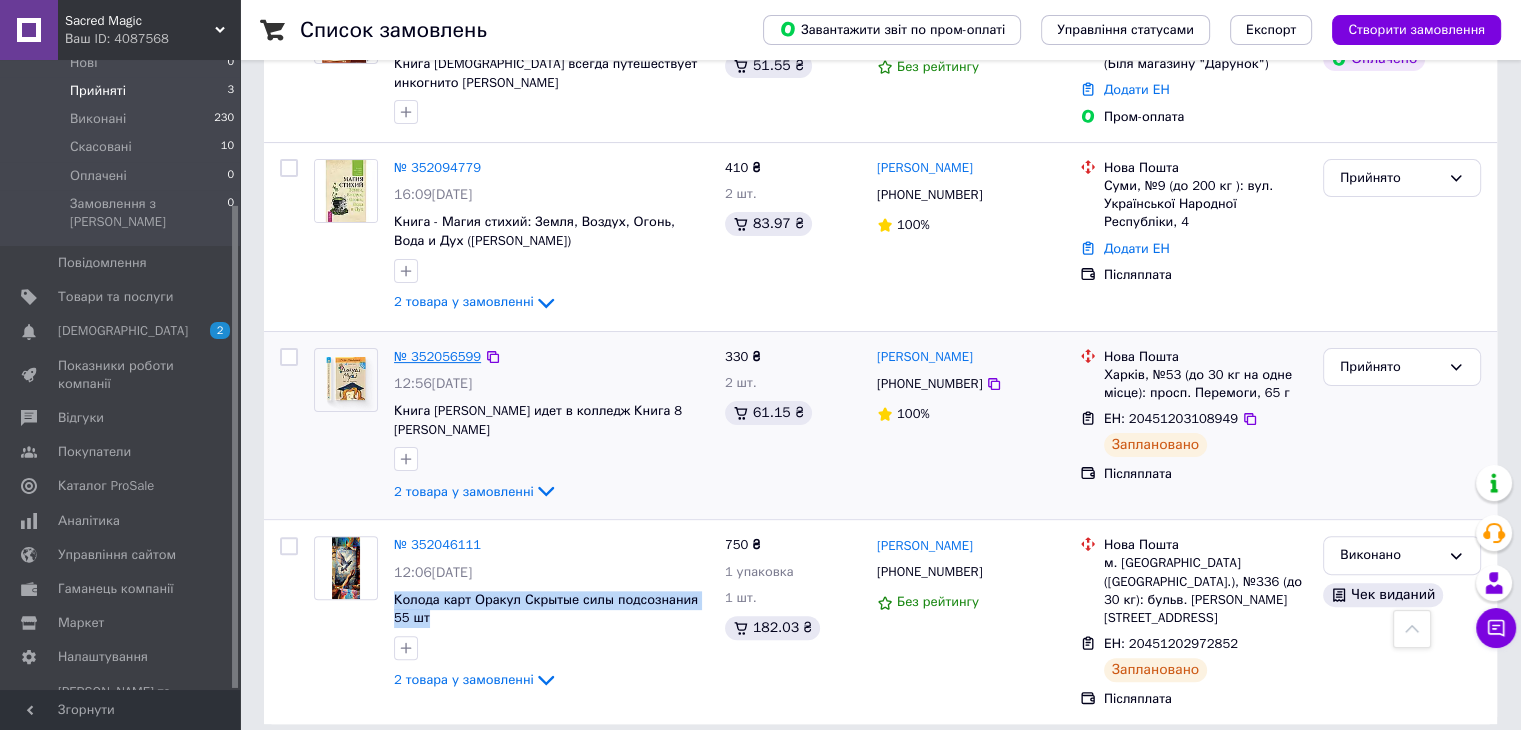click on "№ 352056599" at bounding box center (437, 356) 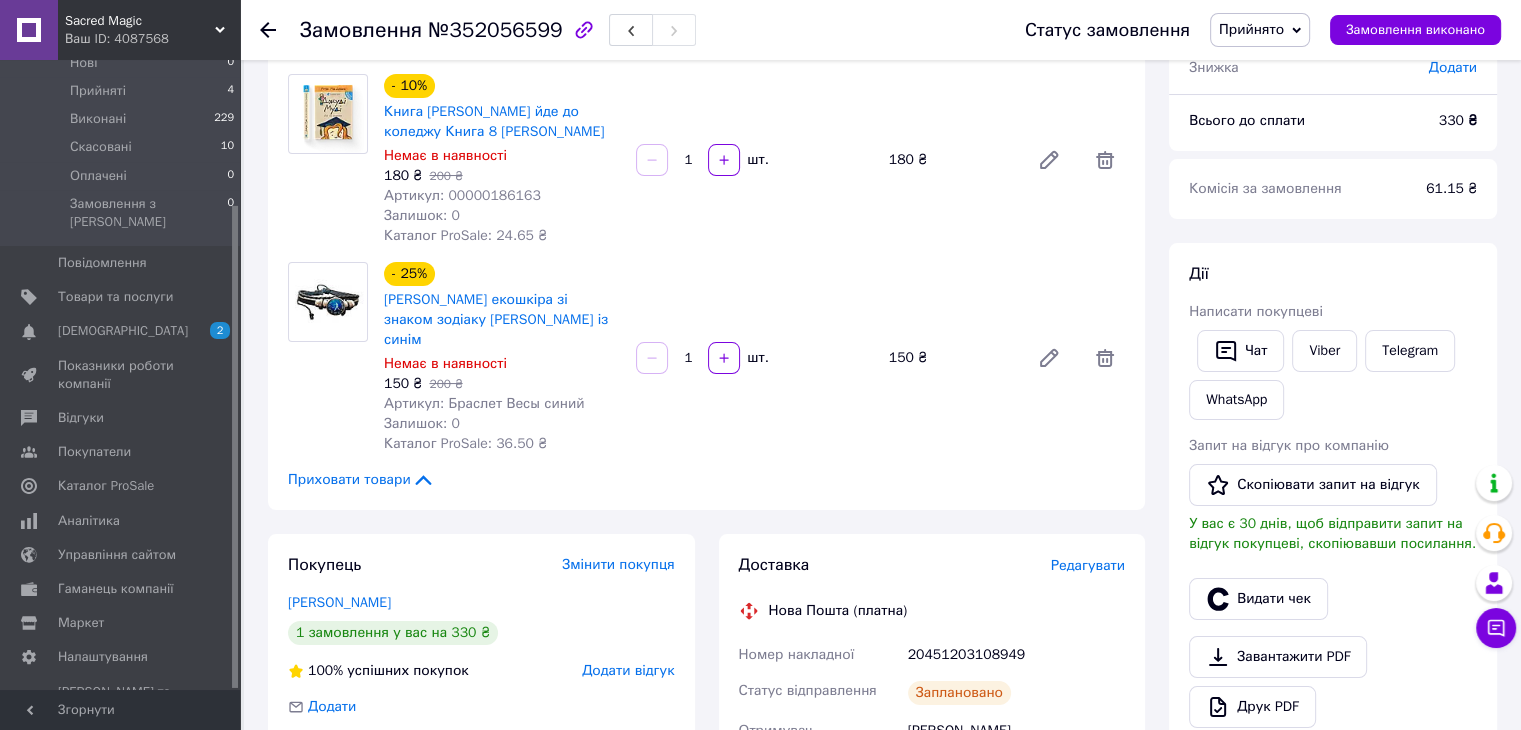 scroll, scrollTop: 0, scrollLeft: 0, axis: both 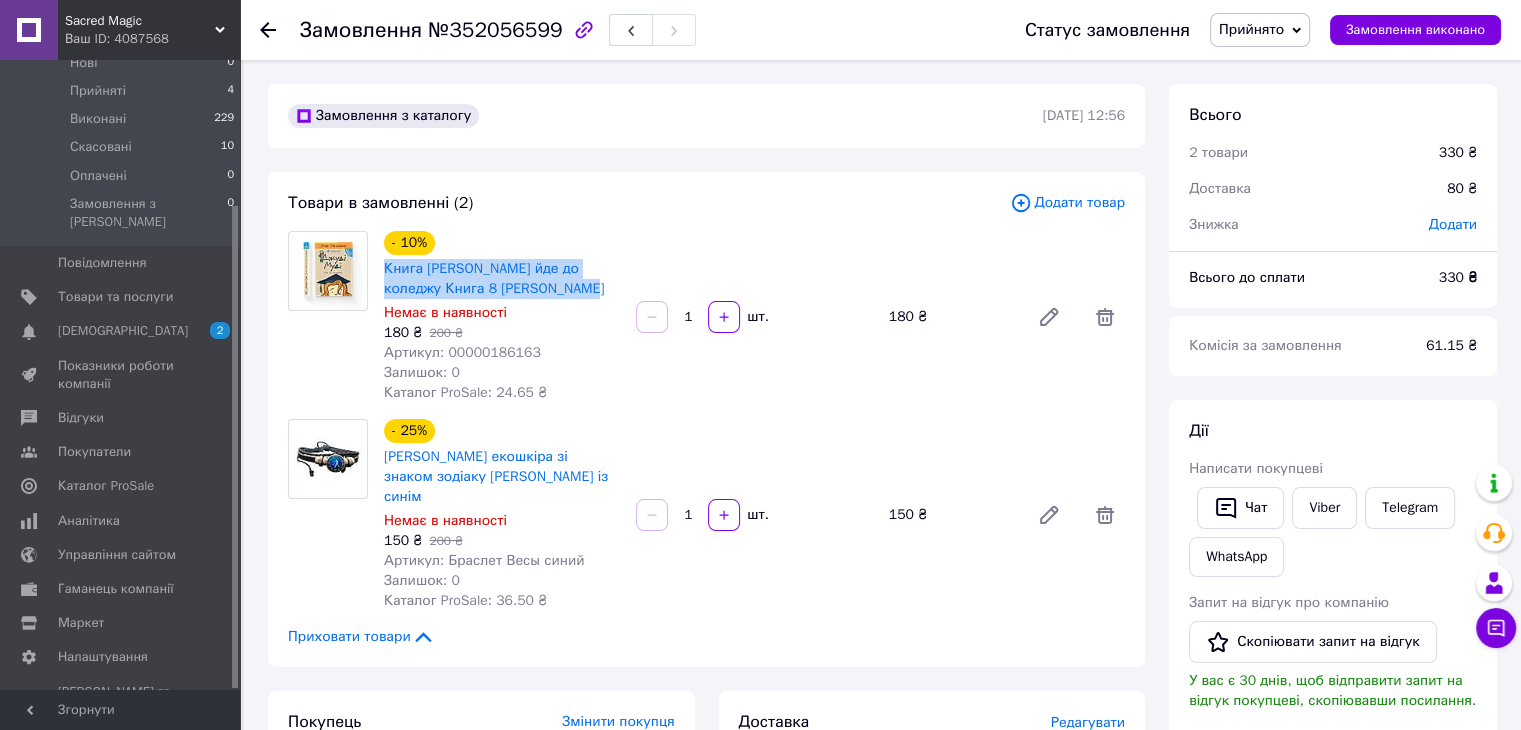 drag, startPoint x: 376, startPoint y: 266, endPoint x: 574, endPoint y: 299, distance: 200.73117 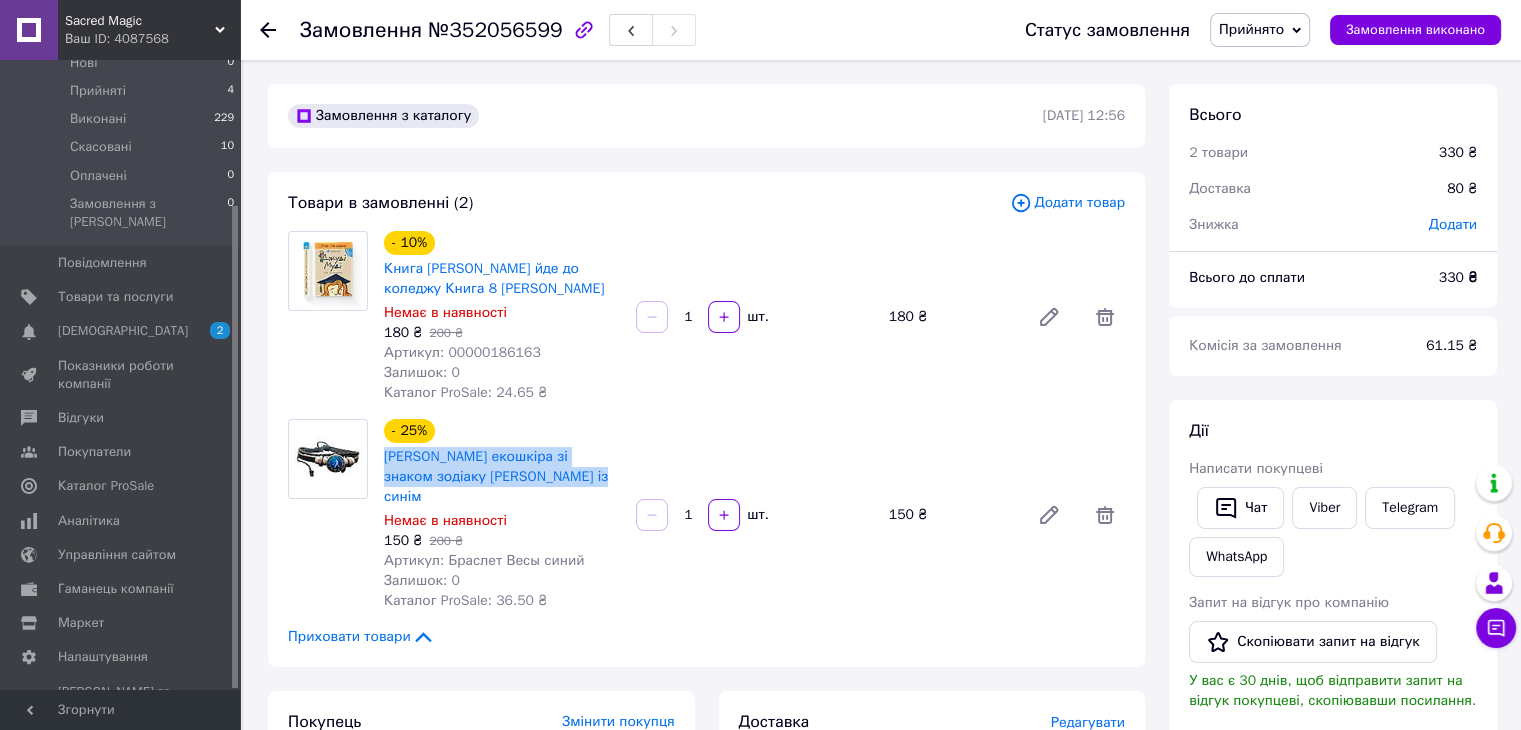 drag, startPoint x: 376, startPoint y: 456, endPoint x: 584, endPoint y: 483, distance: 209.74509 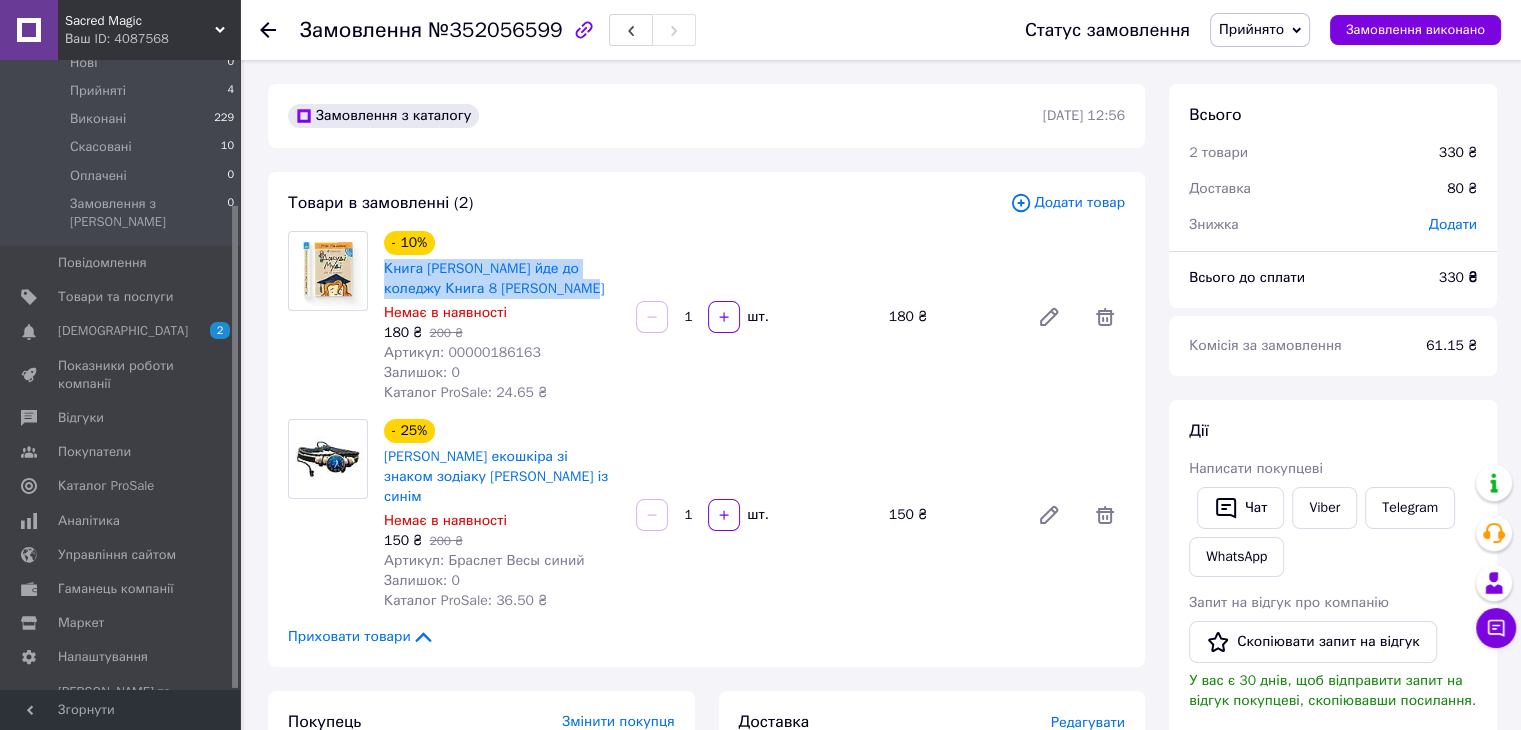 drag, startPoint x: 377, startPoint y: 271, endPoint x: 624, endPoint y: 295, distance: 248.16325 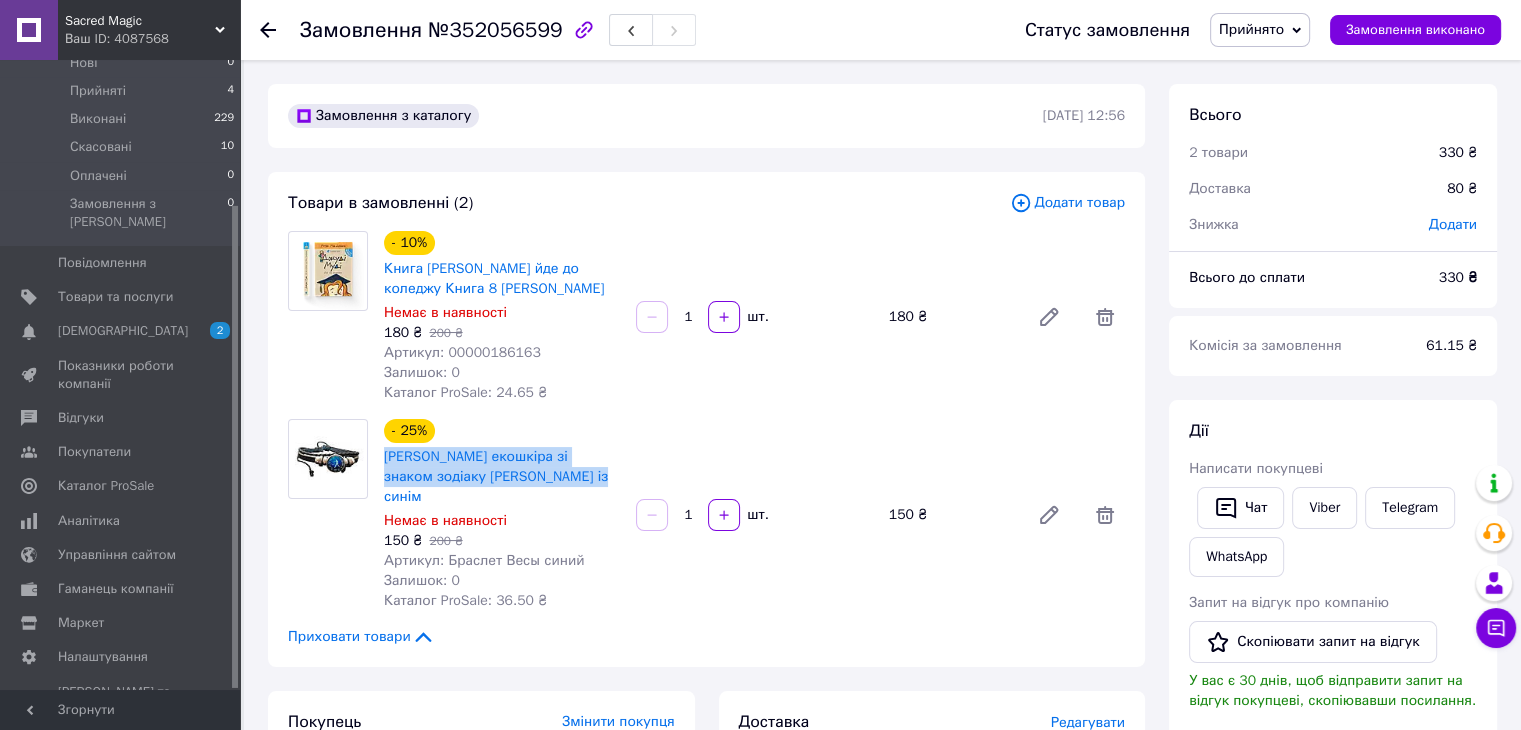 drag, startPoint x: 383, startPoint y: 457, endPoint x: 580, endPoint y: 473, distance: 197.64868 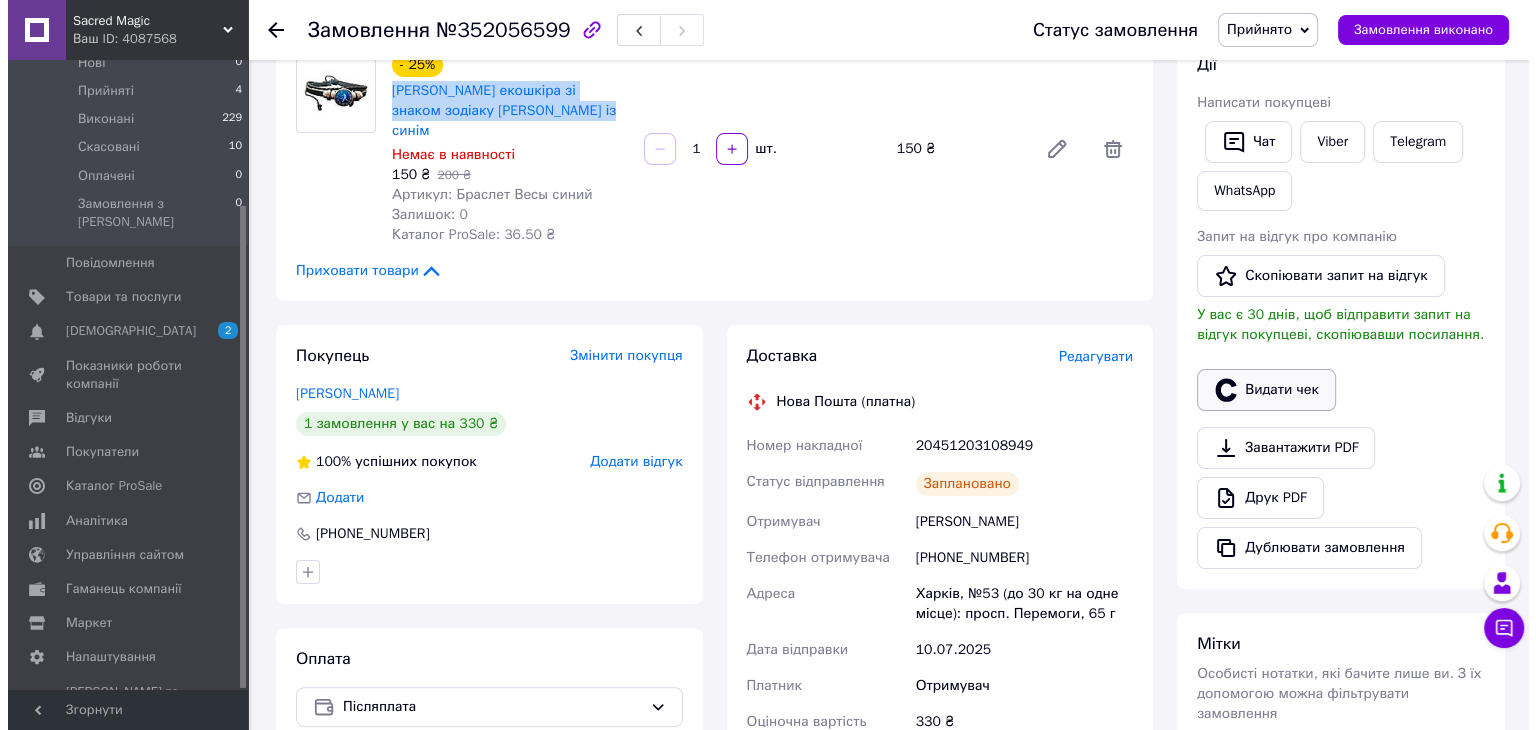 scroll, scrollTop: 400, scrollLeft: 0, axis: vertical 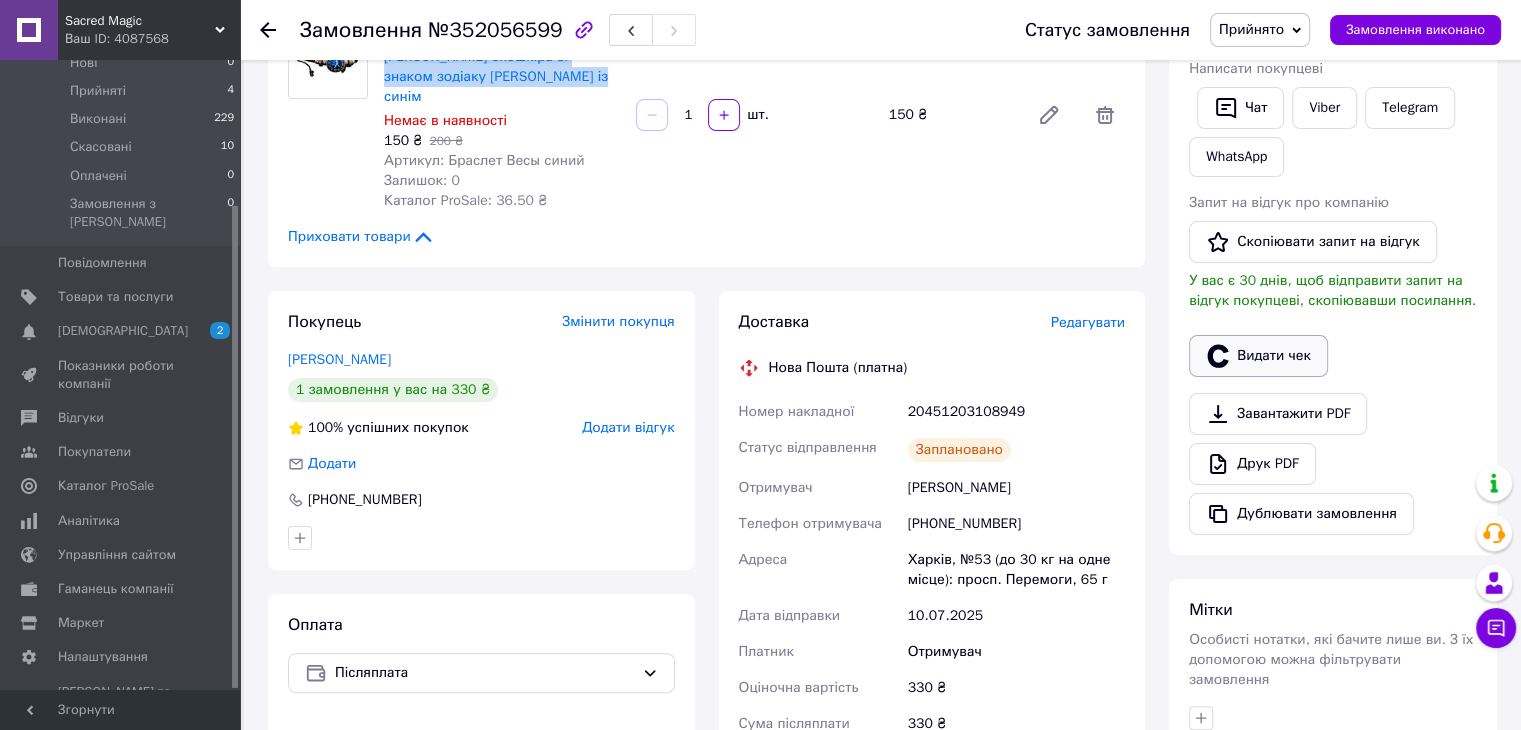 click on "Видати чек" at bounding box center (1258, 356) 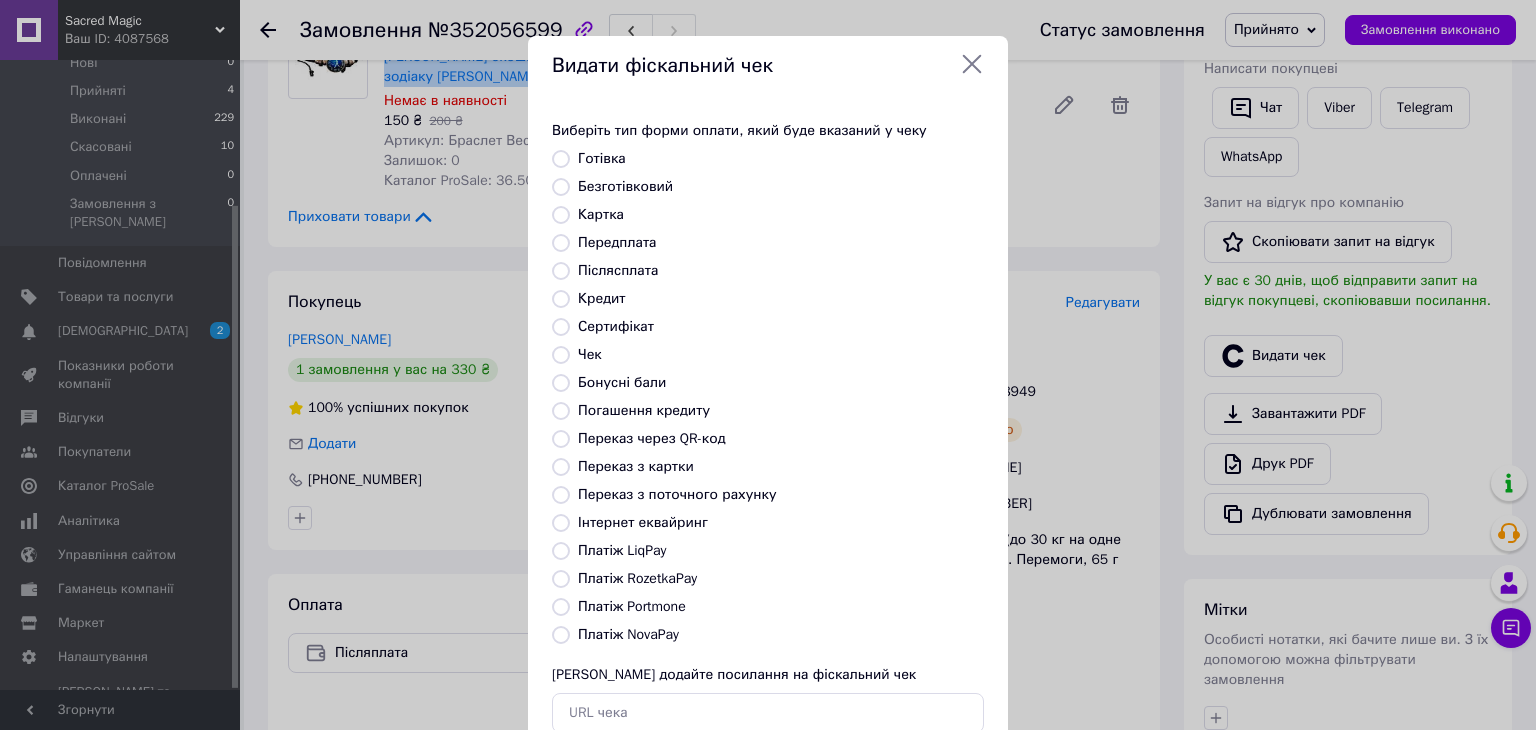 scroll, scrollTop: 128, scrollLeft: 0, axis: vertical 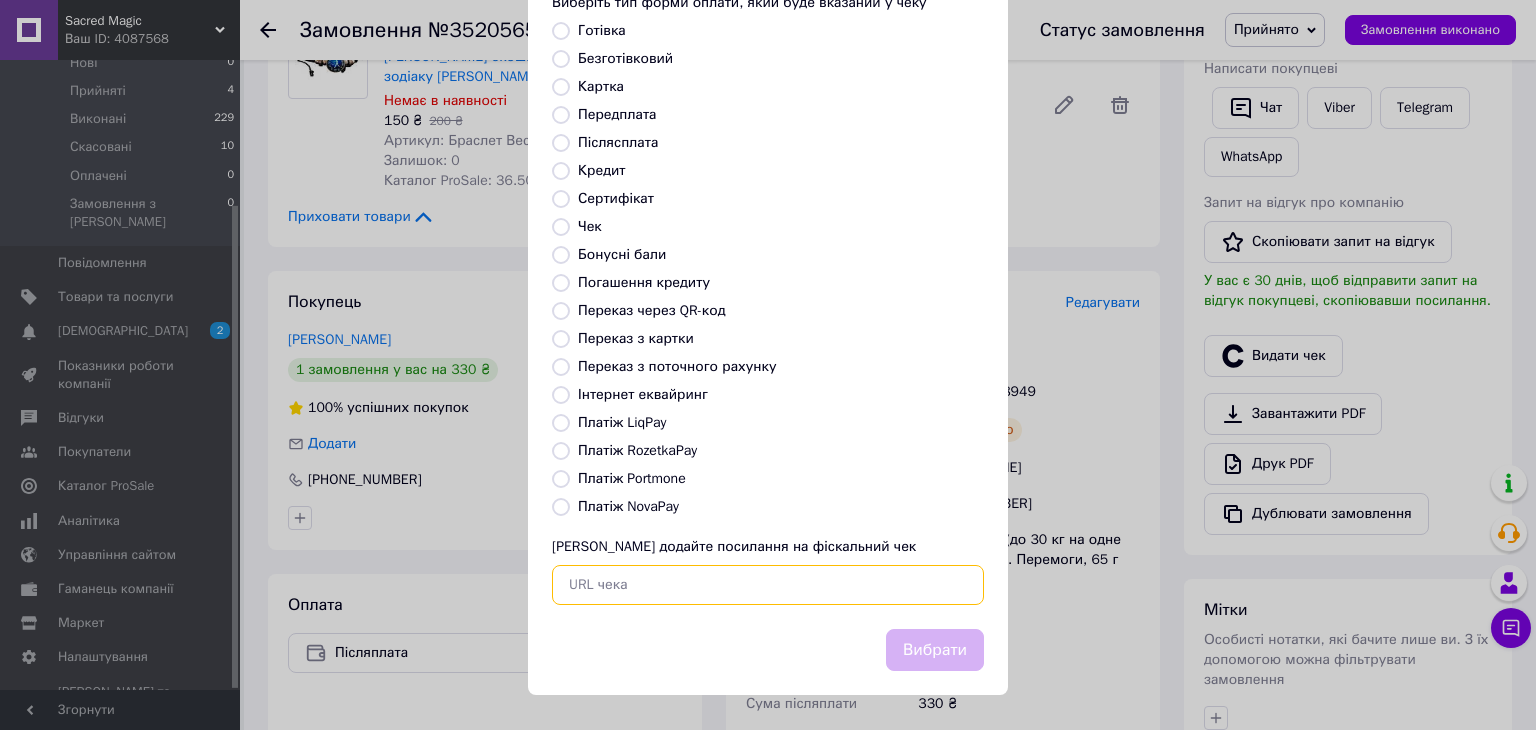 click at bounding box center [768, 585] 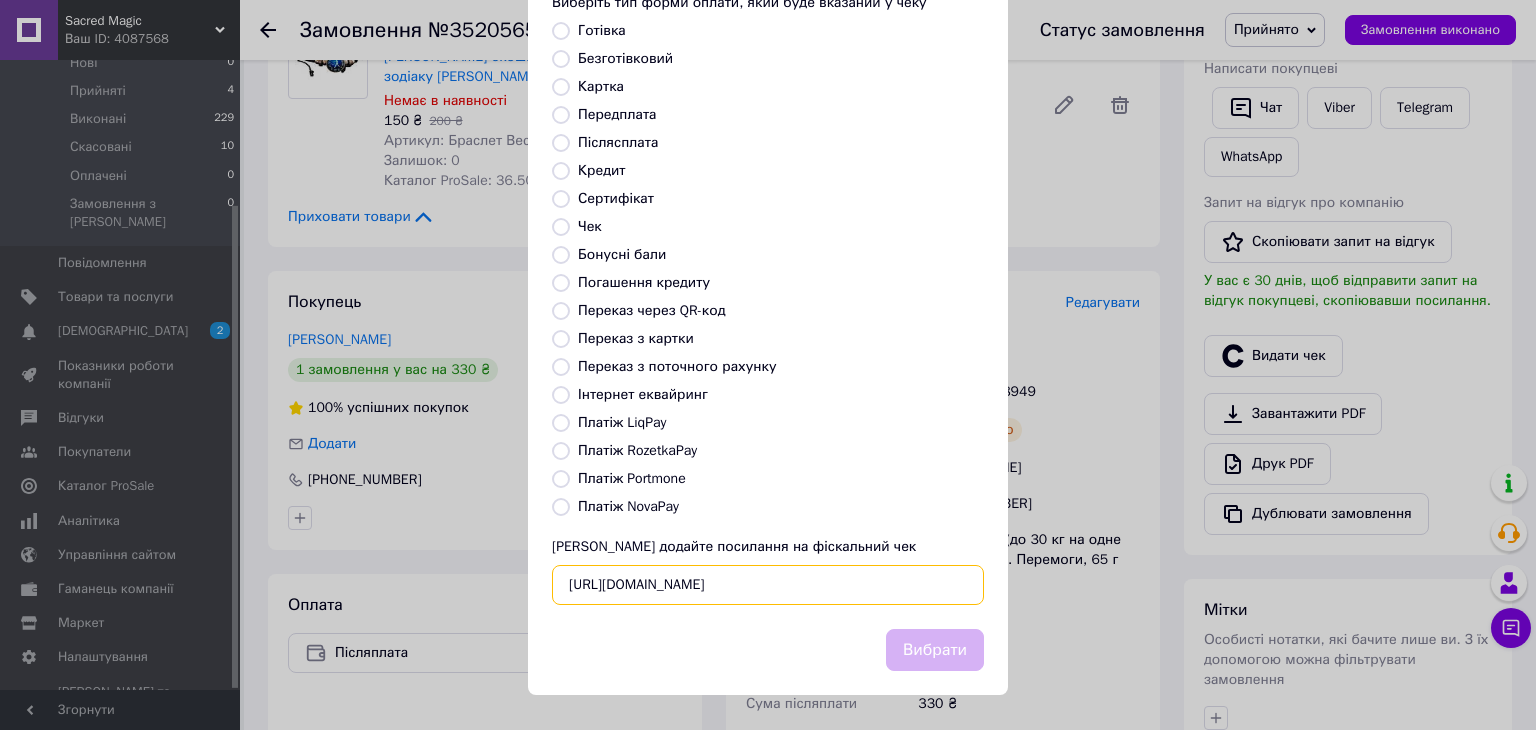 scroll, scrollTop: 0, scrollLeft: 28, axis: horizontal 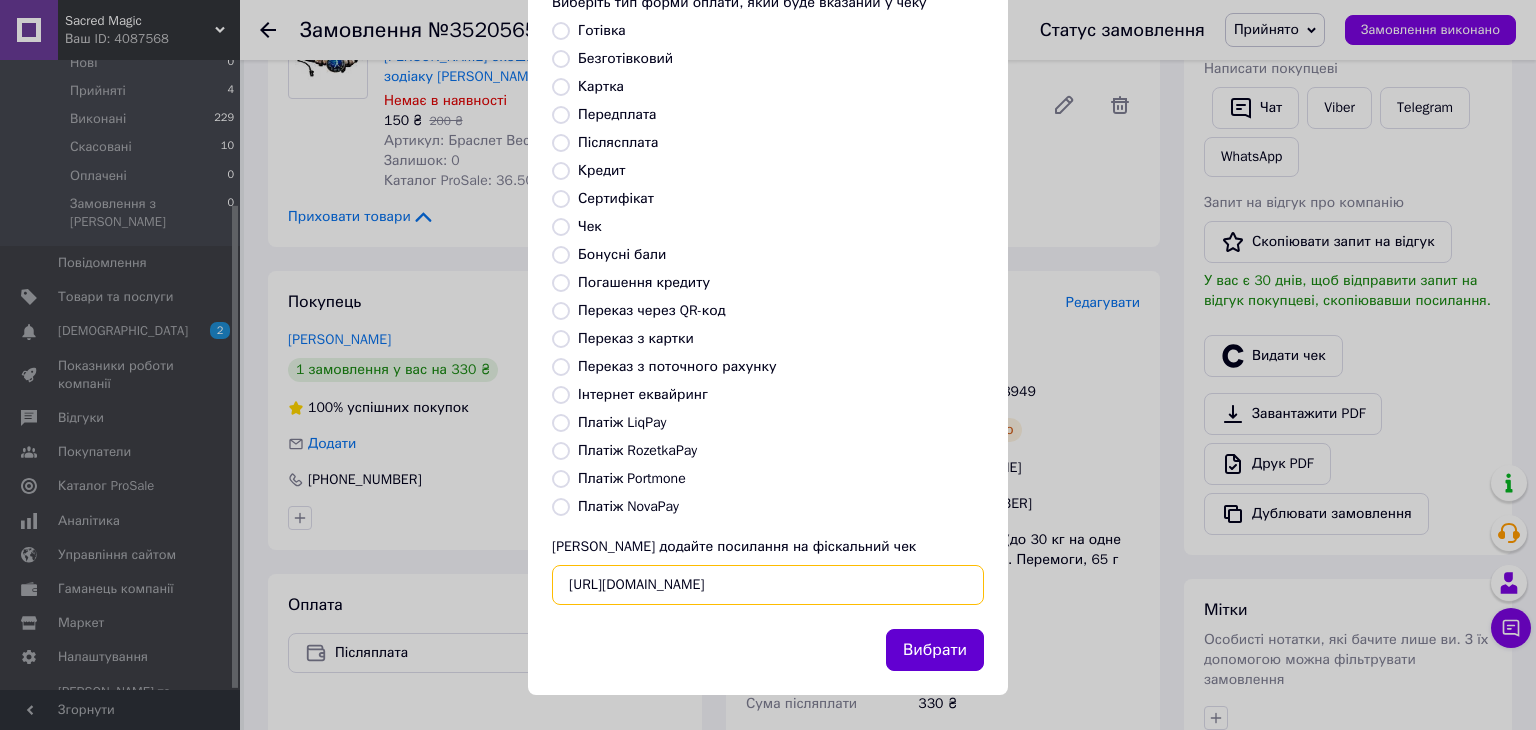 type on "https://check.checkbox.ua/0bddd8a9-e9cb-4cca-93b0-7c7abec84206" 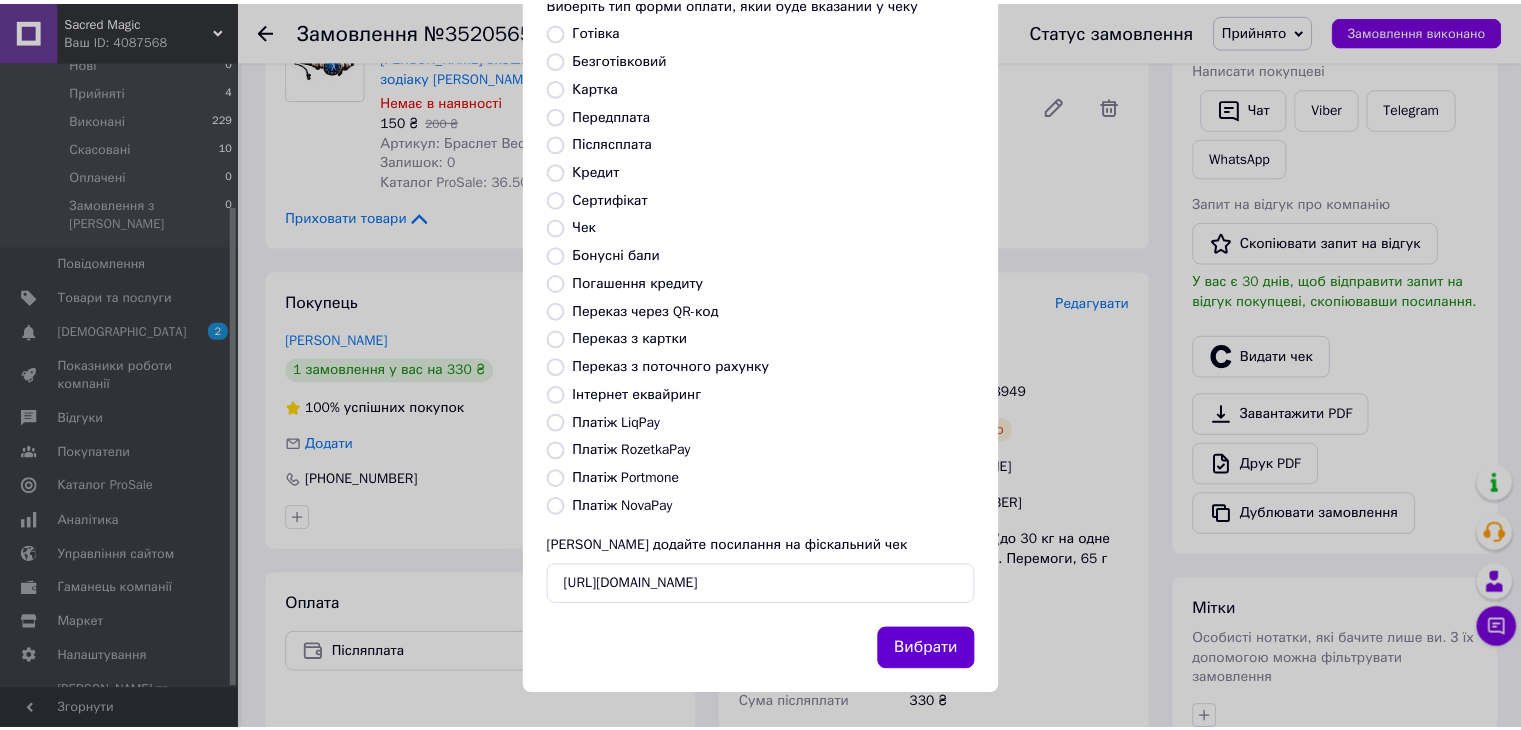 scroll, scrollTop: 0, scrollLeft: 0, axis: both 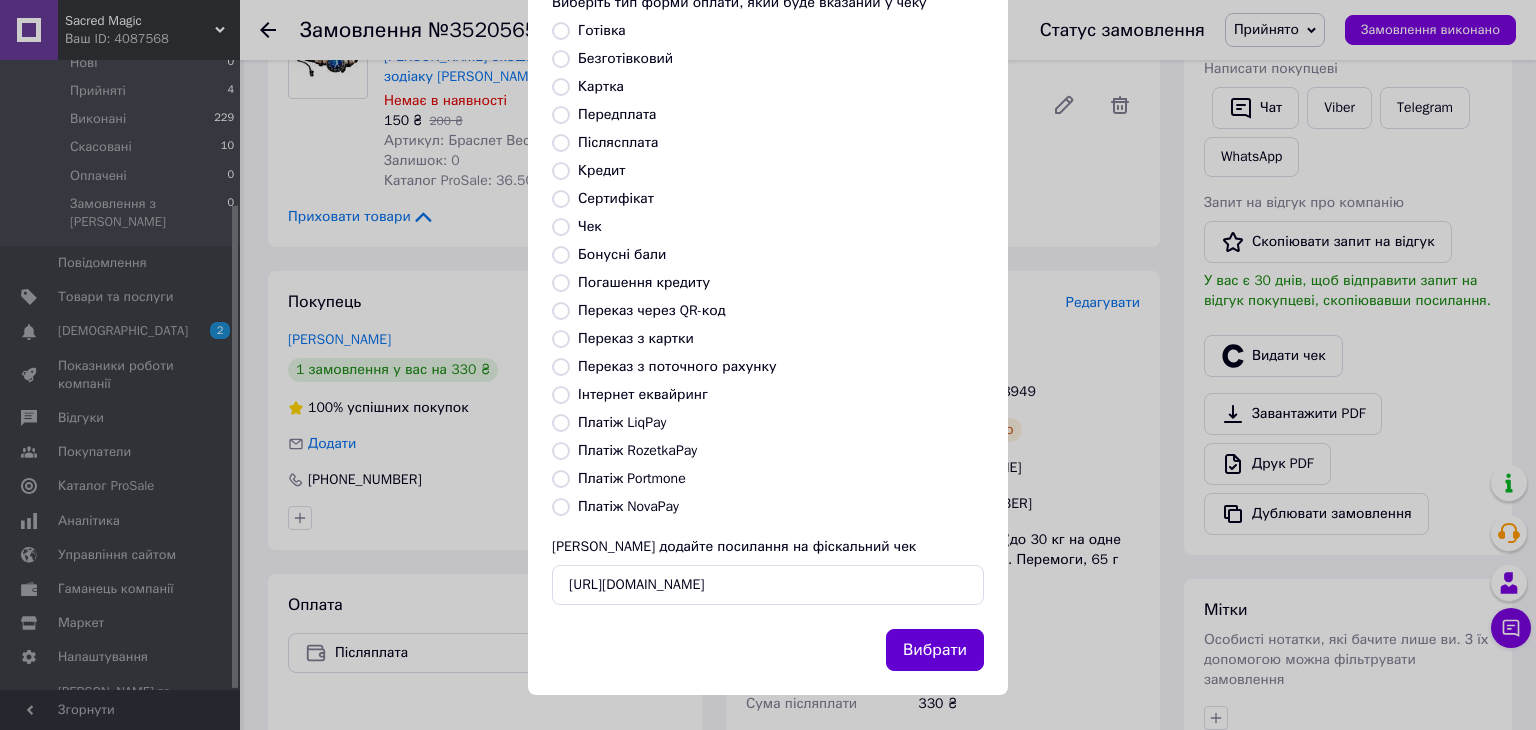 click on "Вибрати" at bounding box center [935, 650] 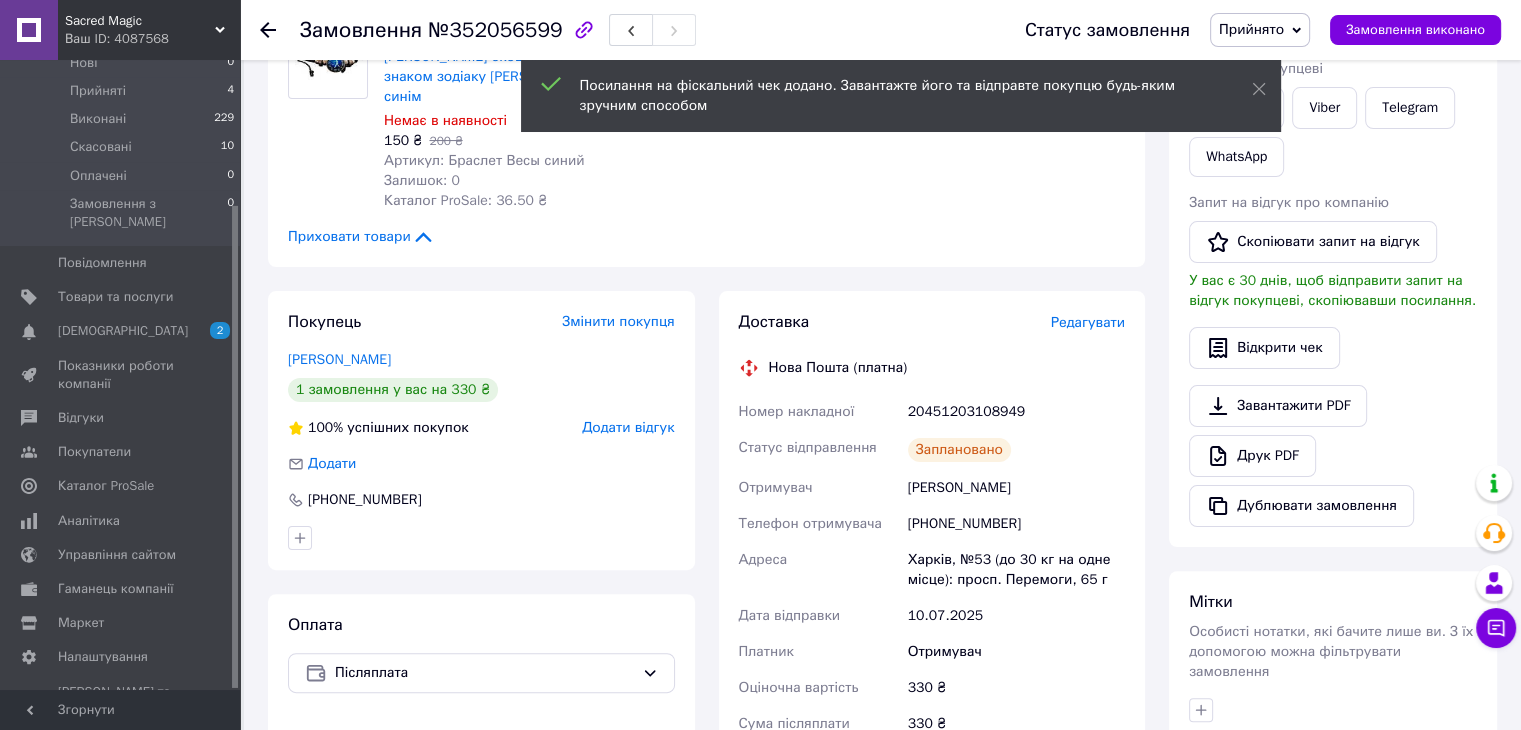 click on "Прийнято" at bounding box center (1251, 29) 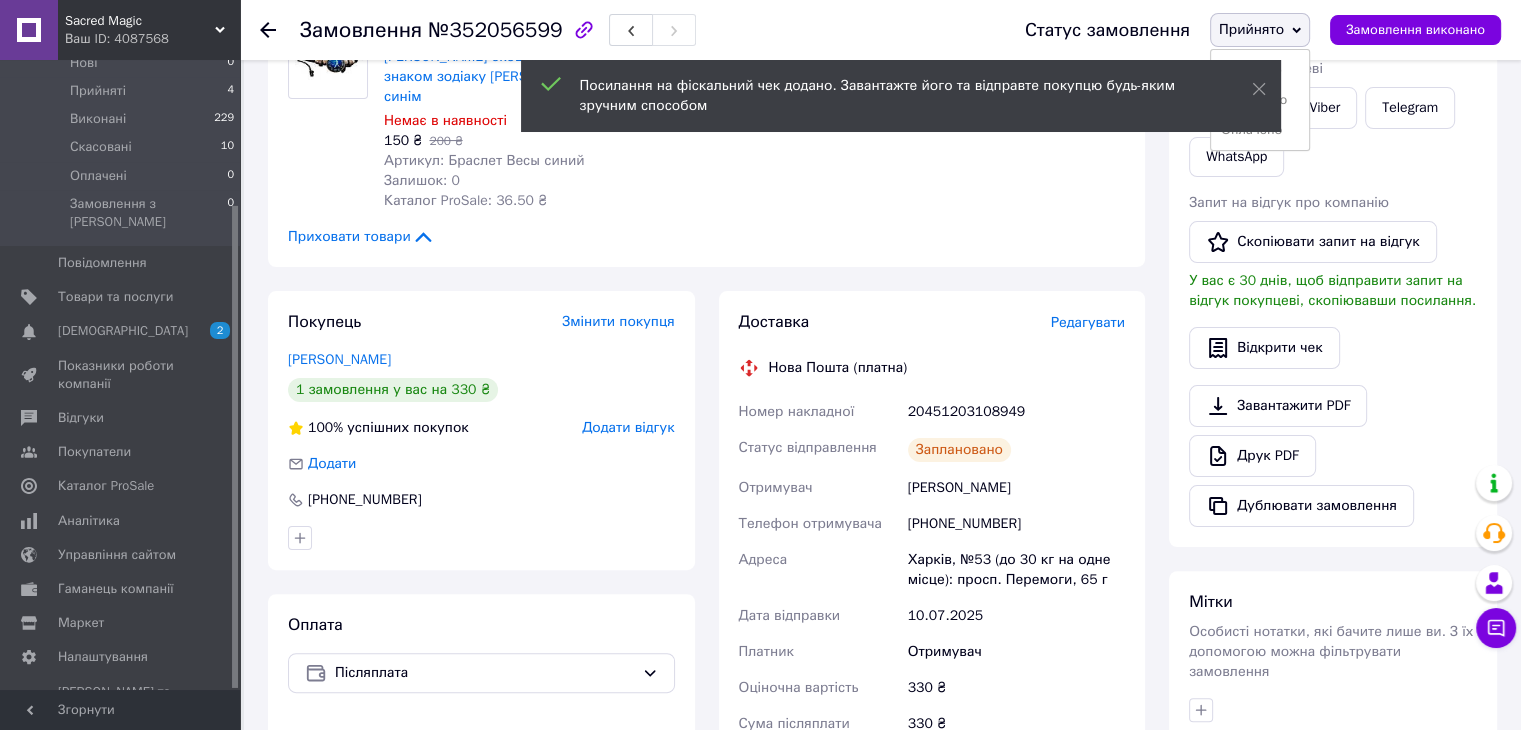 click on "Виконано" at bounding box center (1260, 70) 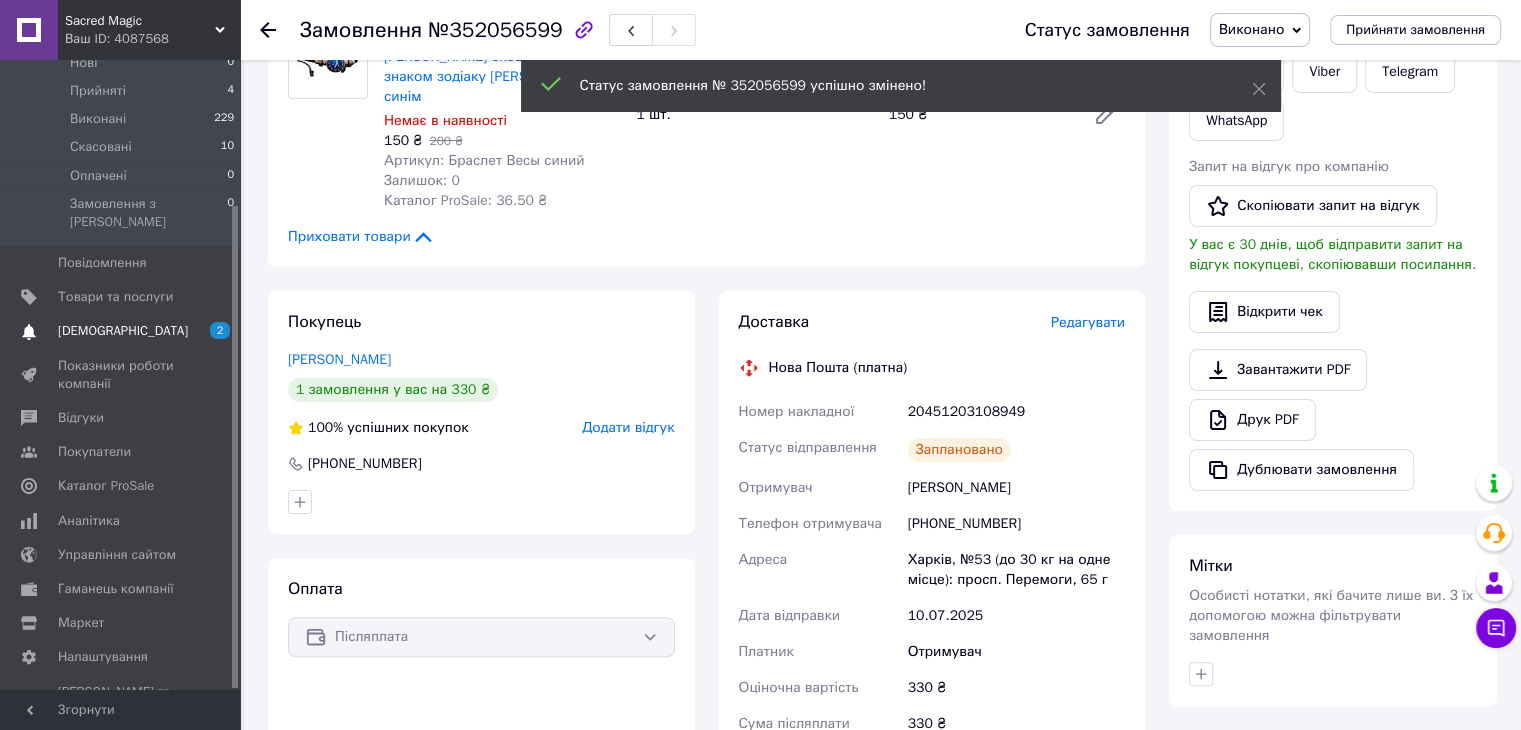 click on "Сповіщення 2 0" at bounding box center (123, 331) 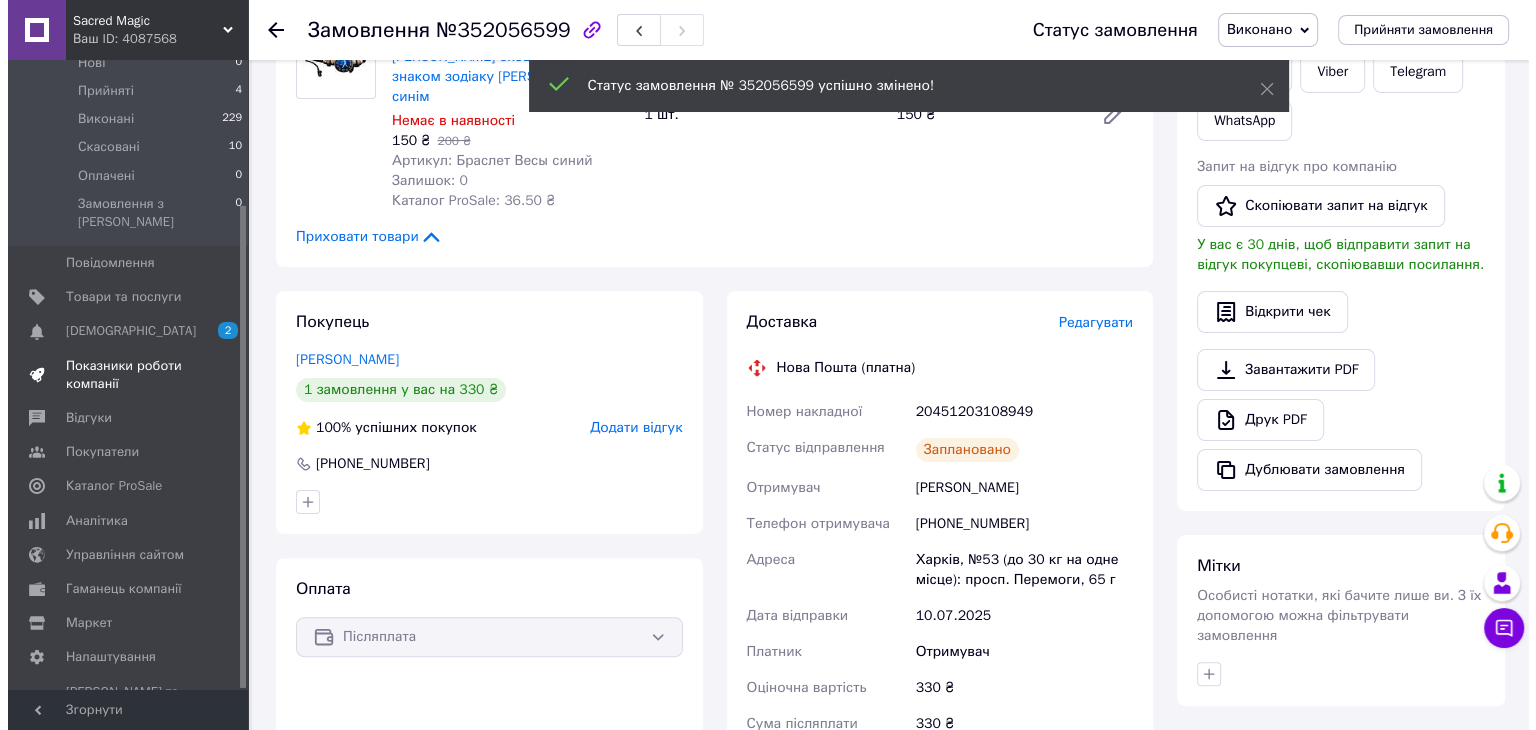 scroll, scrollTop: 0, scrollLeft: 0, axis: both 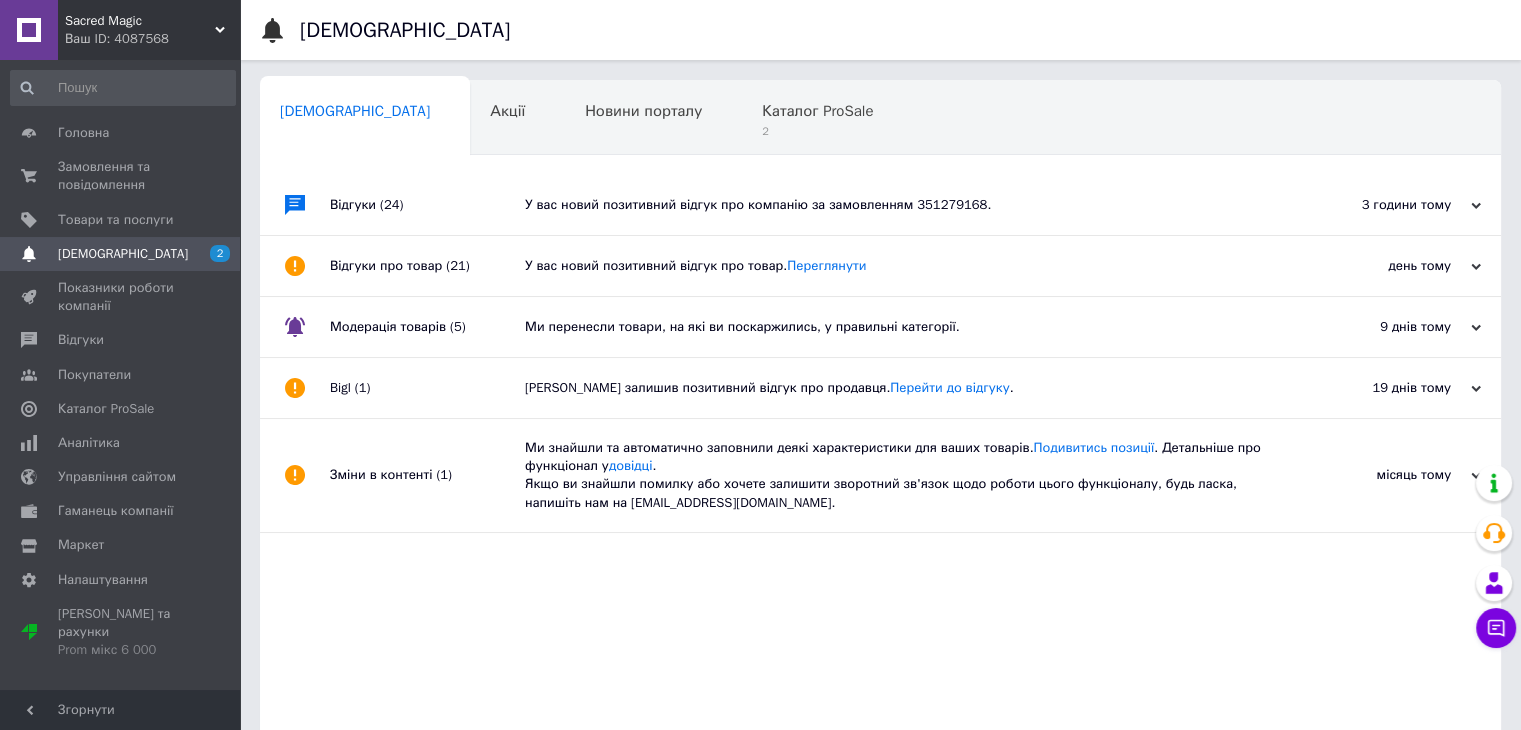 click on "У вас новий позитивний відгук про компанію за замовленням 351279168." at bounding box center (903, 205) 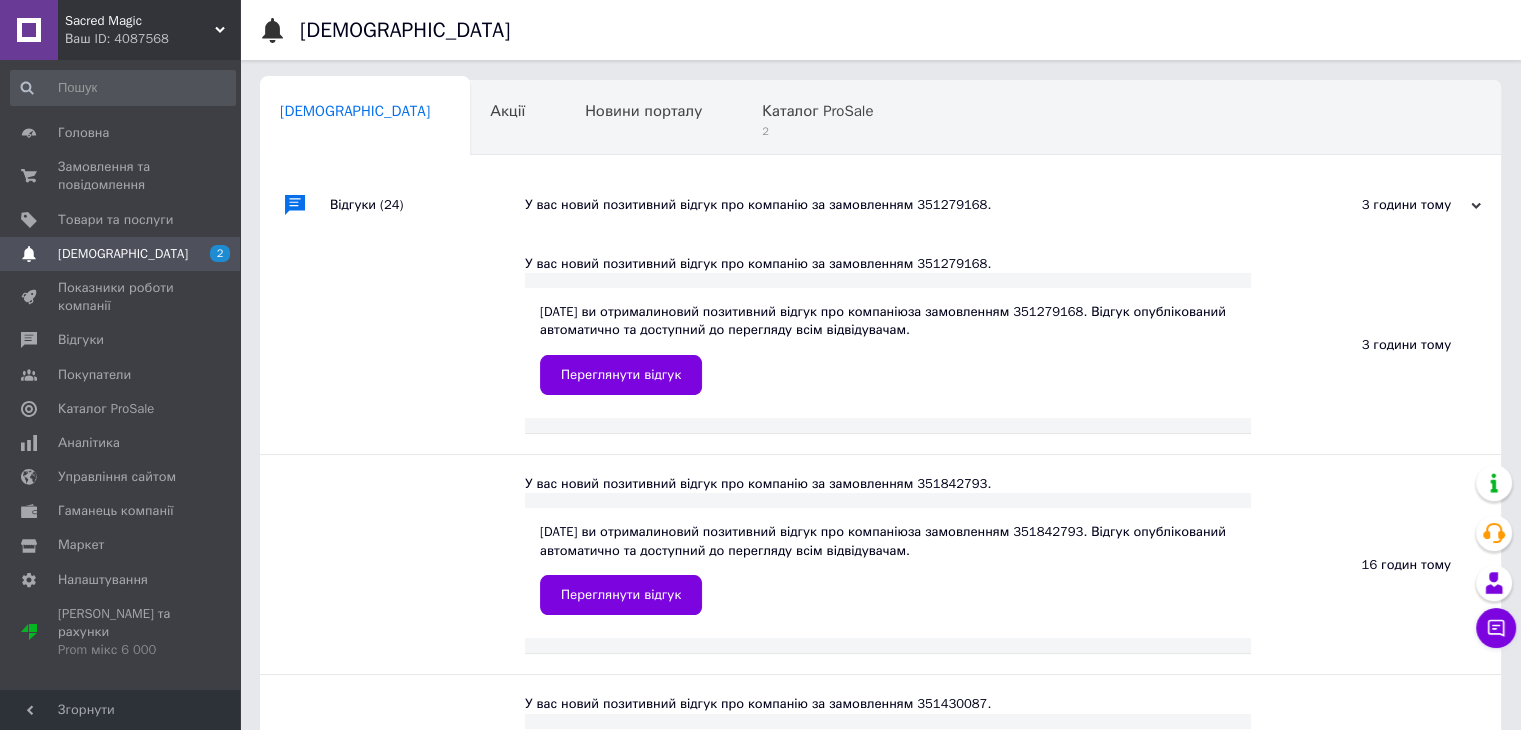 click on "У вас новий позитивний відгук про компанію за замовленням 351279168." at bounding box center [903, 205] 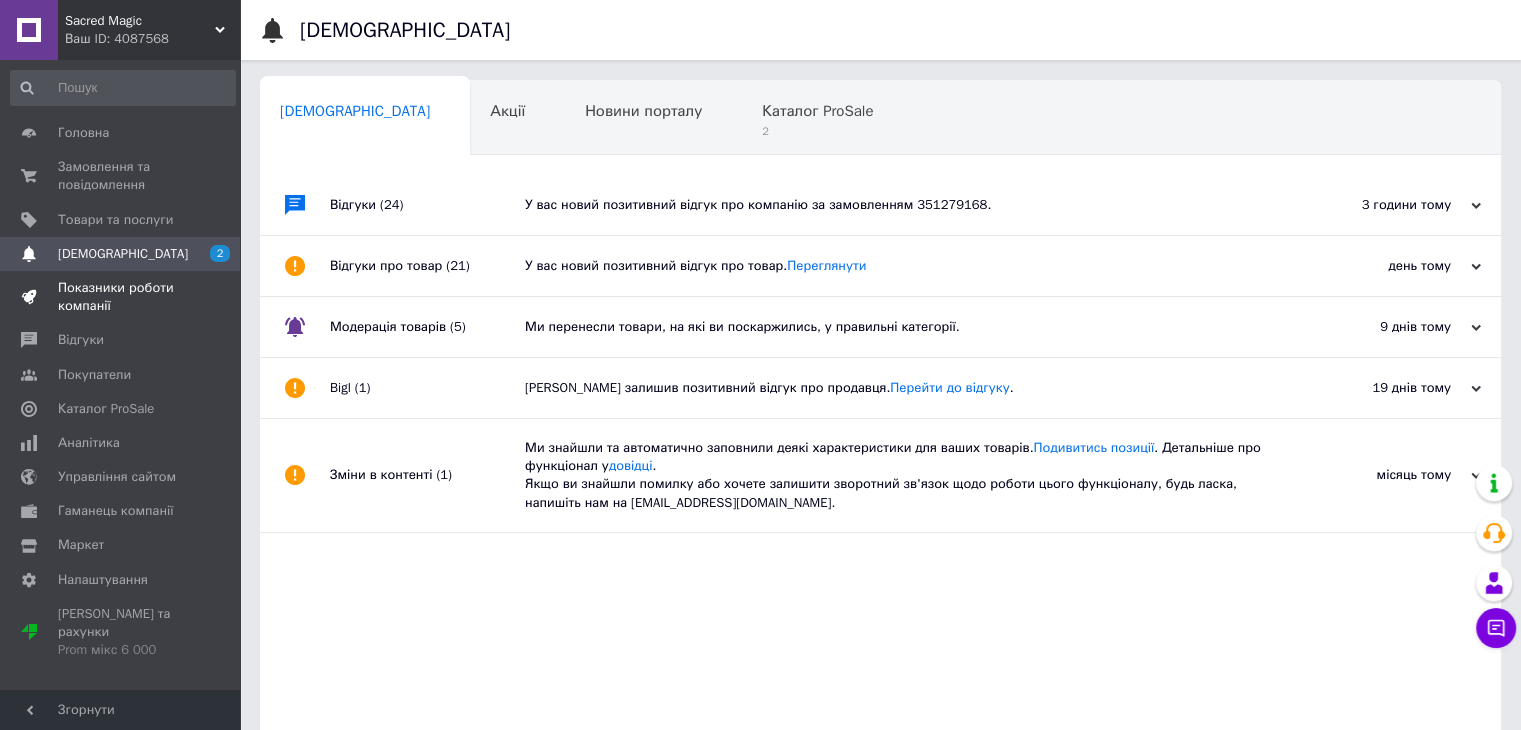 click at bounding box center [212, 297] 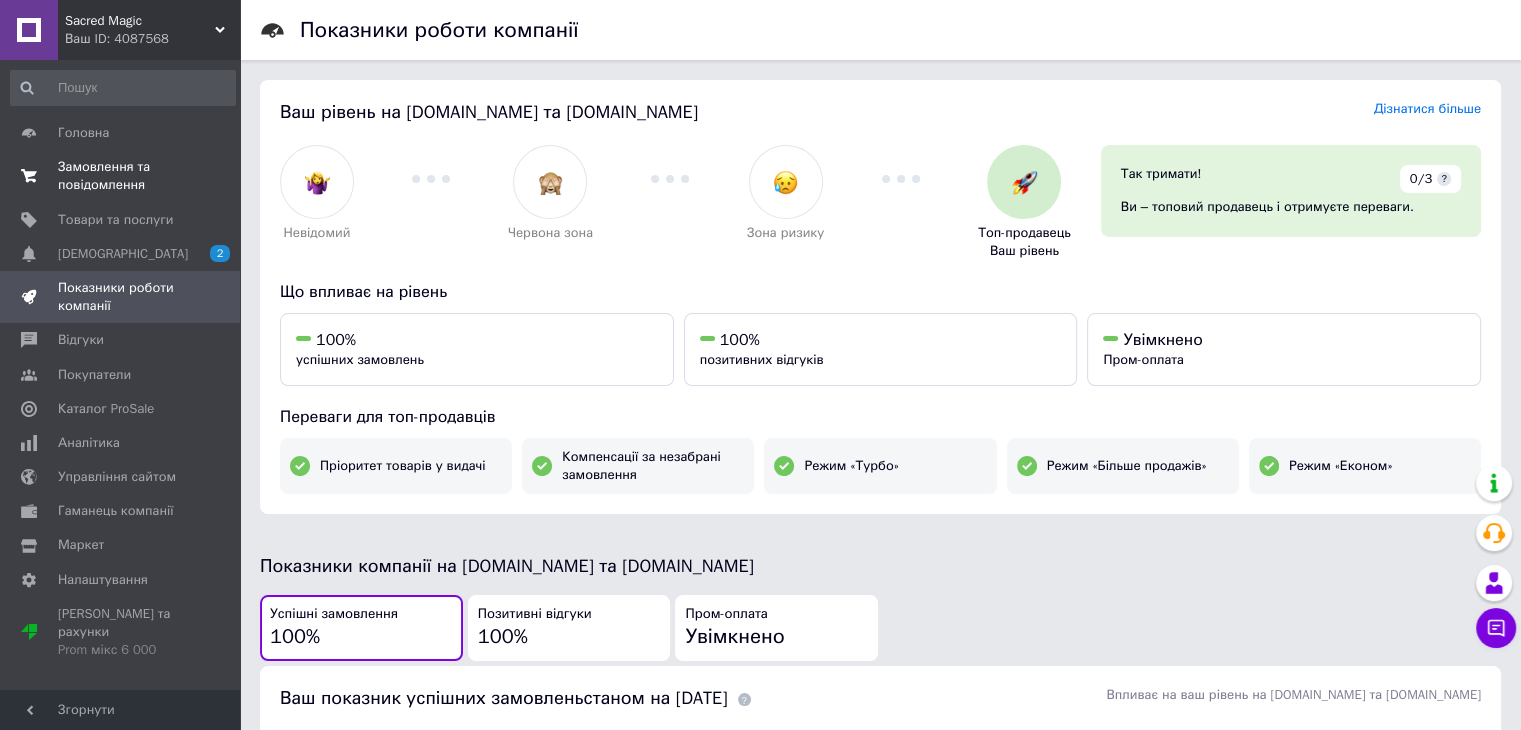click on "Замовлення та повідомлення" at bounding box center (121, 176) 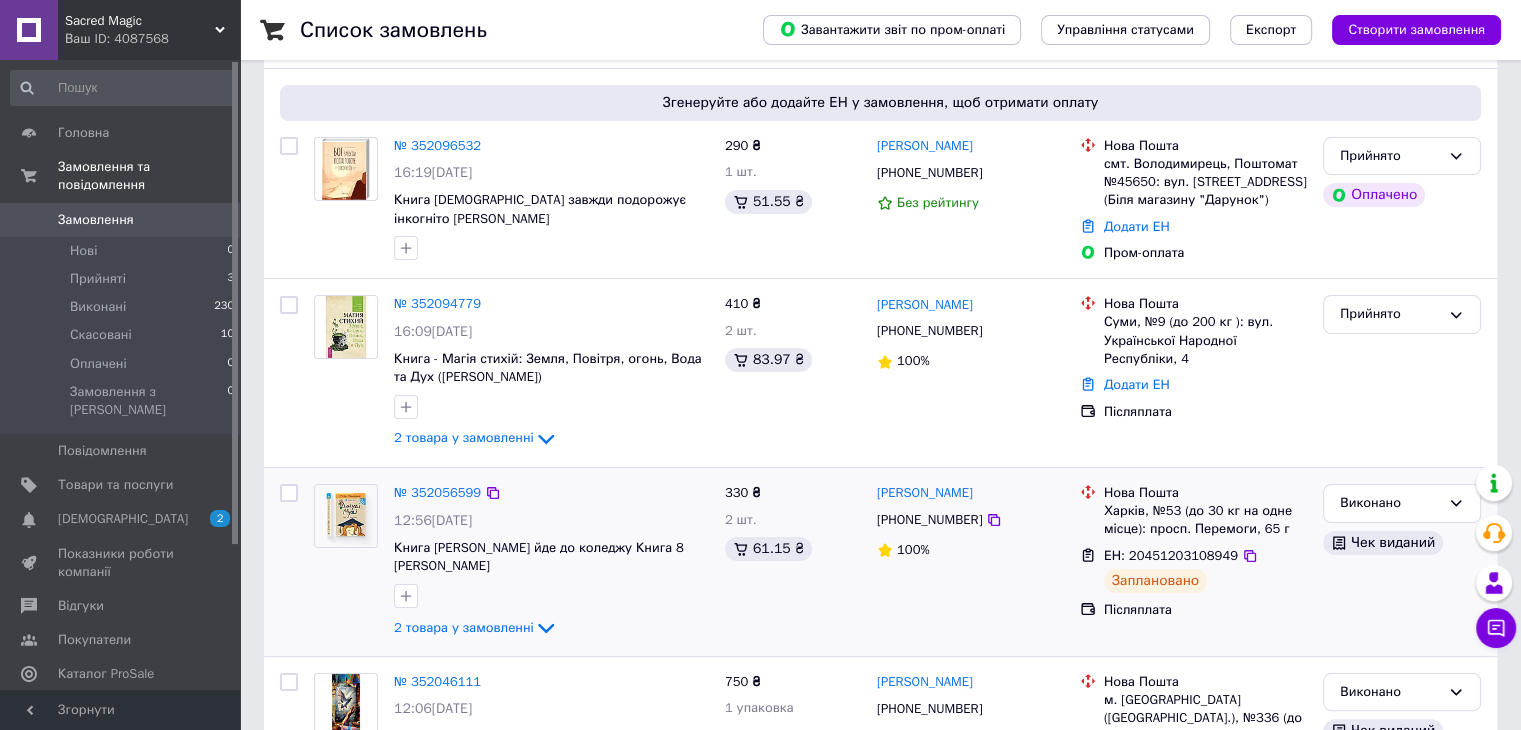 scroll, scrollTop: 200, scrollLeft: 0, axis: vertical 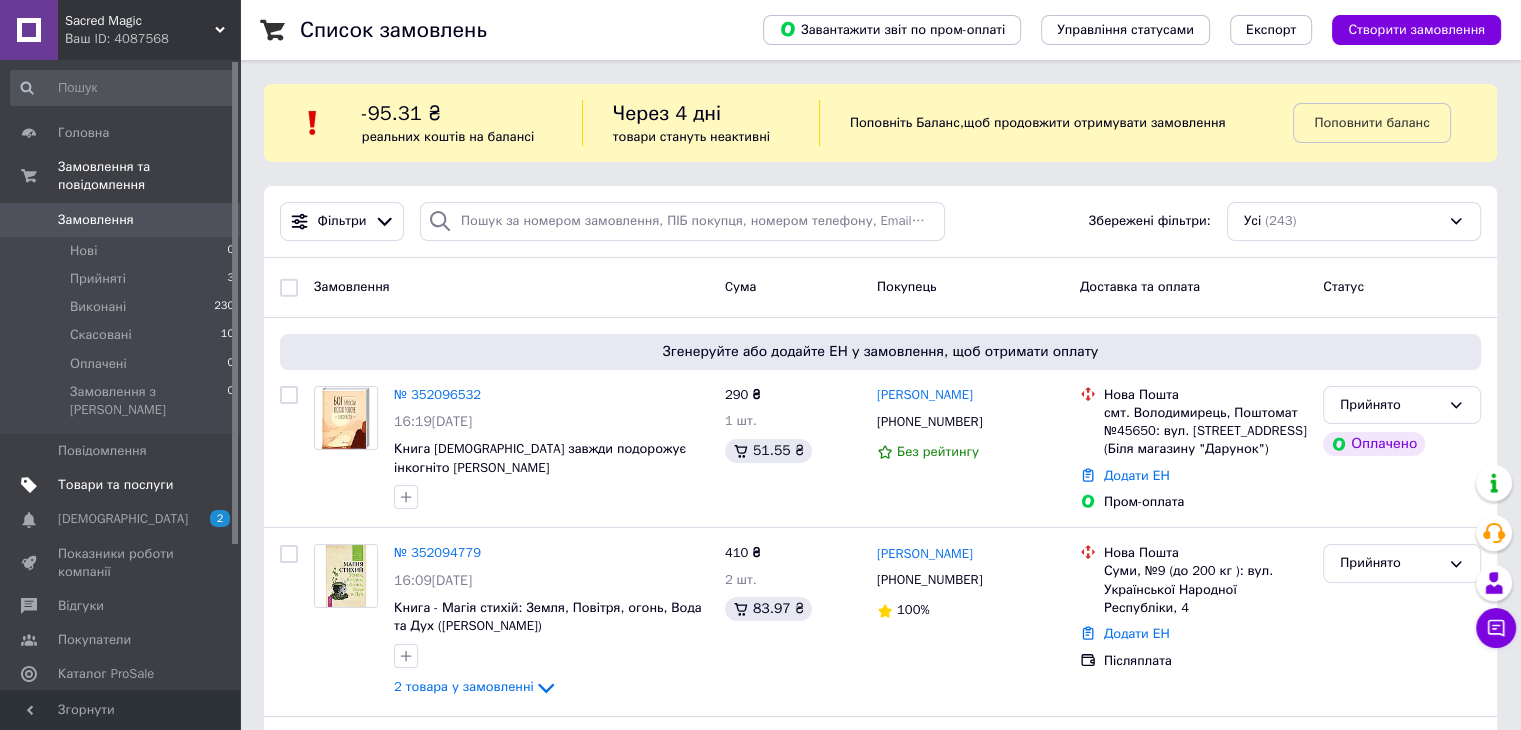 click on "Товари та послуги" at bounding box center [115, 485] 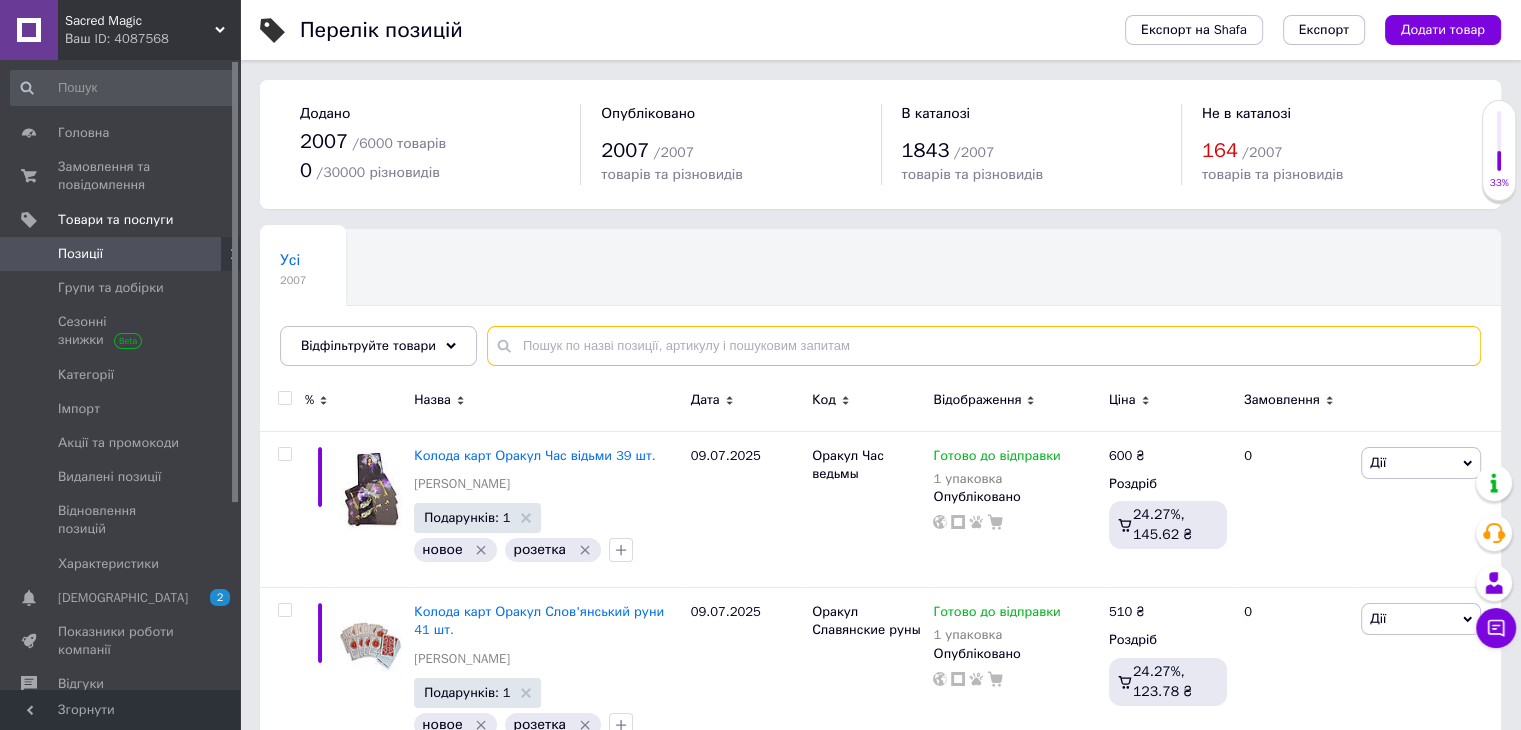 click at bounding box center (984, 346) 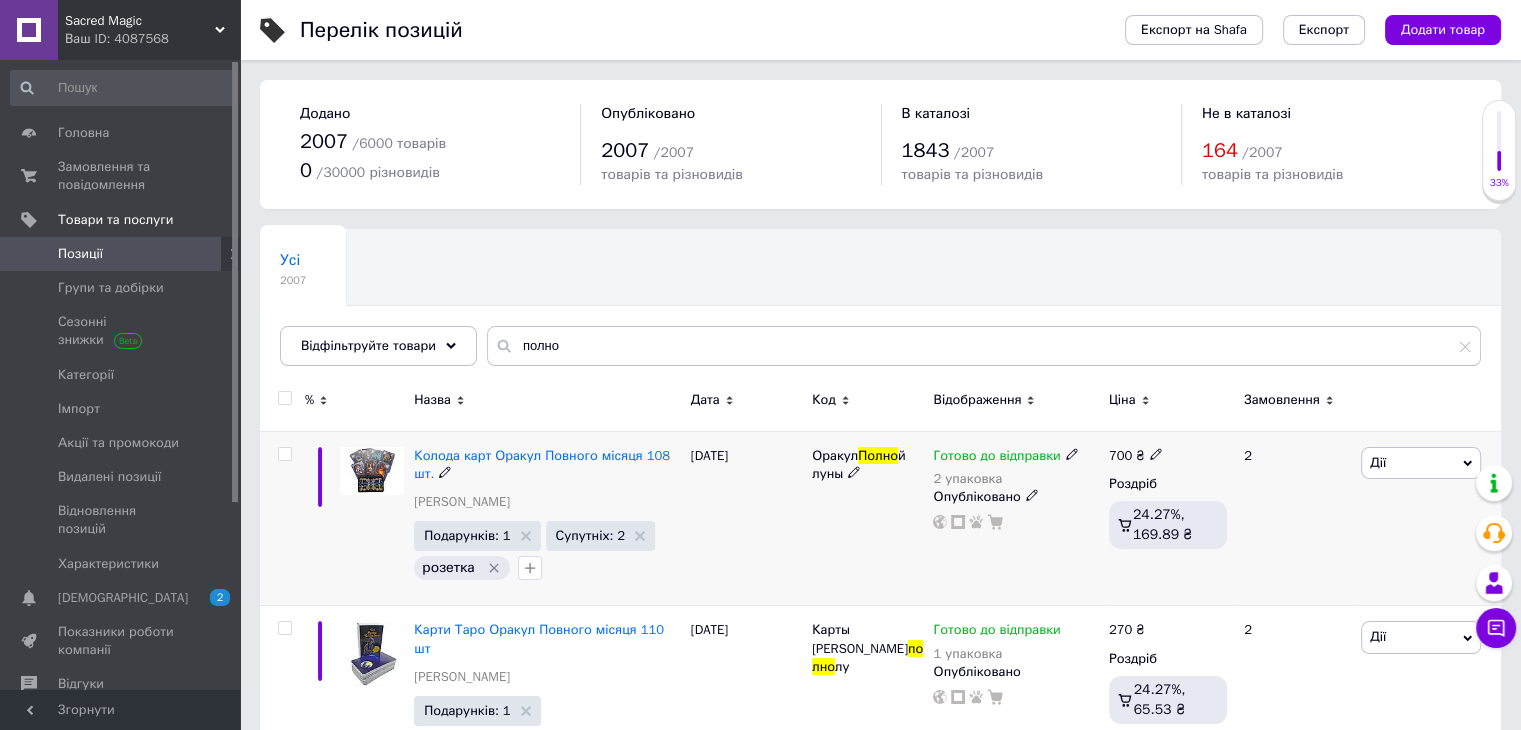 click on "Оракул" at bounding box center [835, 455] 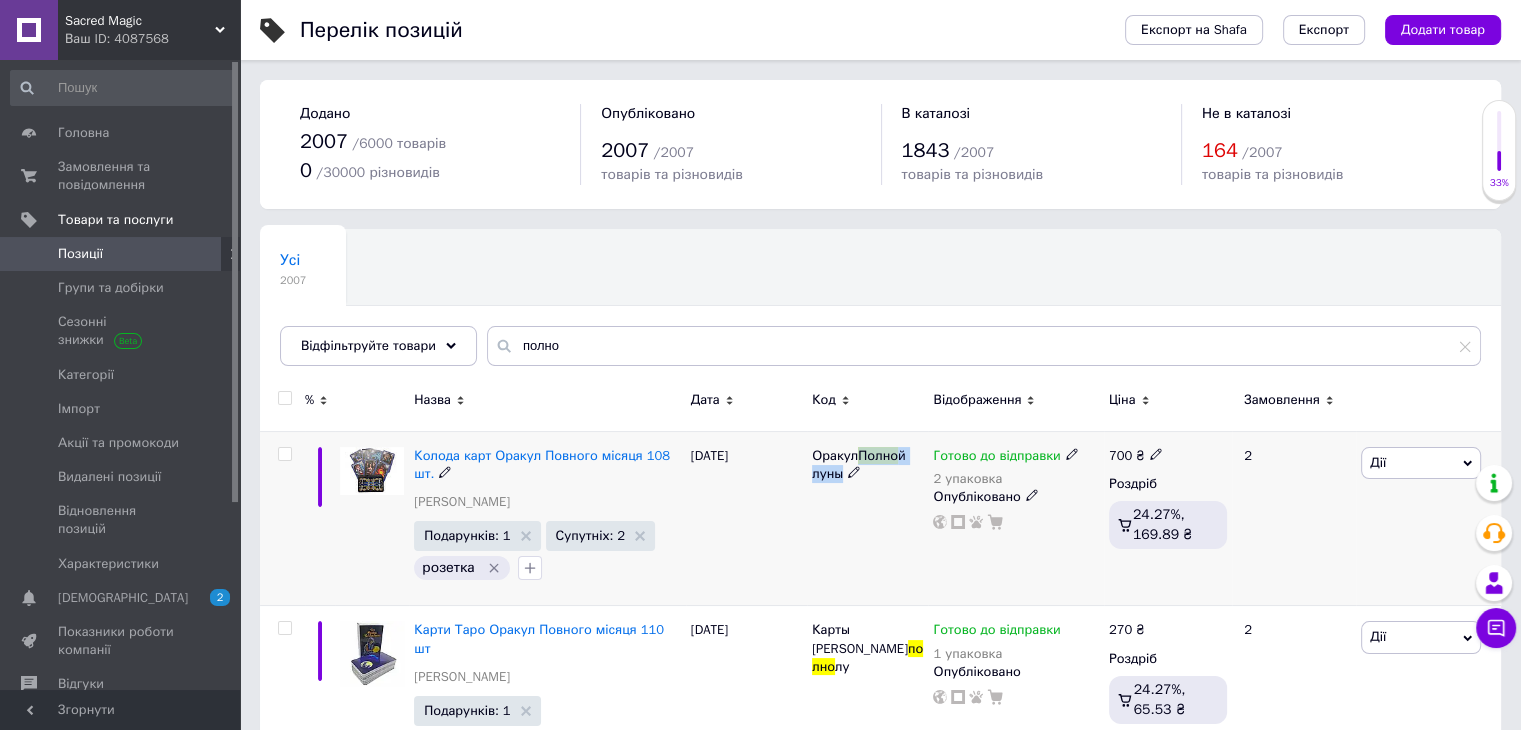 drag, startPoint x: 863, startPoint y: 455, endPoint x: 844, endPoint y: 475, distance: 27.58623 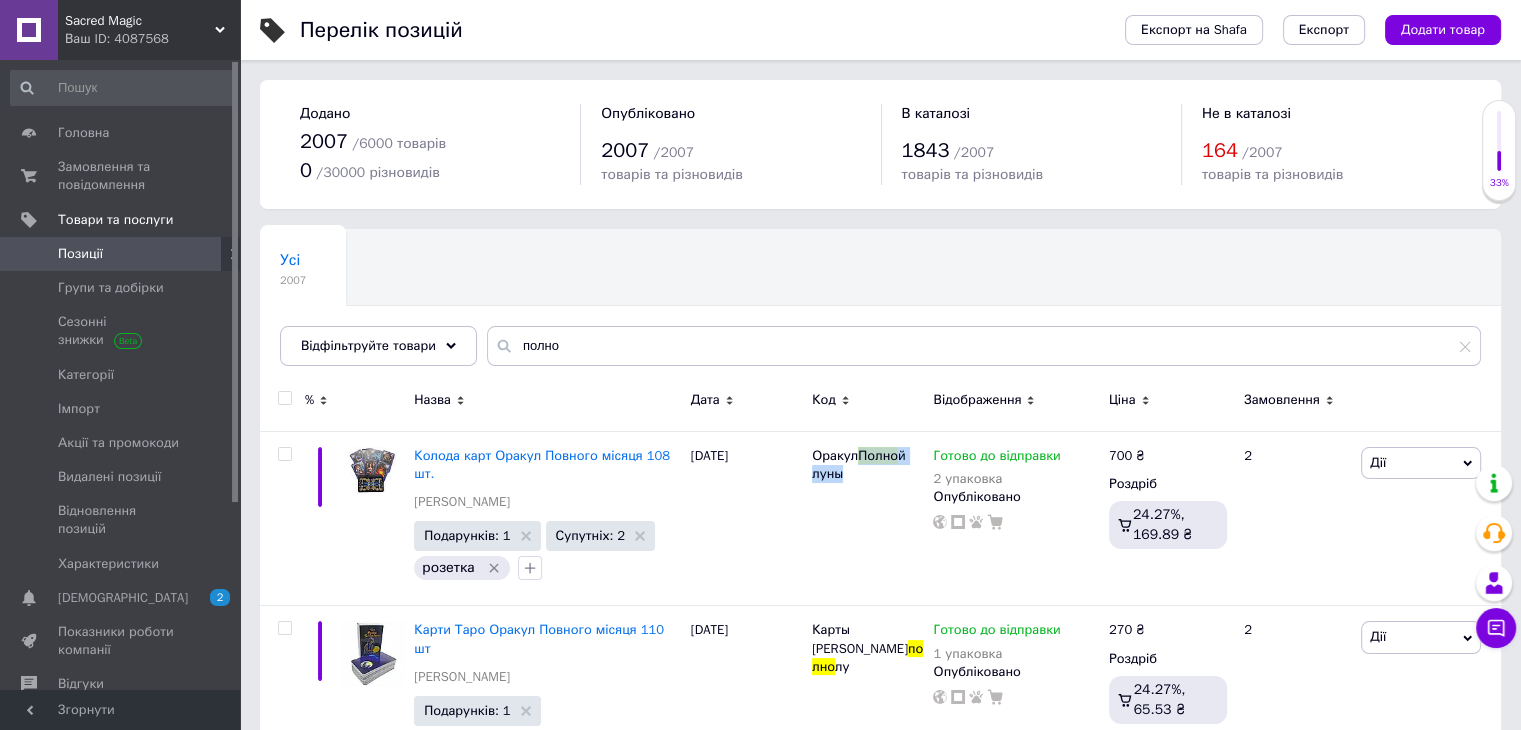 copy on "Полно й луны" 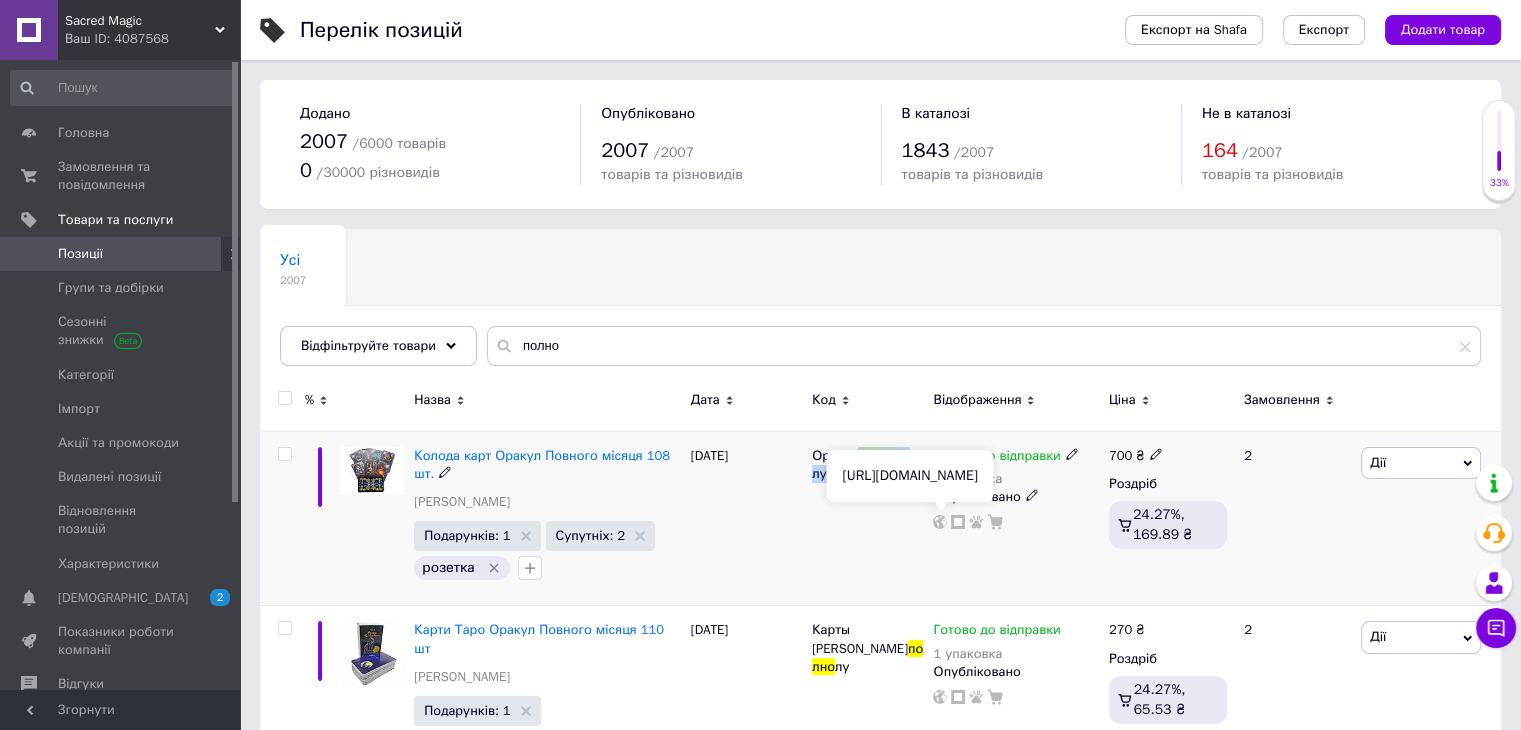 click at bounding box center (940, 522) 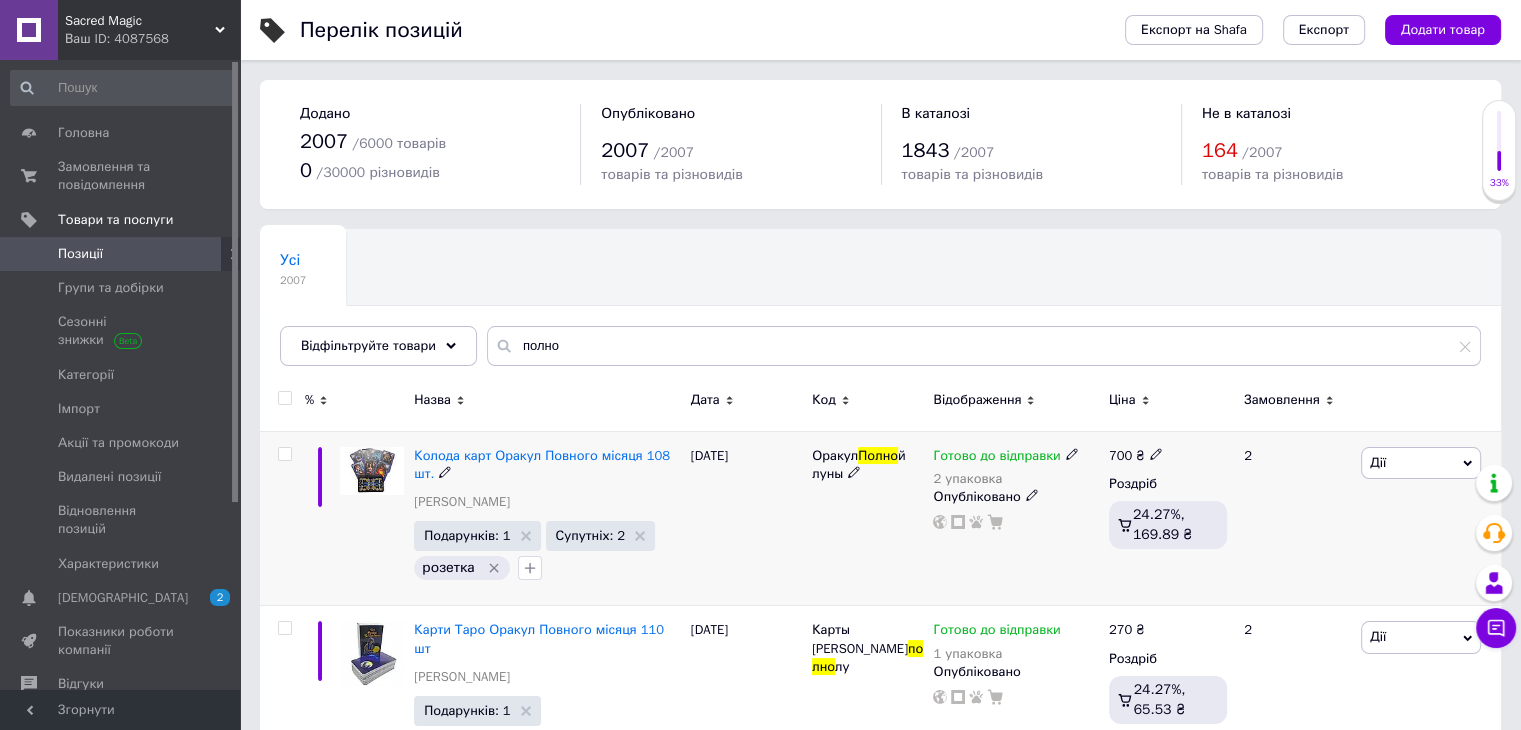 click on "Оракул  Полно й луны" at bounding box center [867, 518] 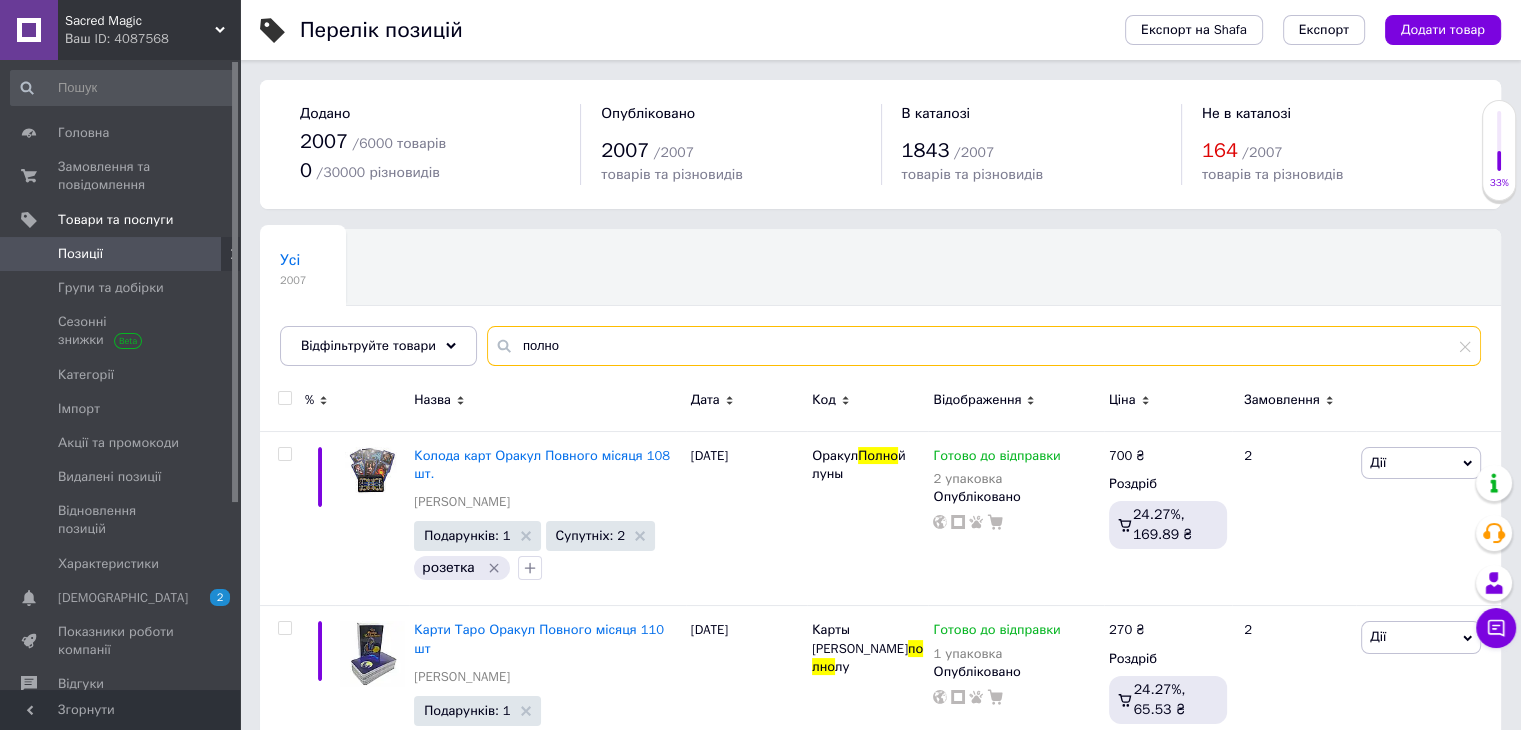 click on "полно" at bounding box center (984, 346) 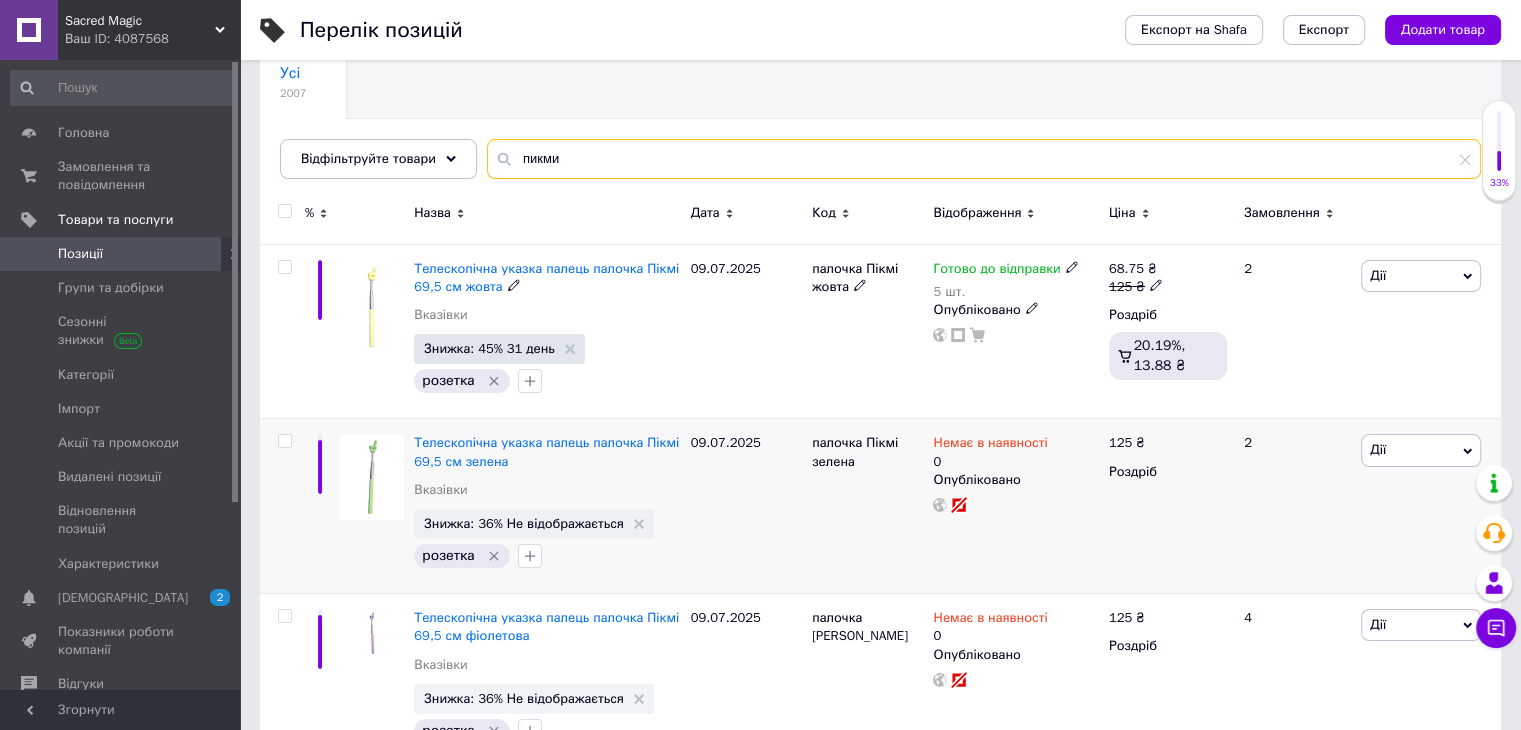 scroll, scrollTop: 200, scrollLeft: 0, axis: vertical 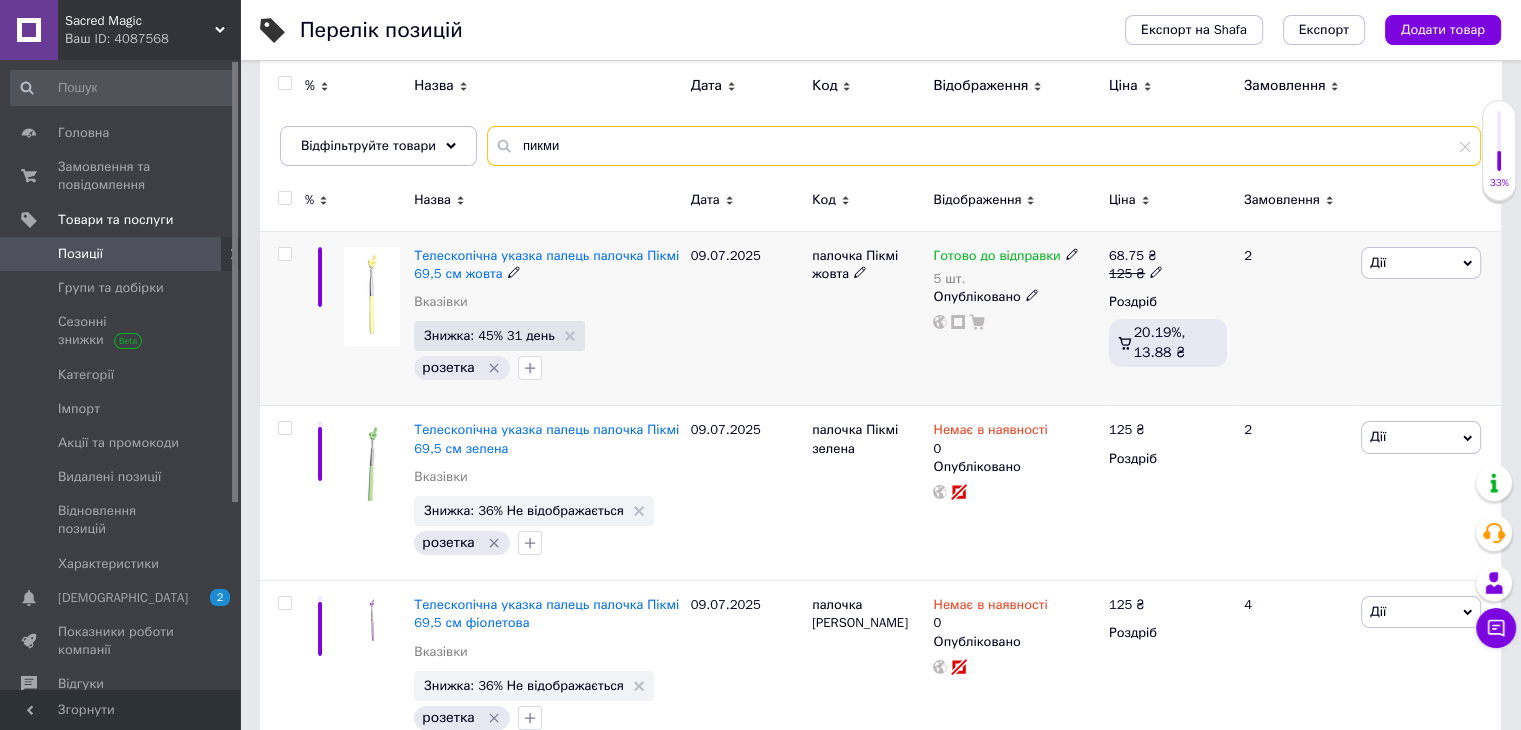 type on "пикми" 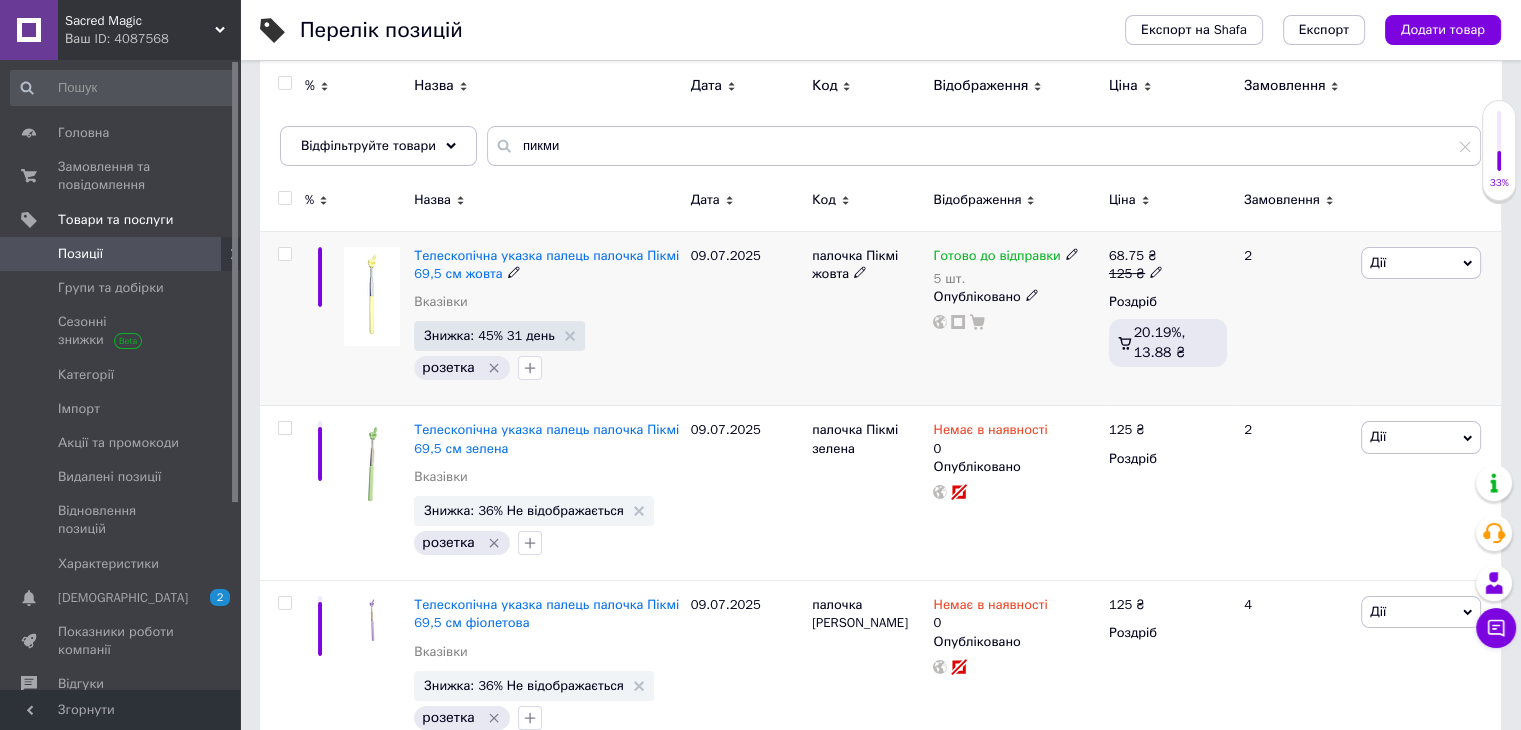 click on "Готово до відправки" at bounding box center [996, 258] 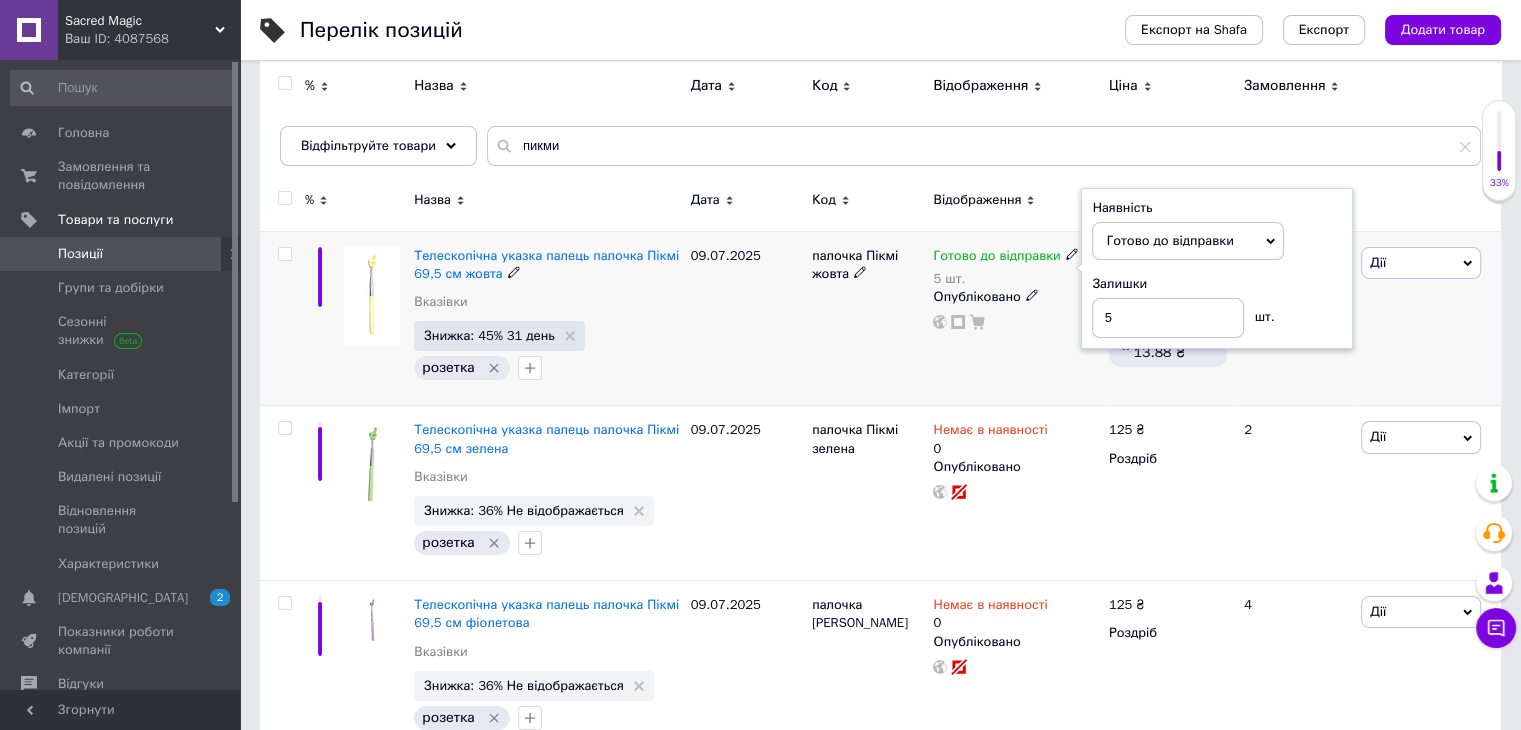 click on "Наявність Готово до відправки В наявності Немає в наявності Під замовлення Залишки 5 шт." at bounding box center [1217, 269] 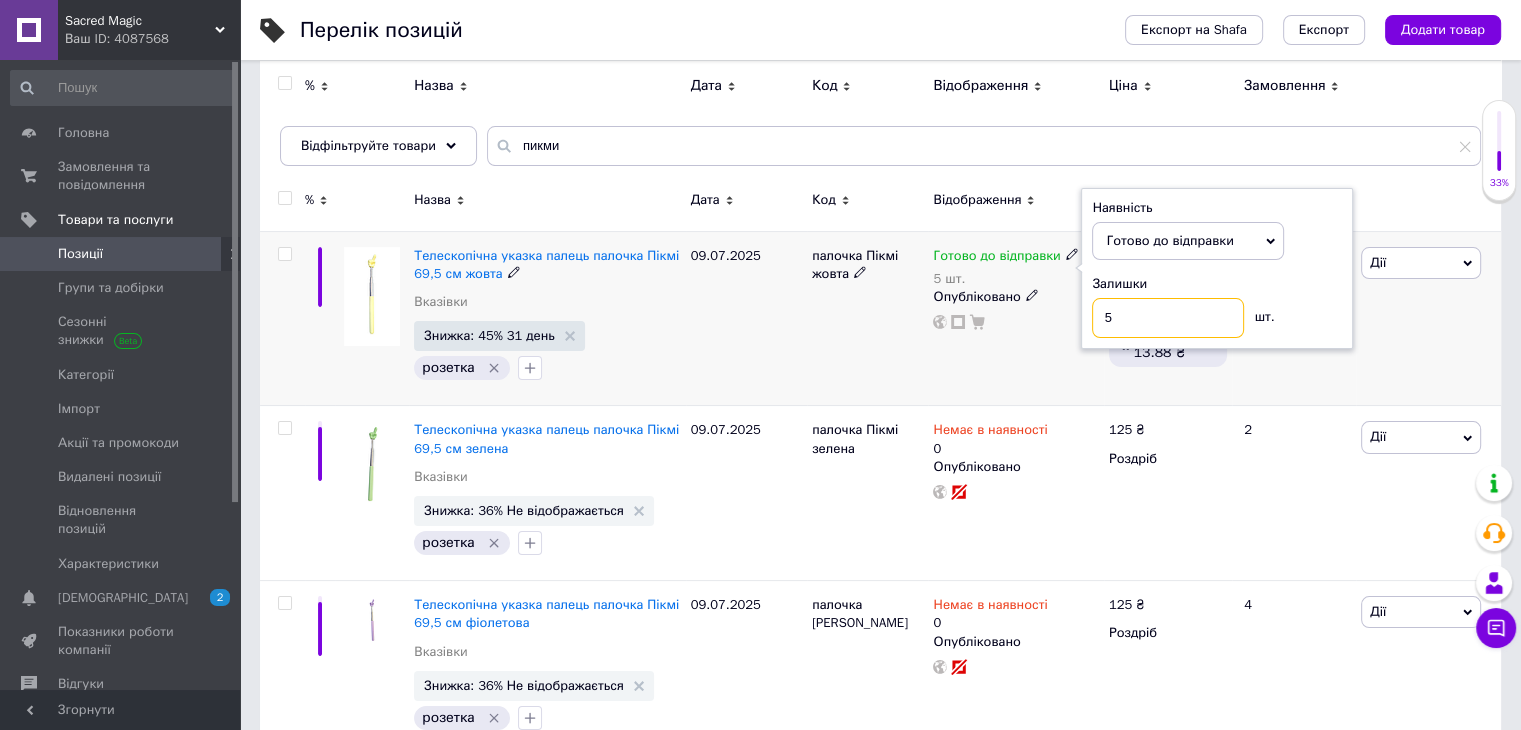 drag, startPoint x: 1140, startPoint y: 314, endPoint x: 1072, endPoint y: 325, distance: 68.88396 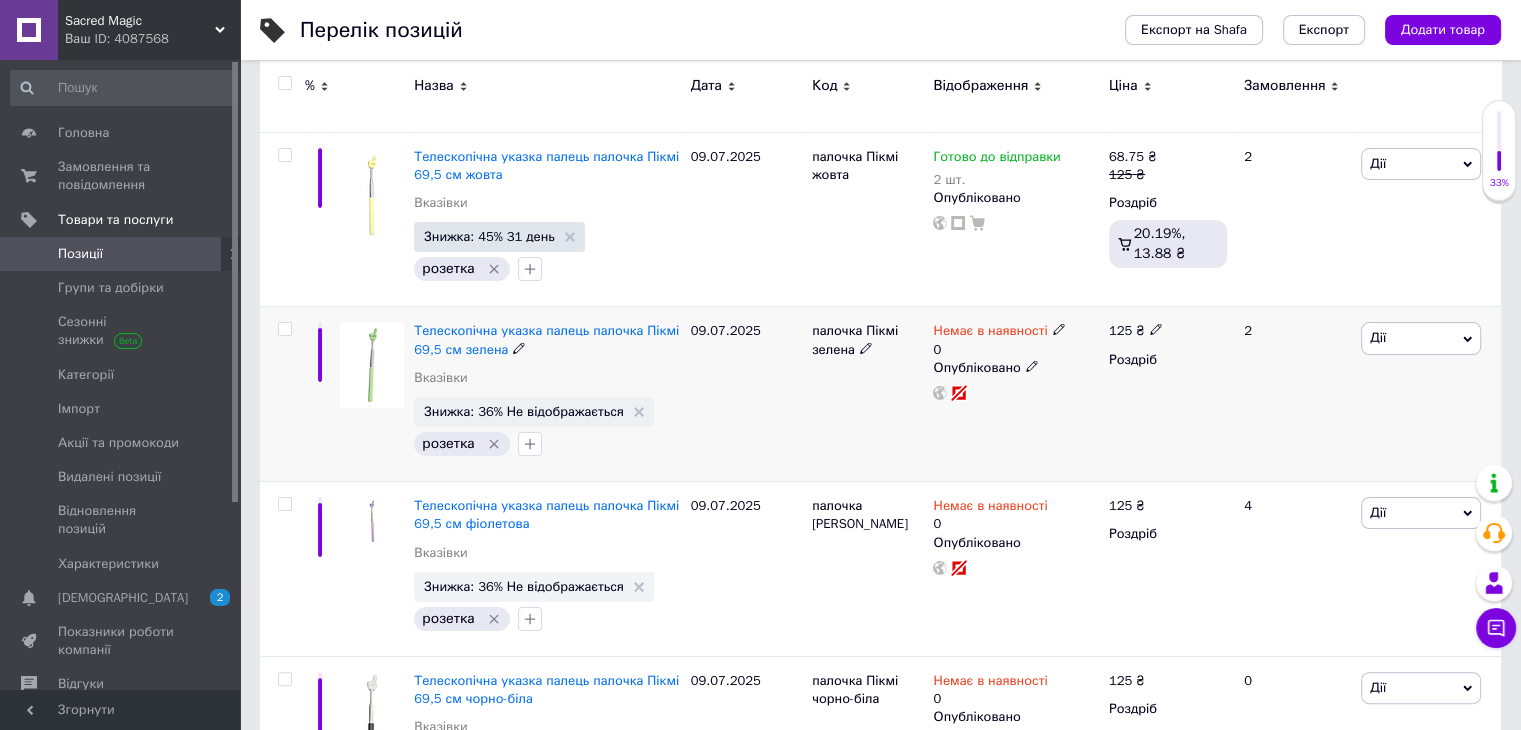 scroll, scrollTop: 300, scrollLeft: 0, axis: vertical 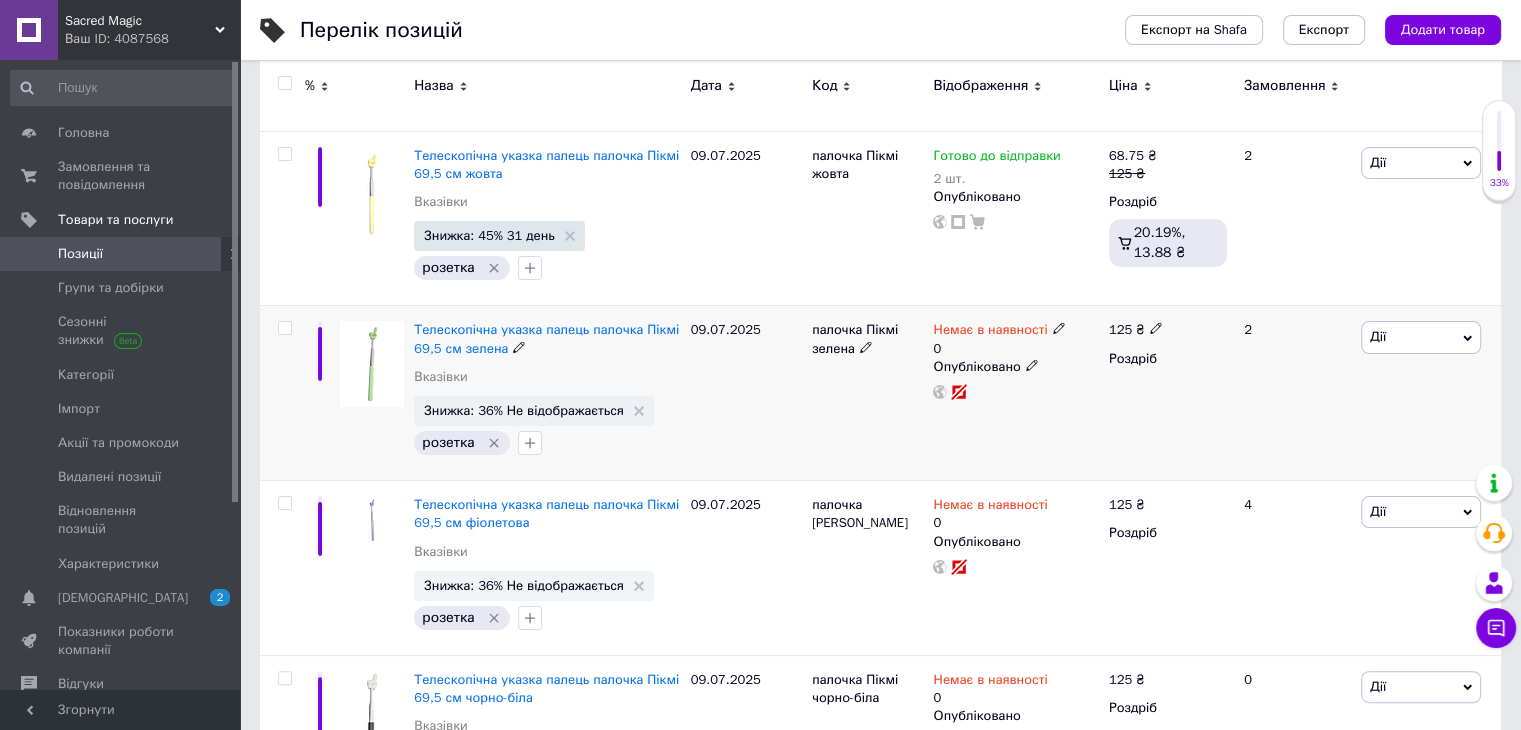 click on "Немає в наявності" at bounding box center (990, 332) 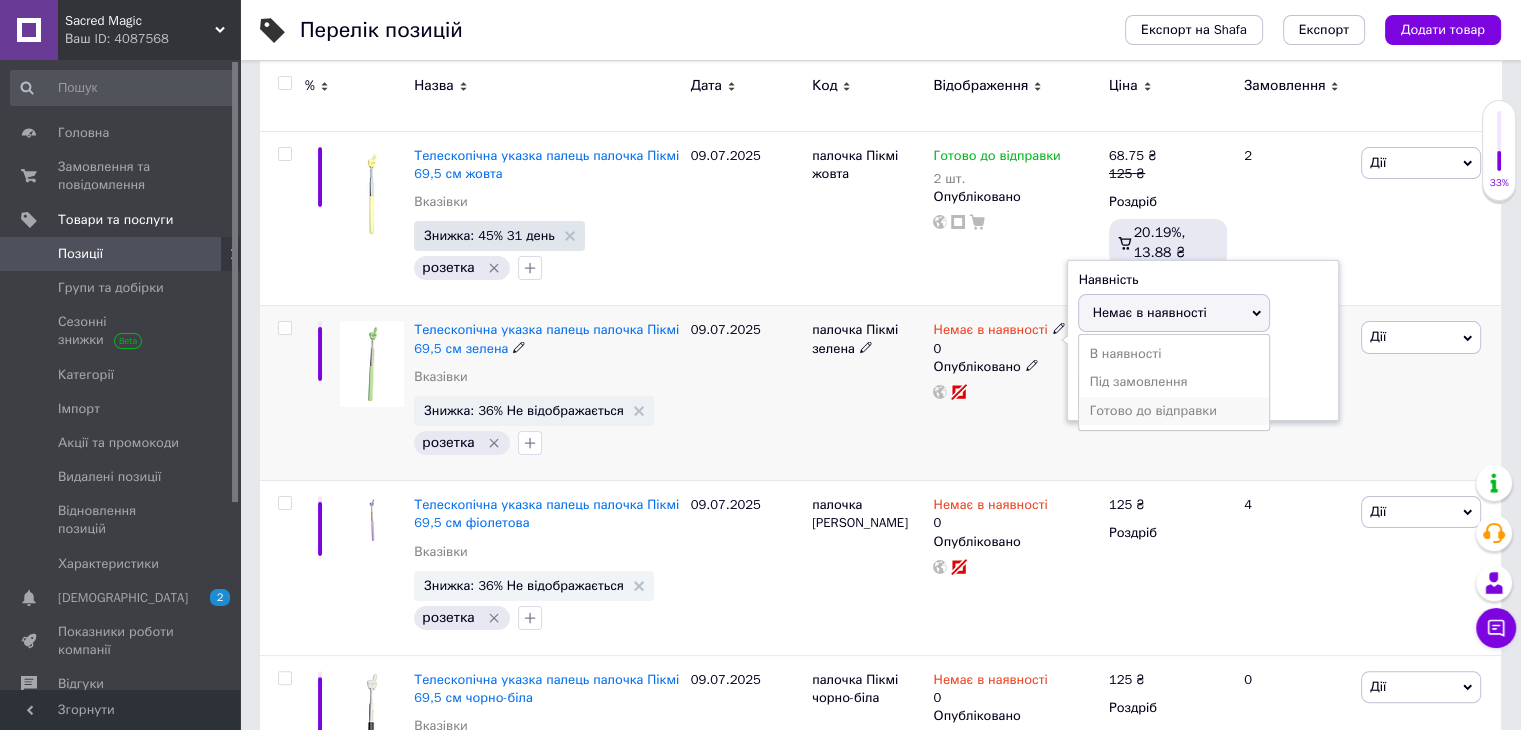 click on "Готово до відправки" at bounding box center [1174, 411] 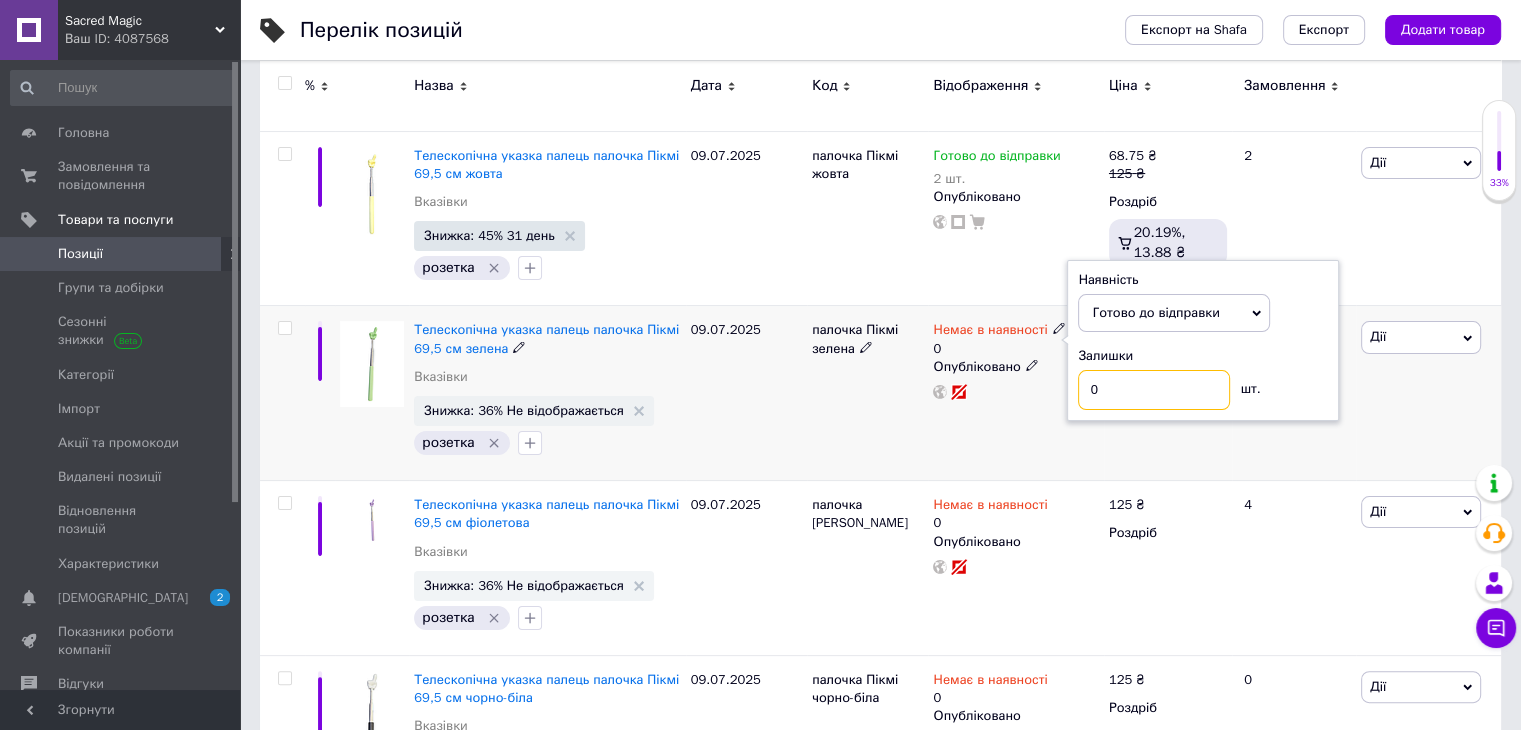 drag, startPoint x: 1080, startPoint y: 388, endPoint x: 1110, endPoint y: 393, distance: 30.413813 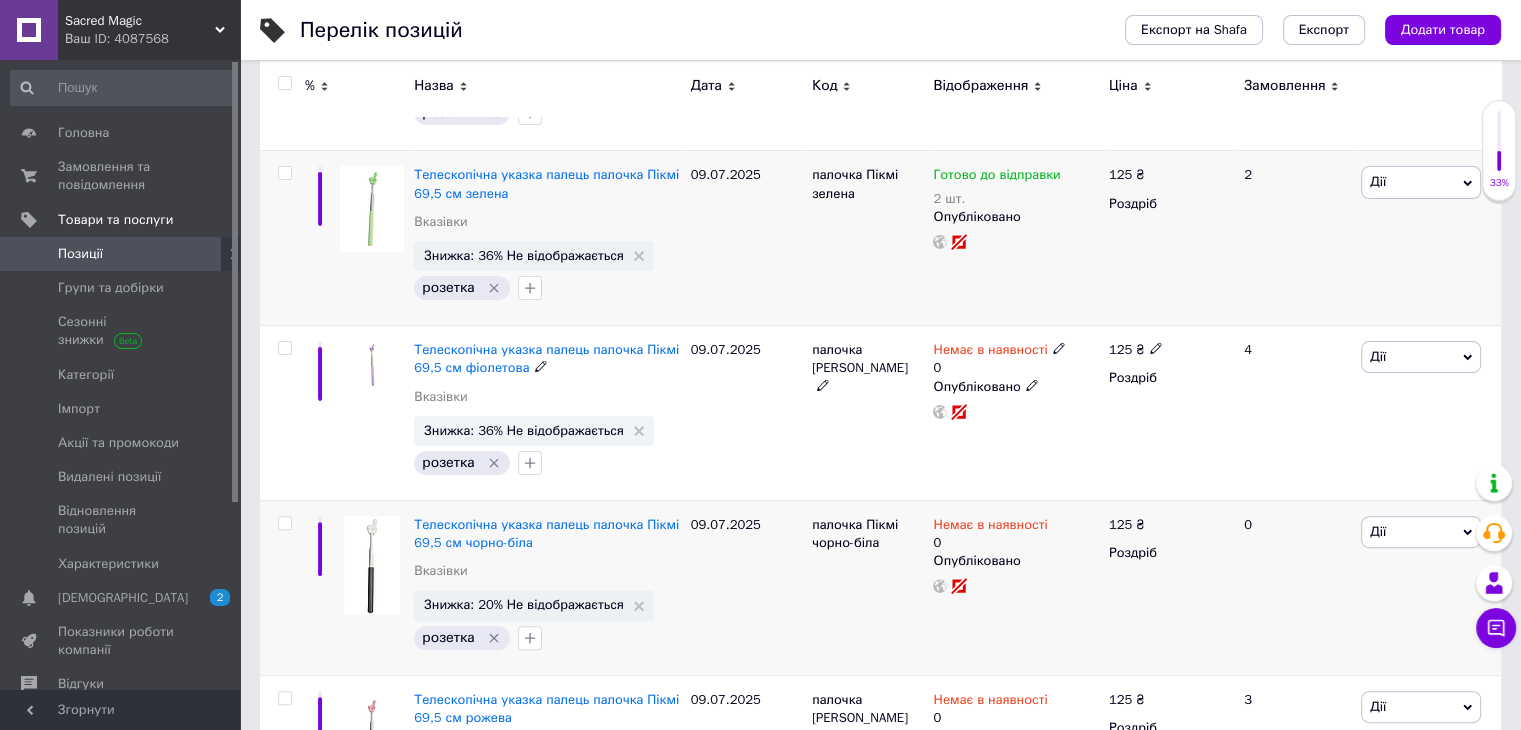 scroll, scrollTop: 500, scrollLeft: 0, axis: vertical 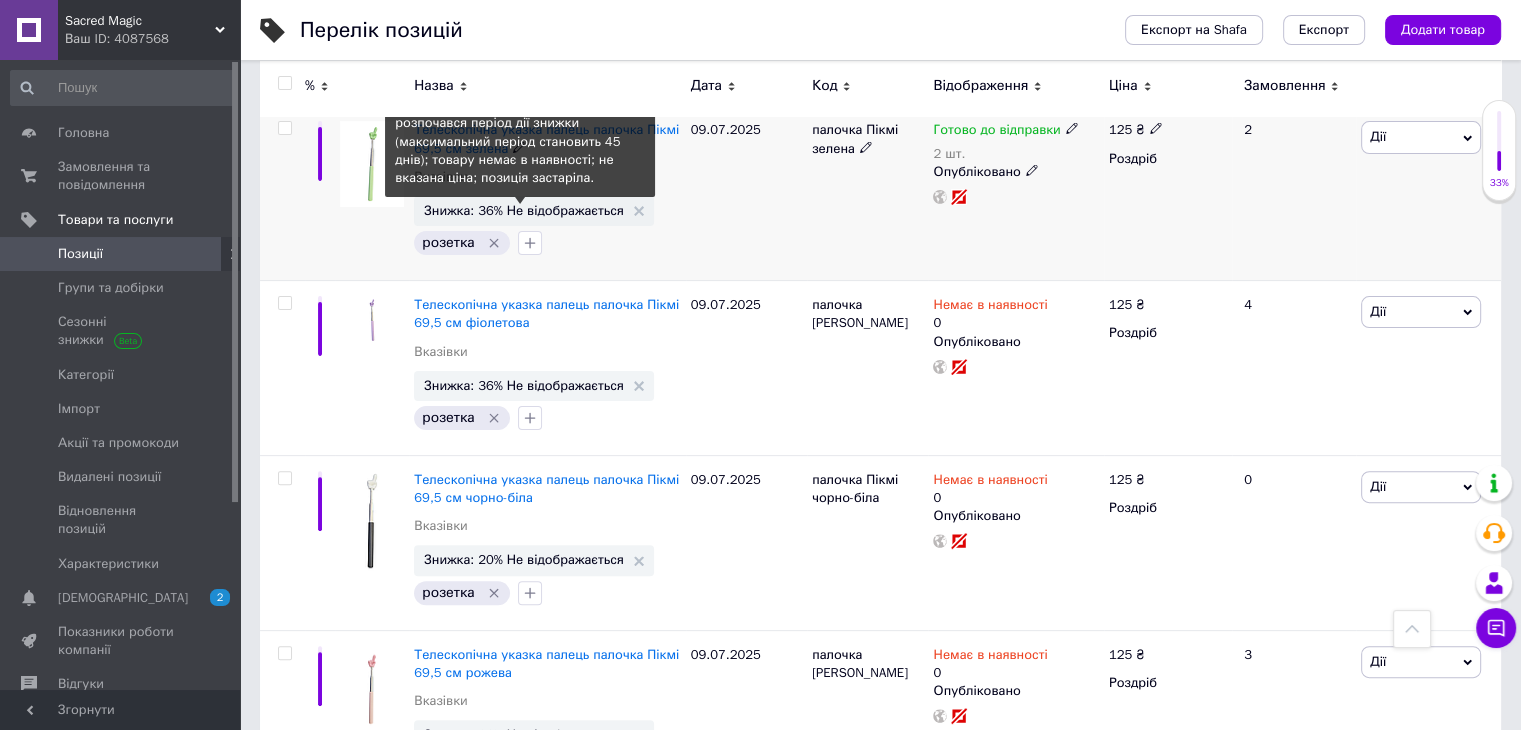 click on "Знижка: 36% Не відображається" at bounding box center (524, 210) 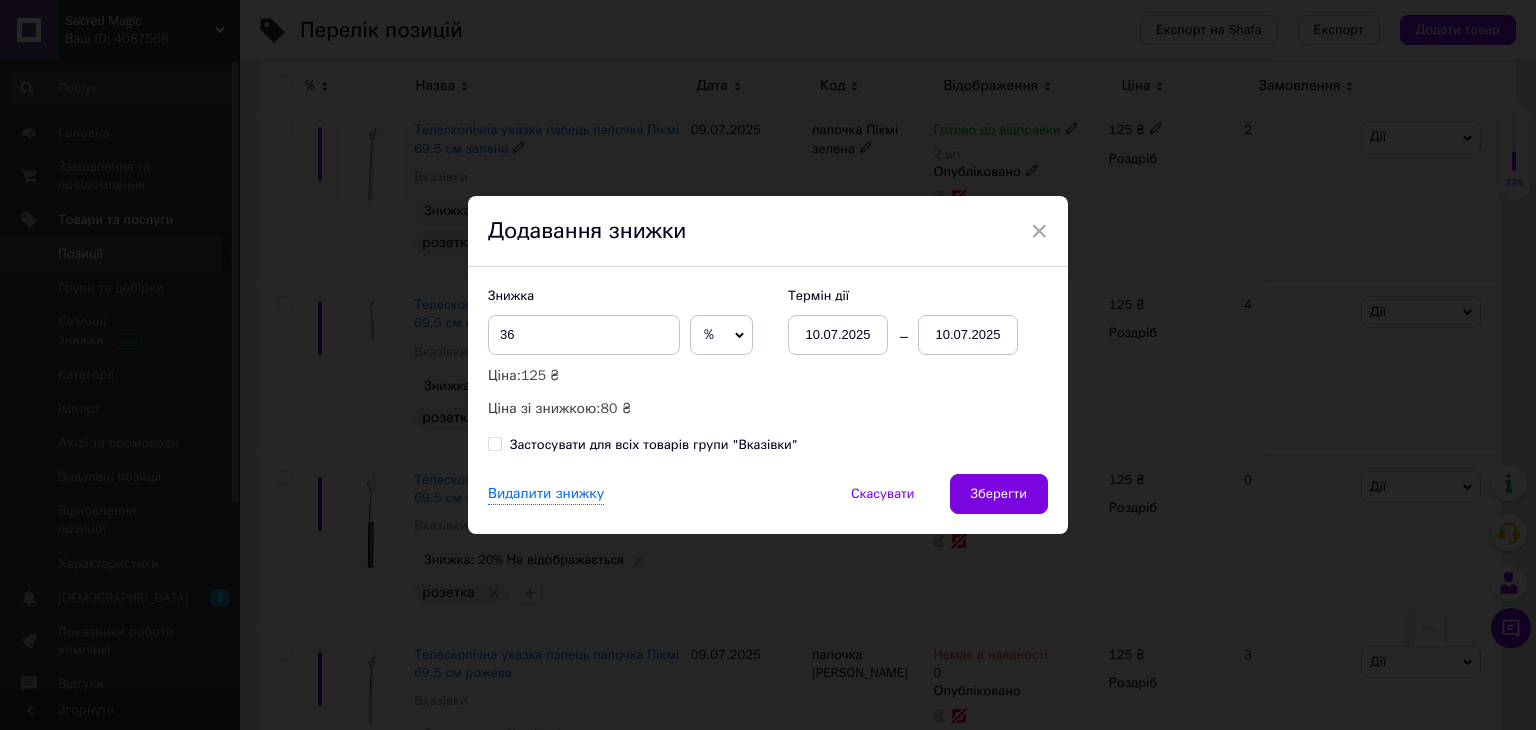 click on "10.07.2025" at bounding box center (838, 335) 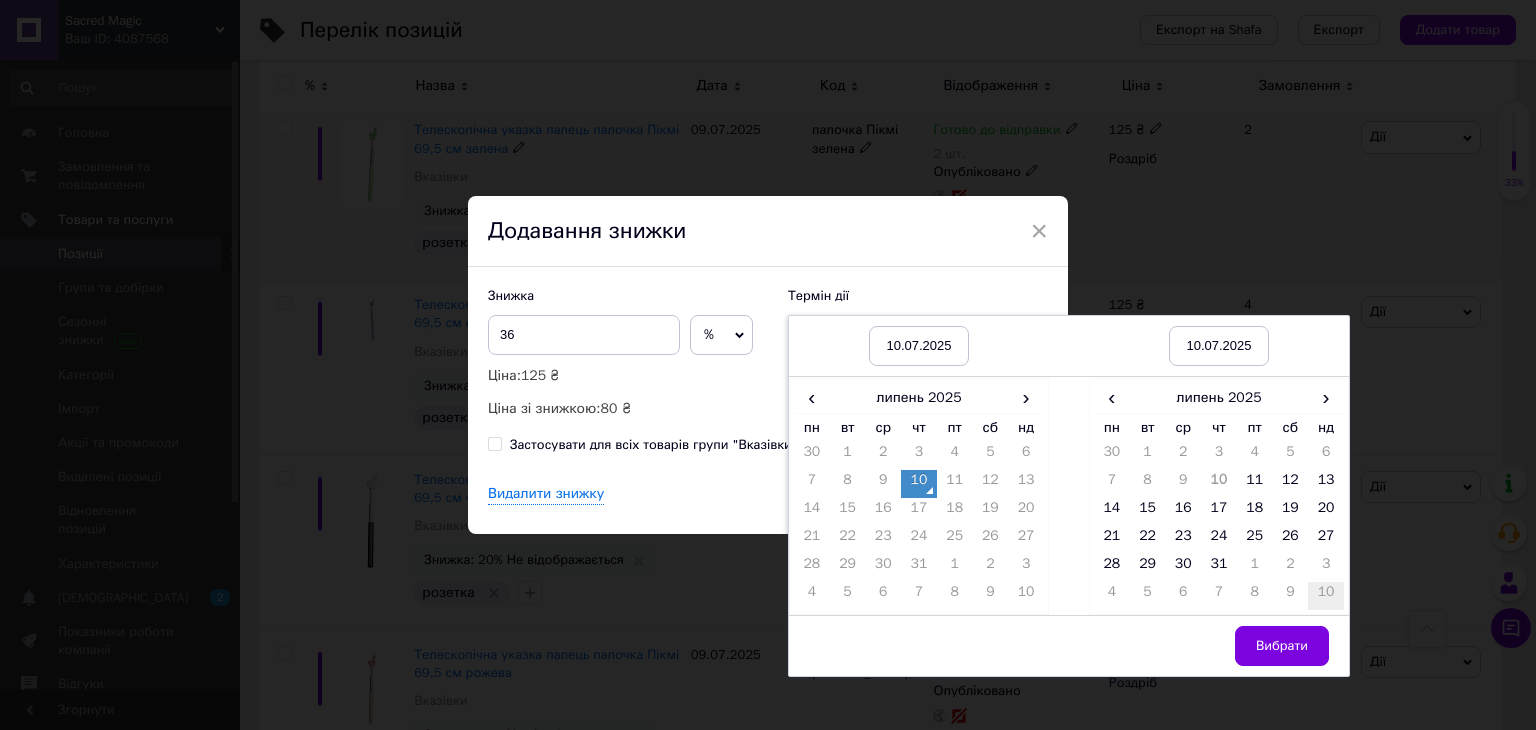 click on "10" at bounding box center [1326, 596] 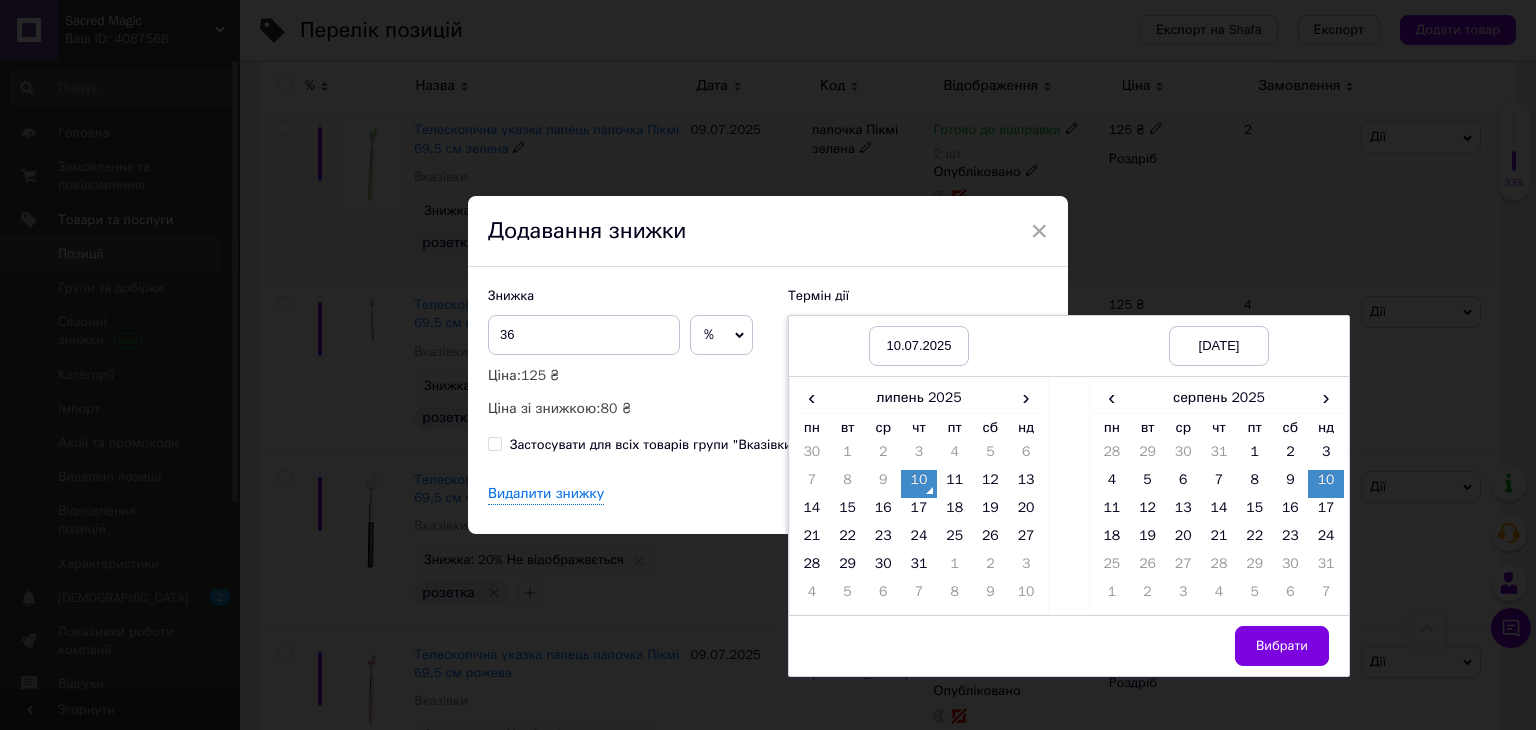 click on "Вибрати" at bounding box center [1282, 646] 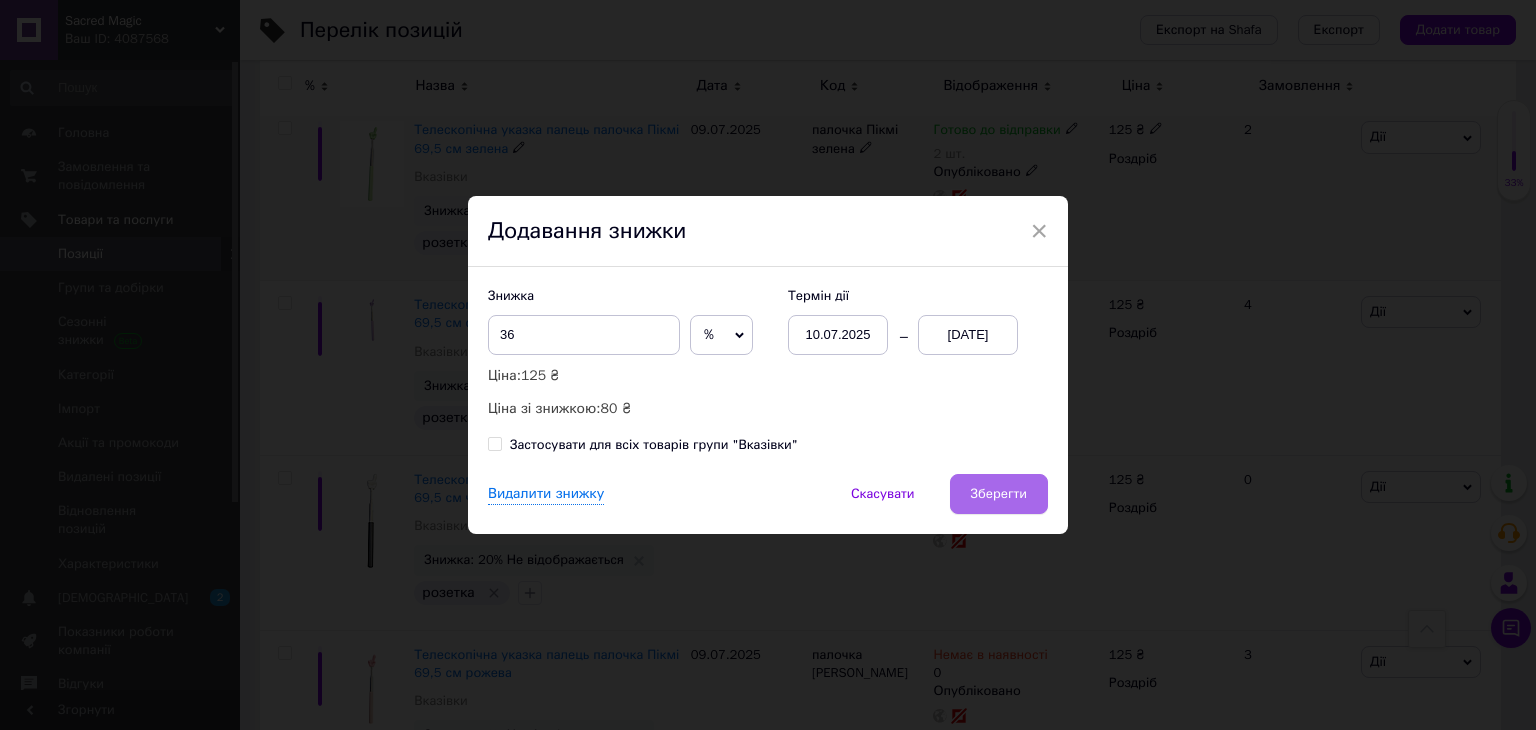 click on "Зберегти" at bounding box center (999, 494) 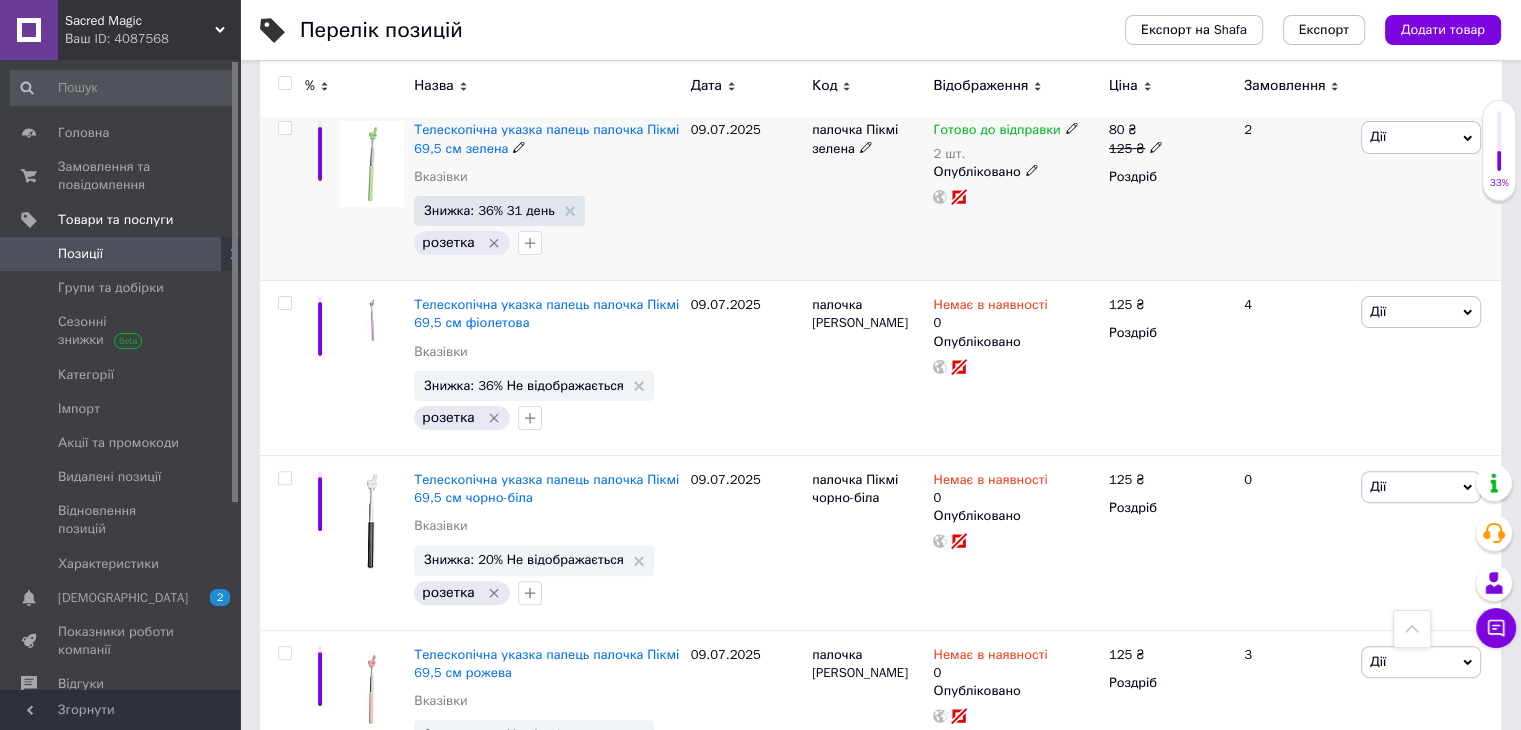 click on "Готово до відправки" at bounding box center [996, 132] 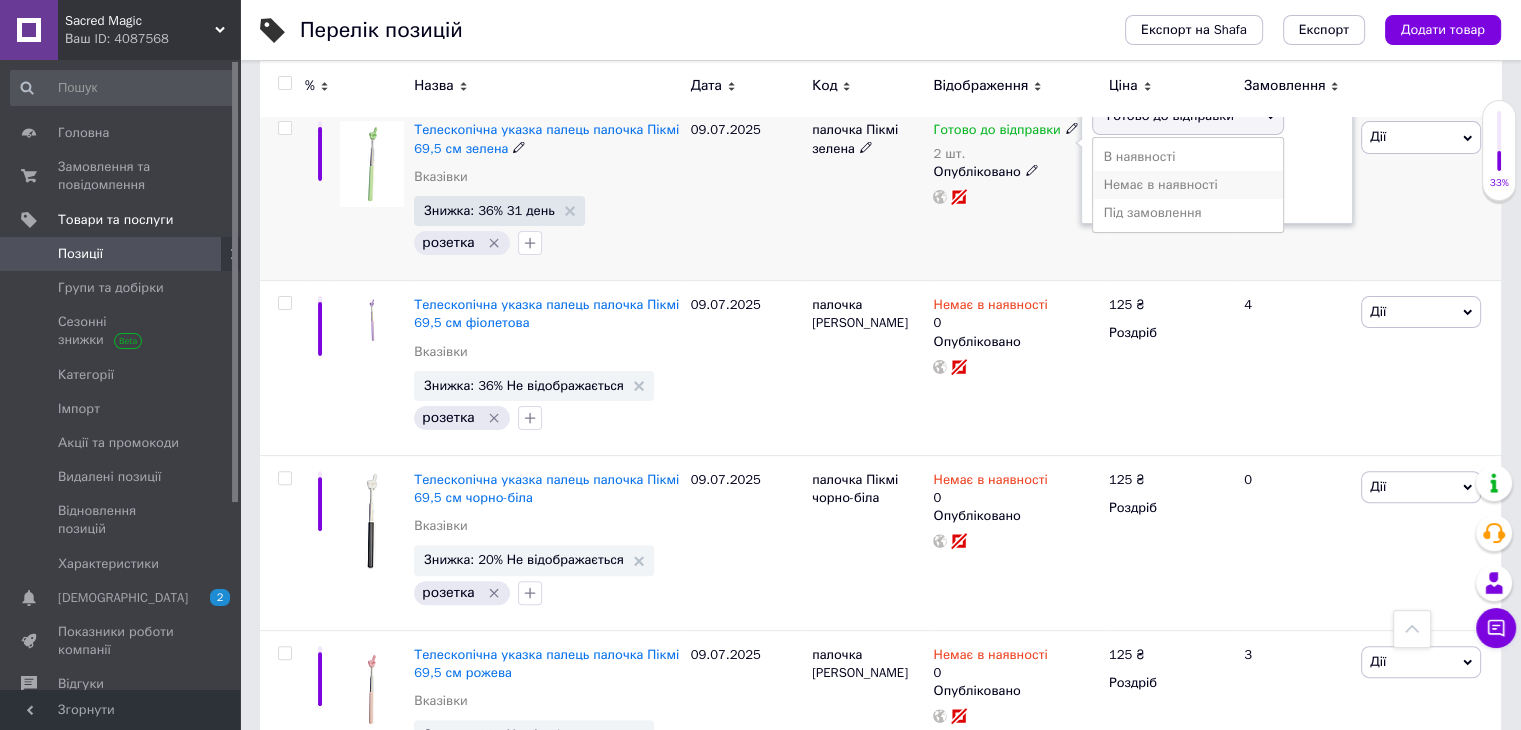 click on "Немає в наявності" at bounding box center (1188, 185) 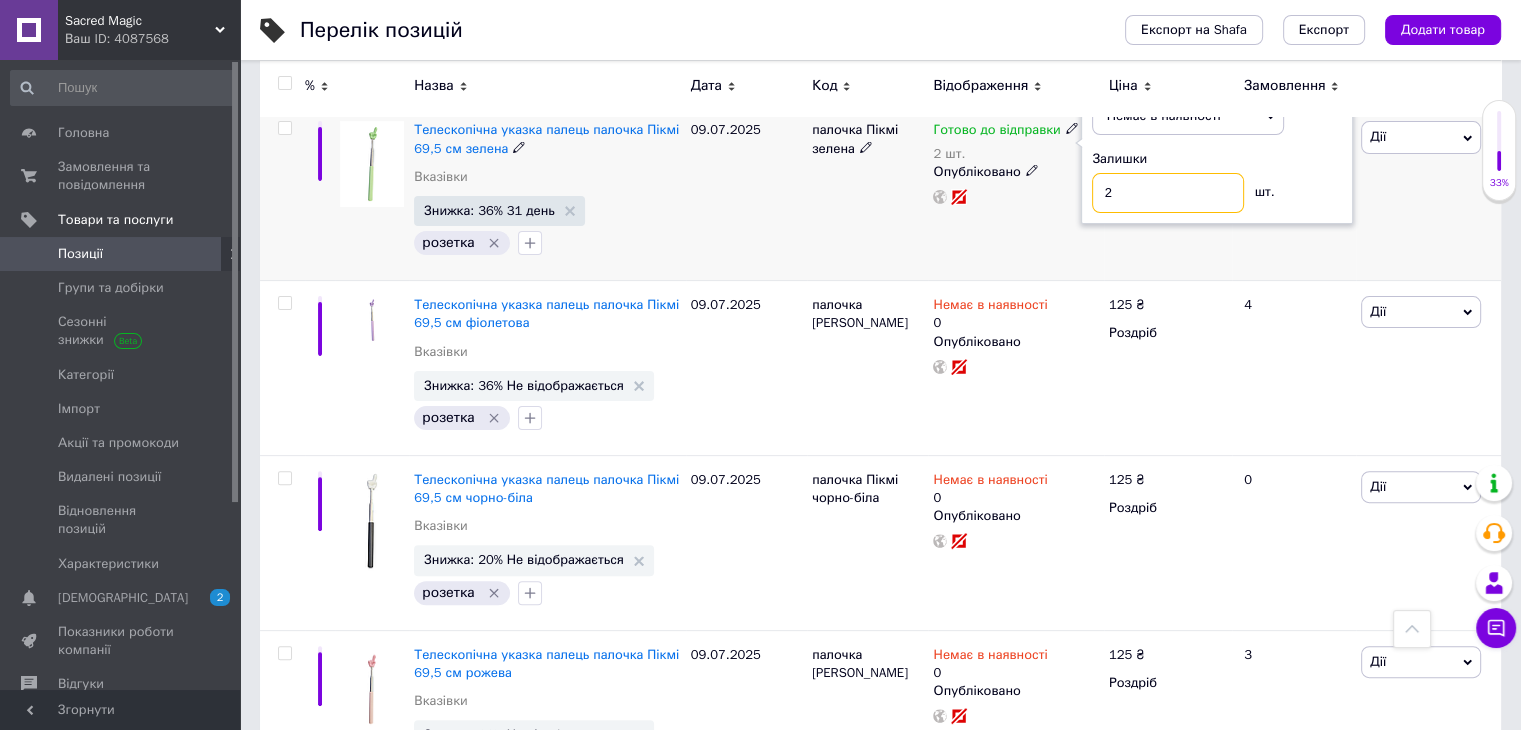drag, startPoint x: 1132, startPoint y: 195, endPoint x: 1093, endPoint y: 175, distance: 43.829212 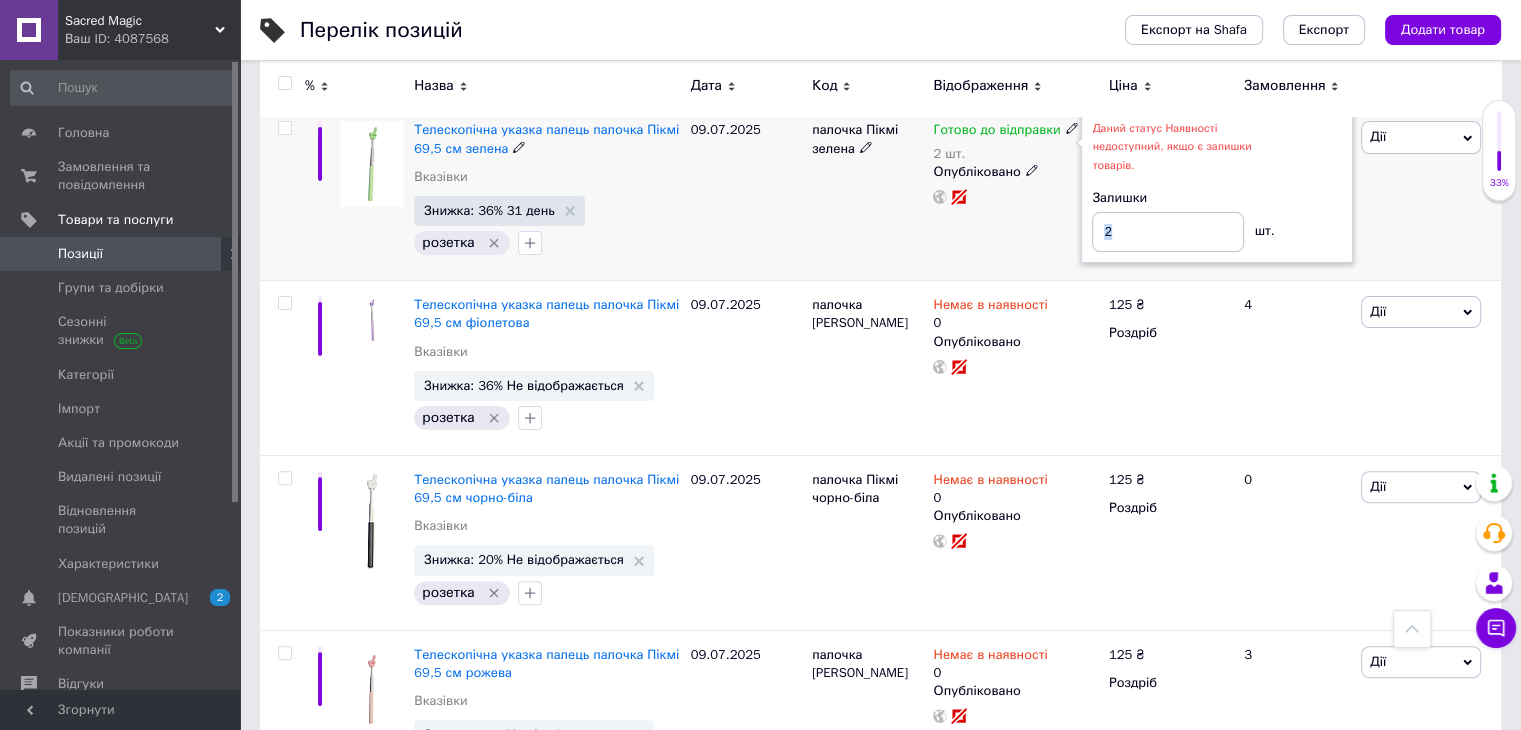 drag, startPoint x: 1136, startPoint y: 234, endPoint x: 1130, endPoint y: 224, distance: 11.661903 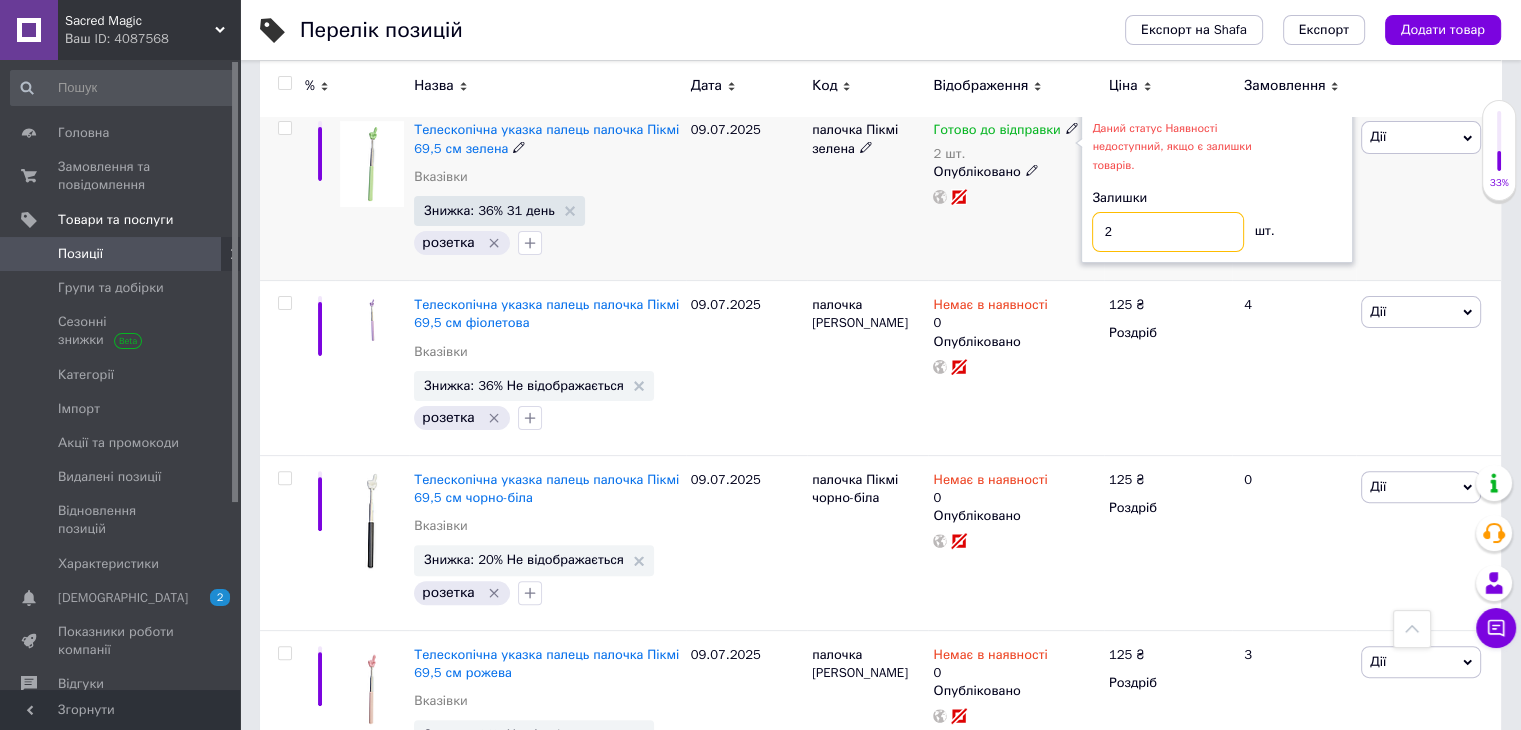 drag, startPoint x: 1130, startPoint y: 224, endPoint x: 1096, endPoint y: 205, distance: 38.948685 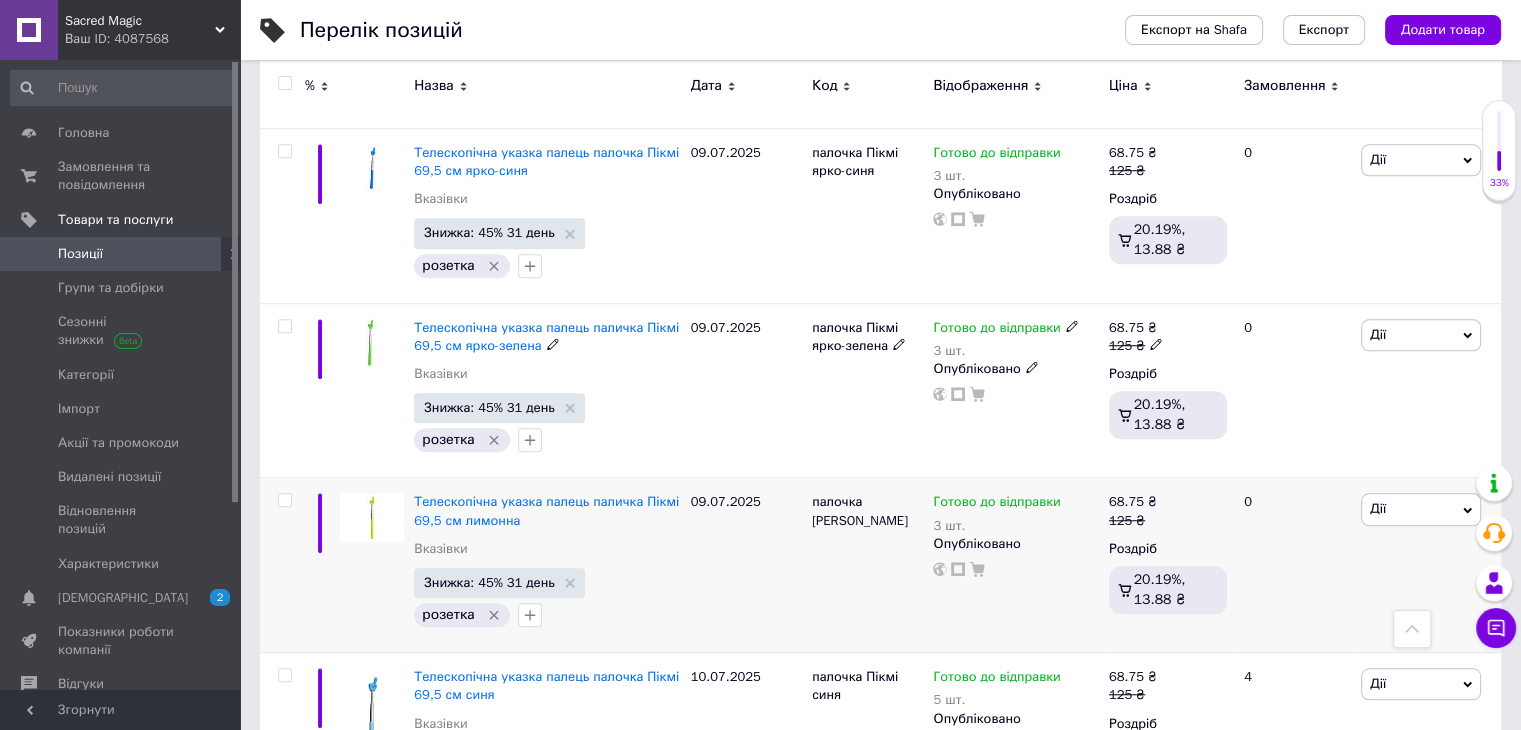 scroll, scrollTop: 1640, scrollLeft: 0, axis: vertical 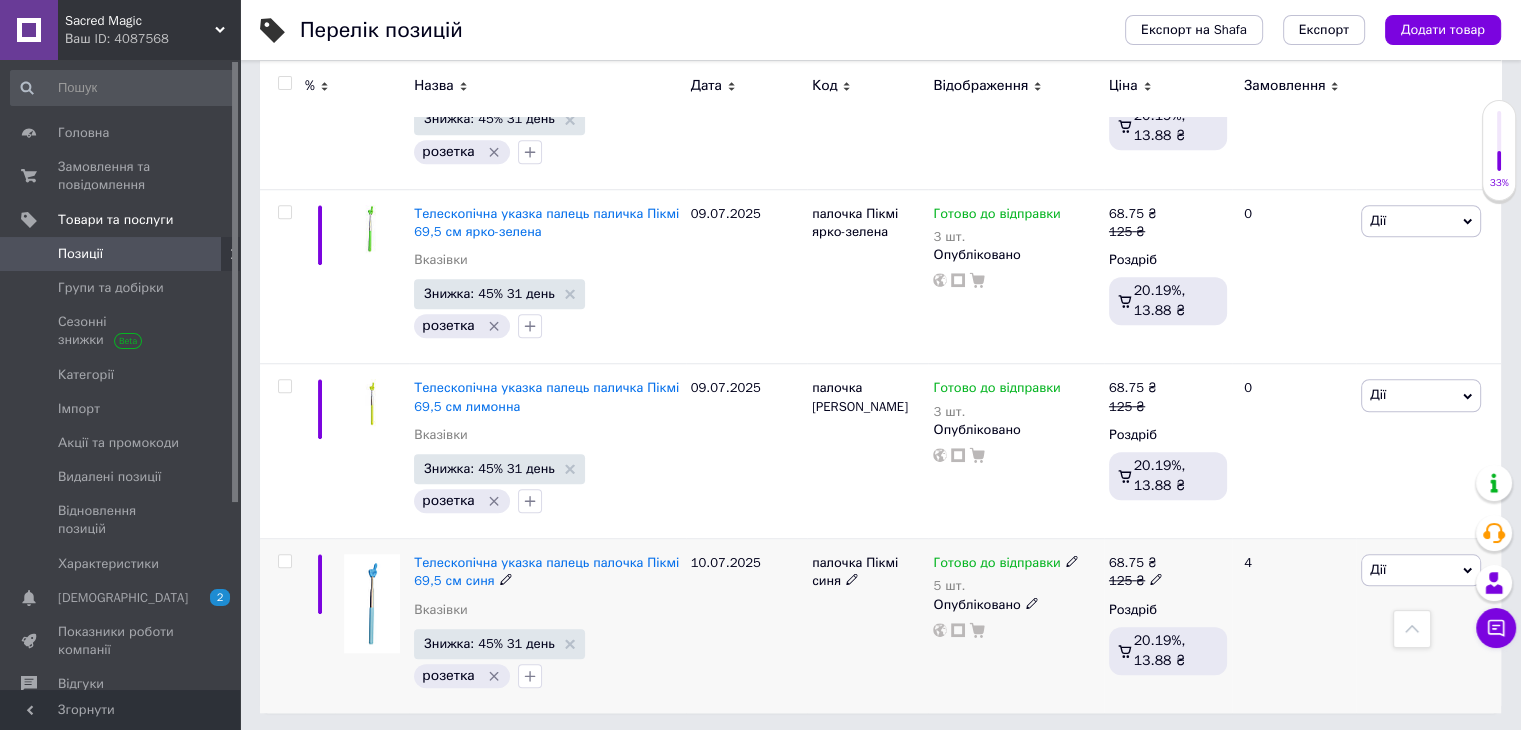 click on "Готово до відправки" at bounding box center [996, 565] 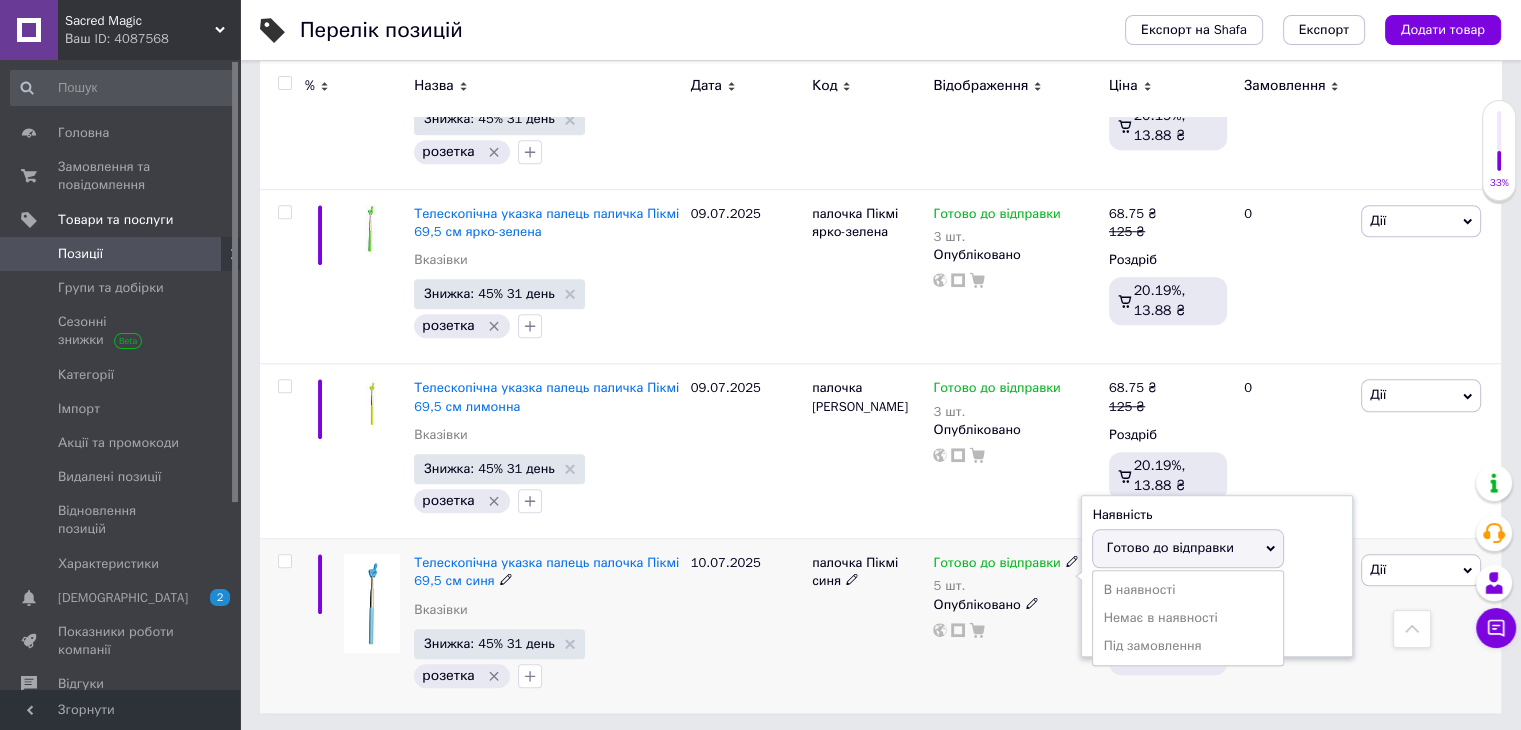 click on "Готово до відправки" at bounding box center [1169, 547] 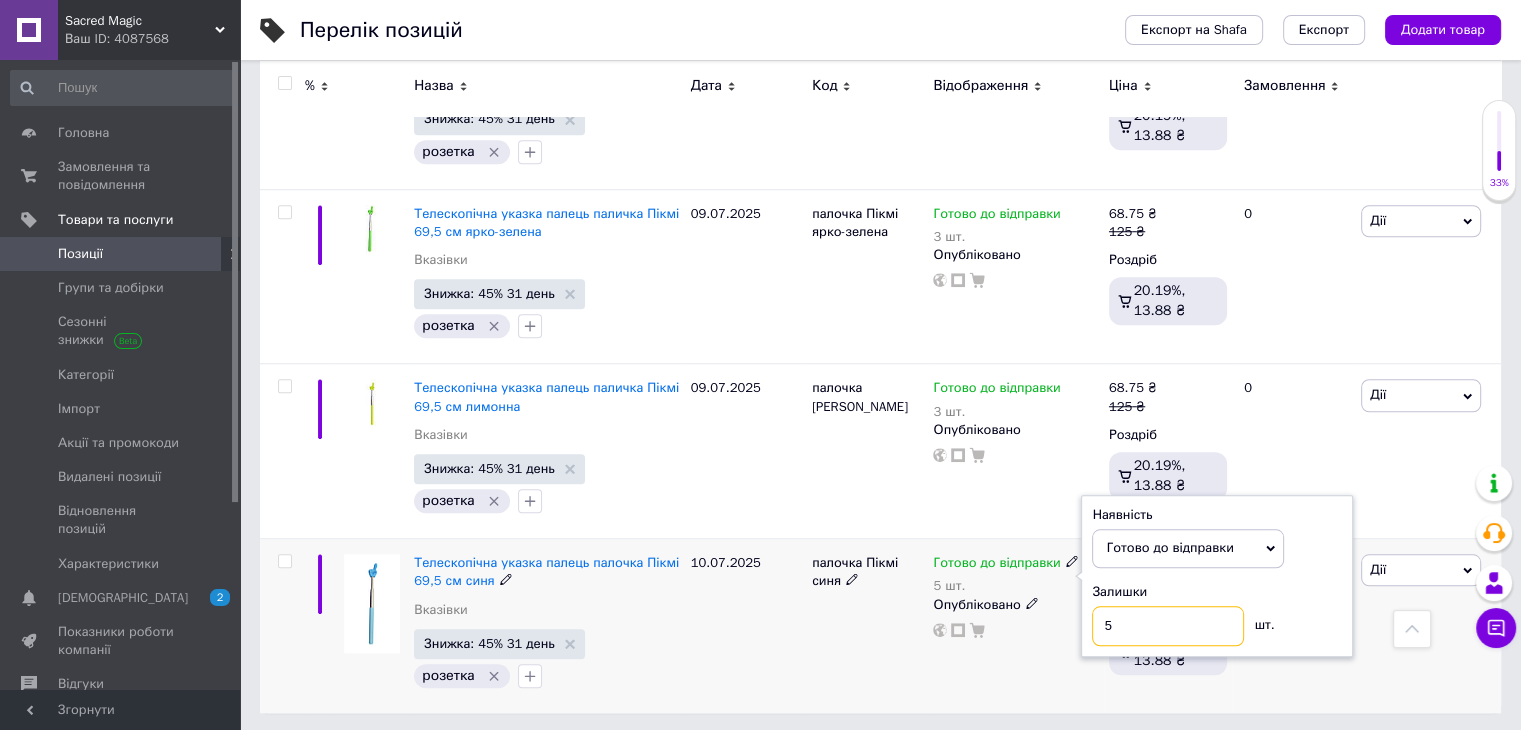 drag, startPoint x: 1150, startPoint y: 616, endPoint x: 1077, endPoint y: 590, distance: 77.491936 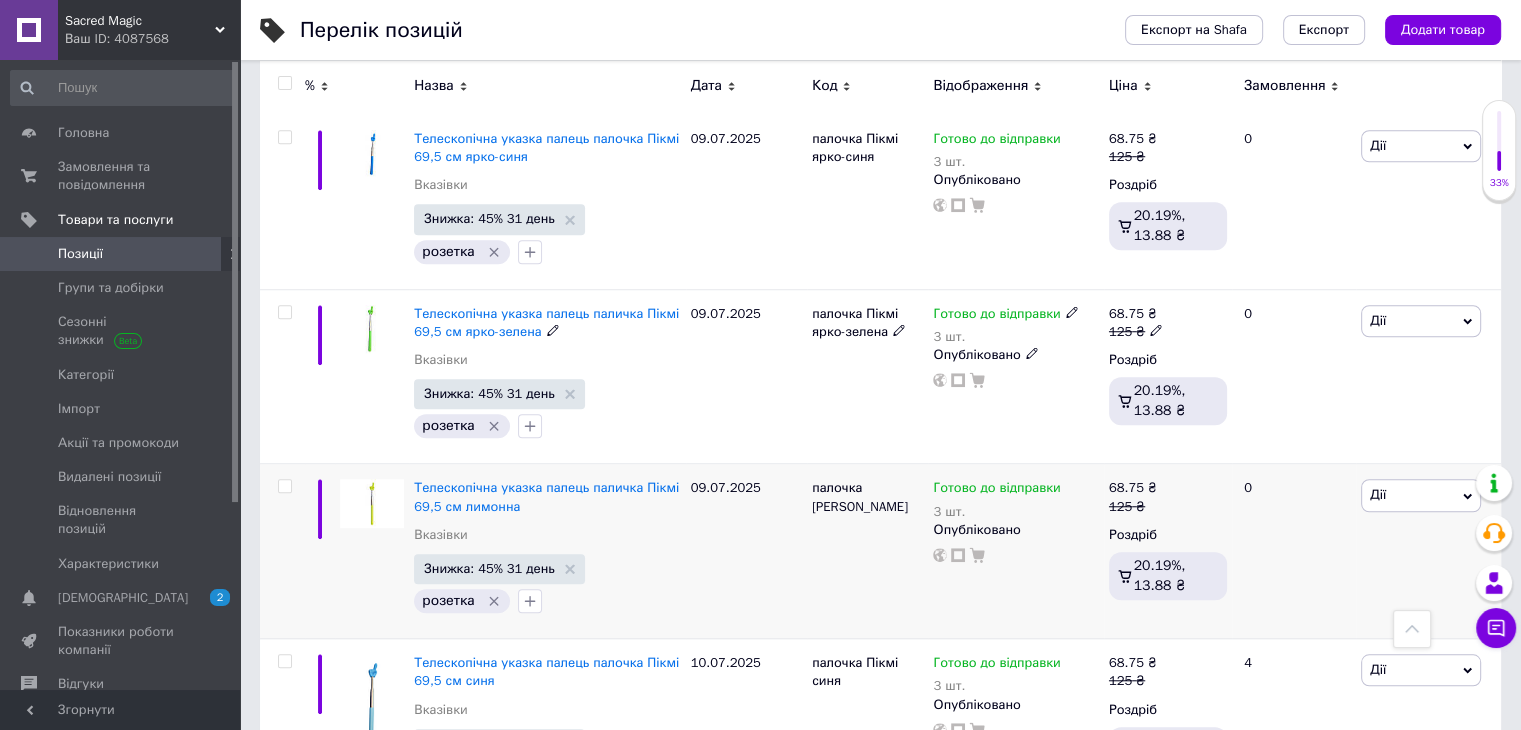 scroll, scrollTop: 1440, scrollLeft: 0, axis: vertical 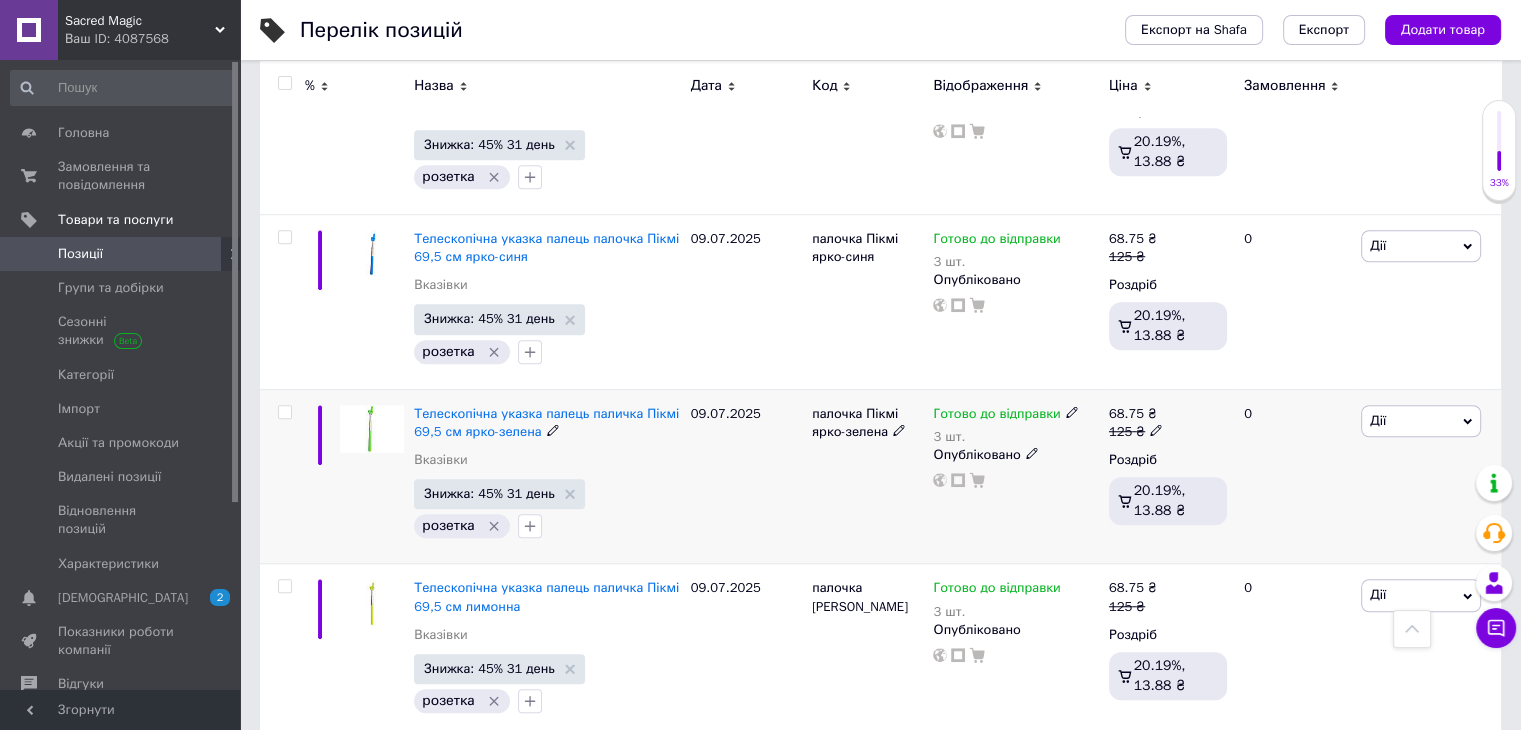 click on "Готово до відправки 3 шт. Опубліковано" at bounding box center [1015, 476] 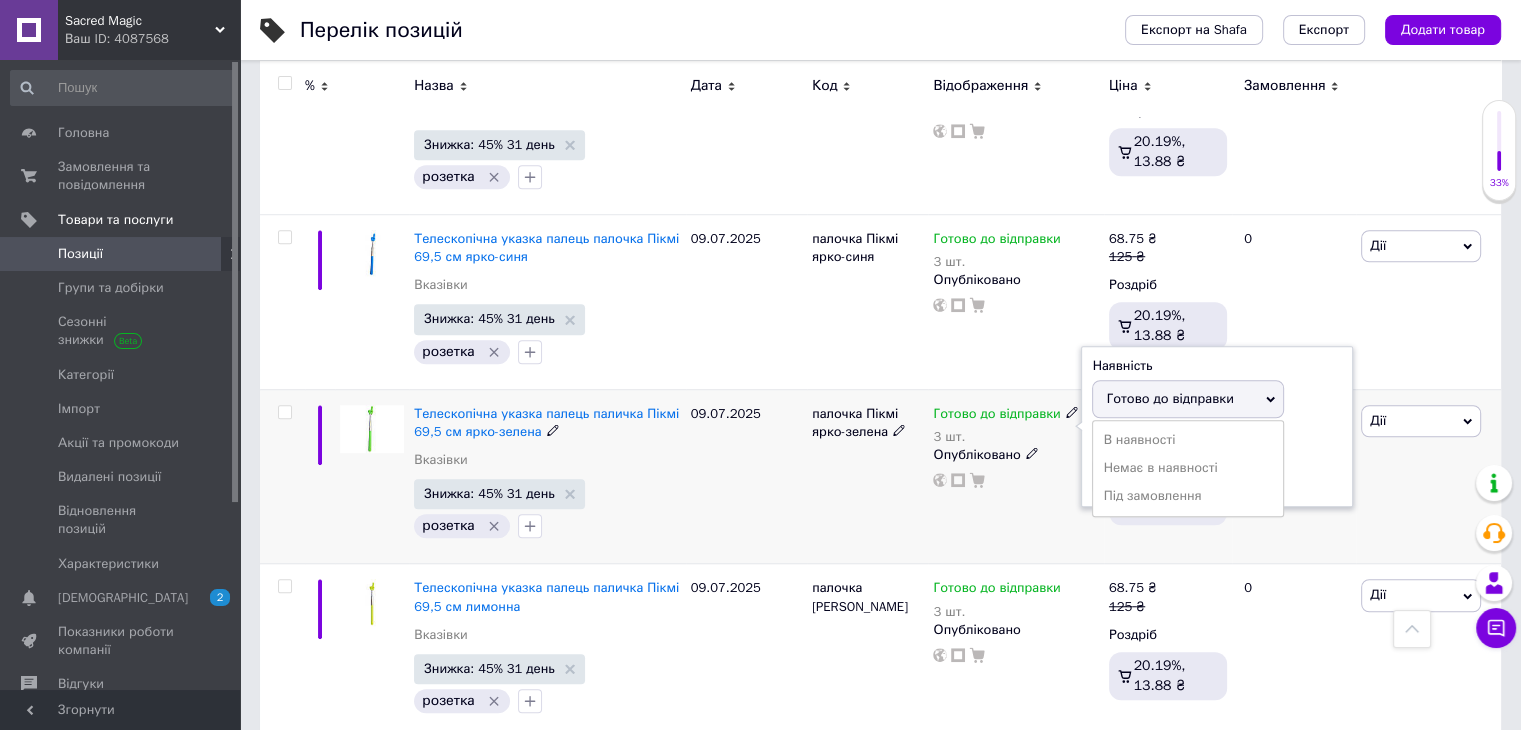 click on "Готово до відправки" at bounding box center [1188, 399] 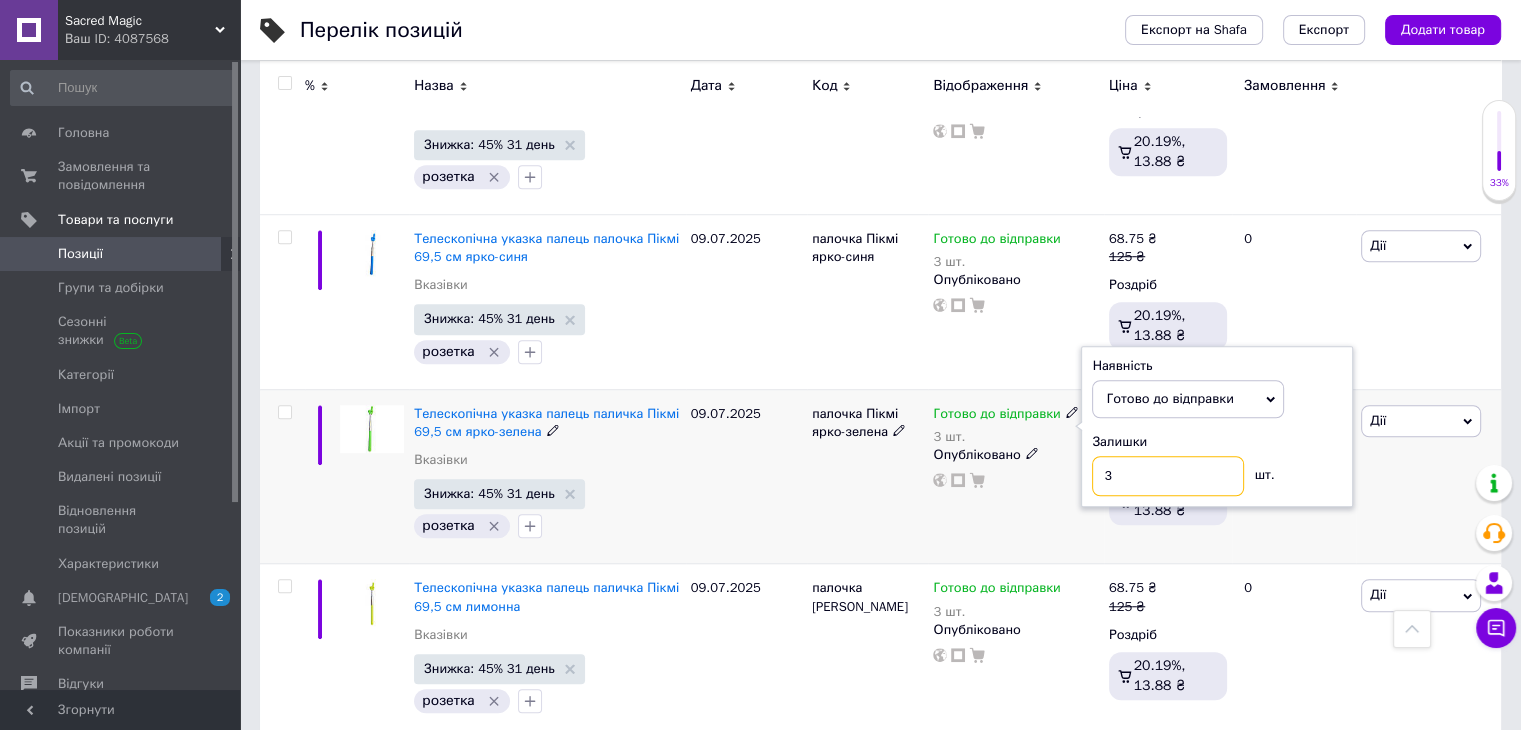 drag, startPoint x: 1114, startPoint y: 469, endPoint x: 1073, endPoint y: 453, distance: 44.011364 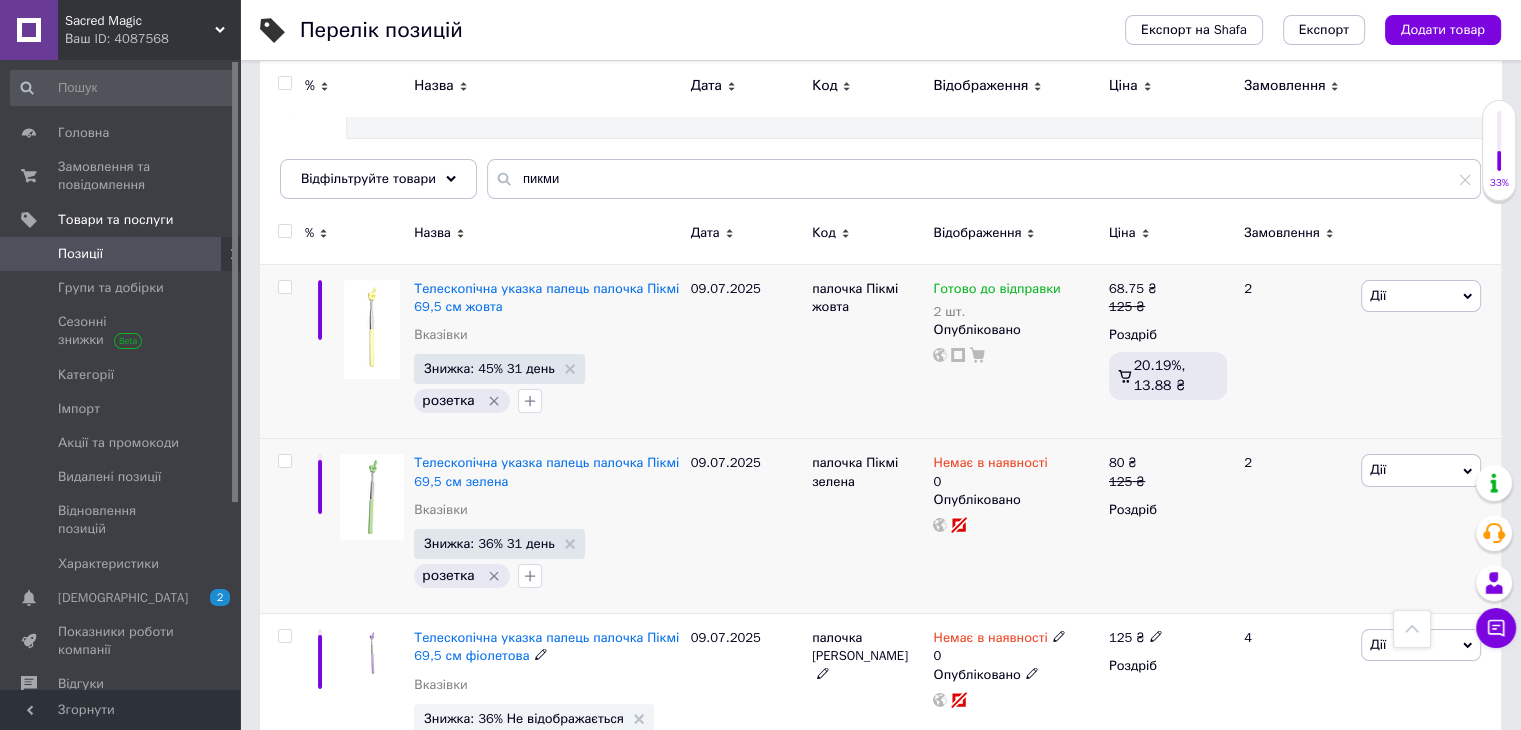 scroll, scrollTop: 0, scrollLeft: 0, axis: both 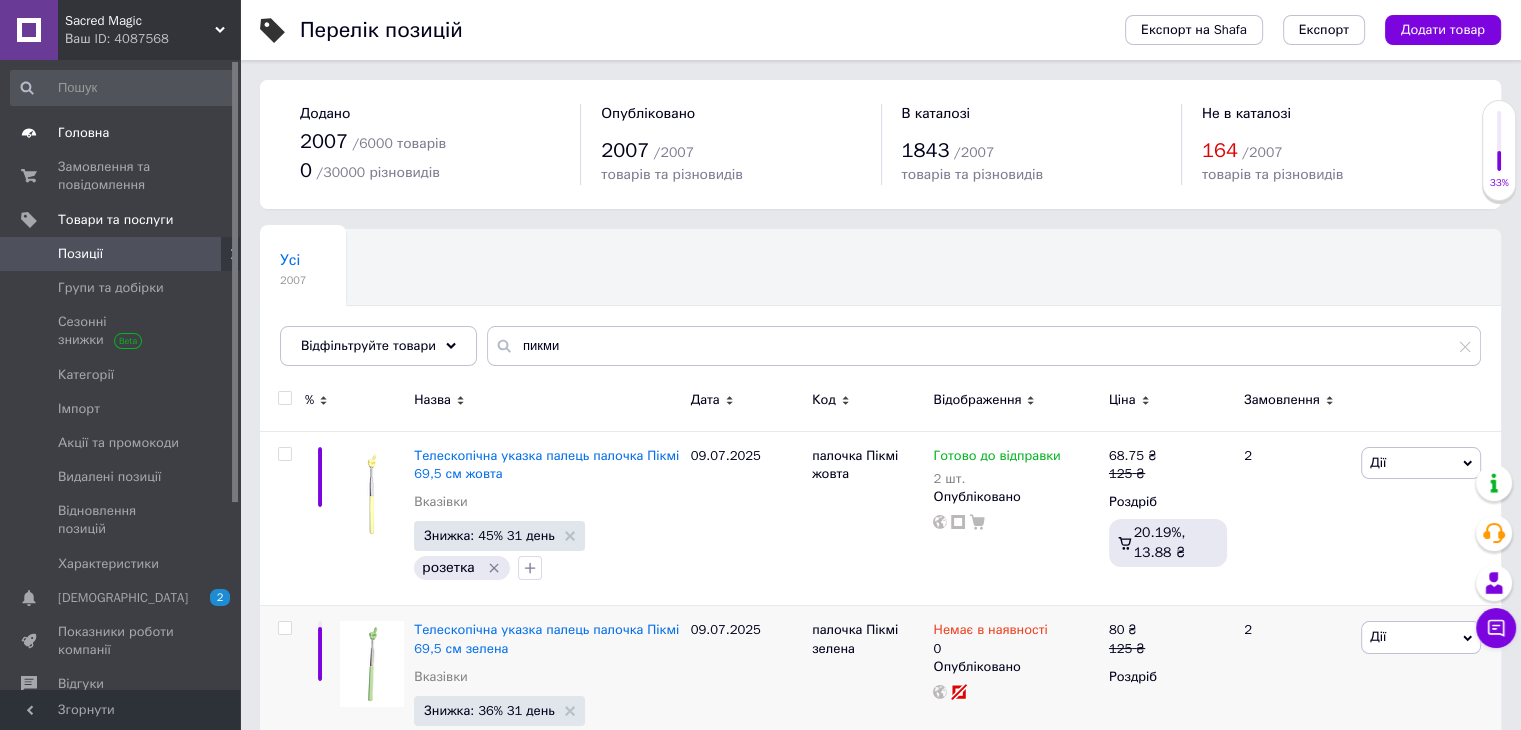click on "Головна" at bounding box center (121, 133) 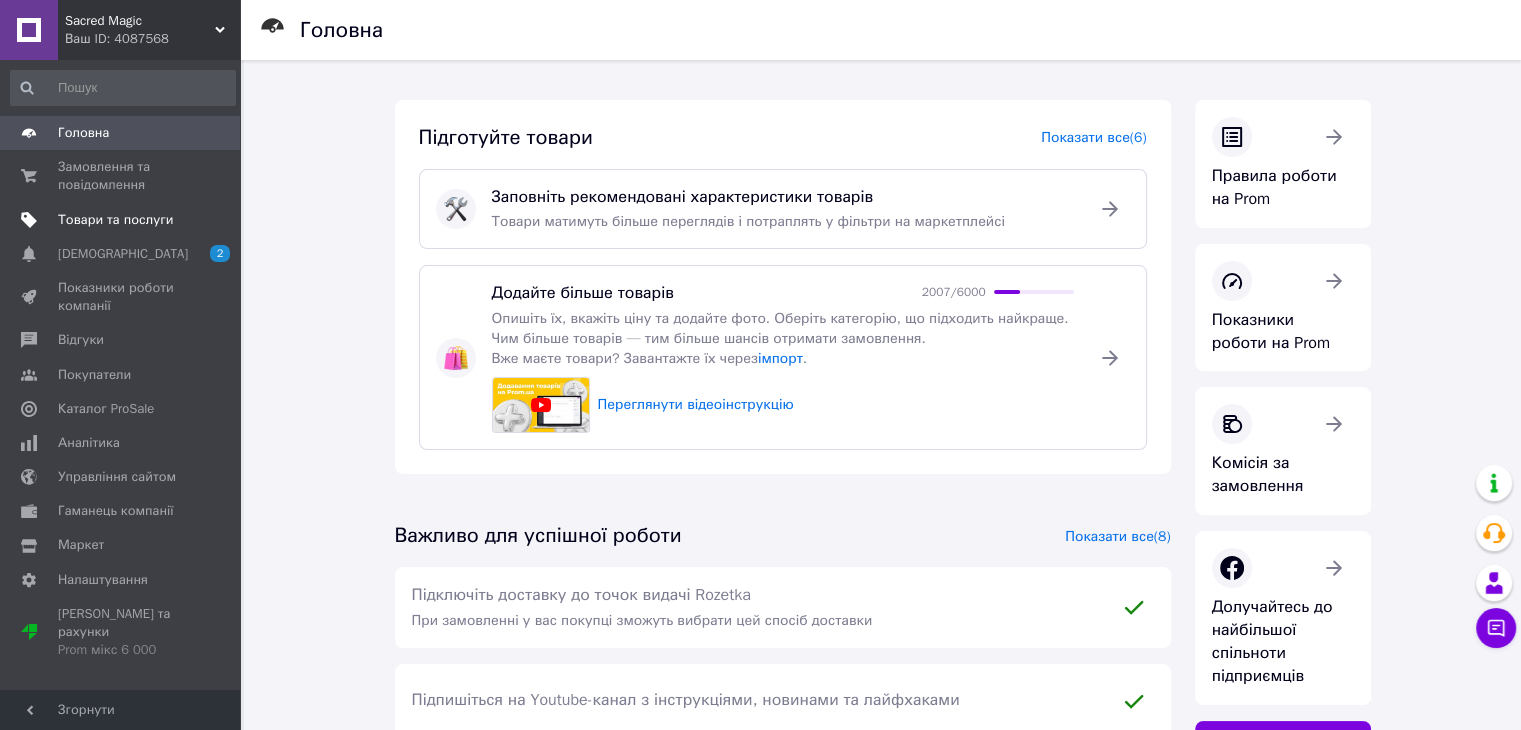 click on "Товари та послуги" at bounding box center [115, 220] 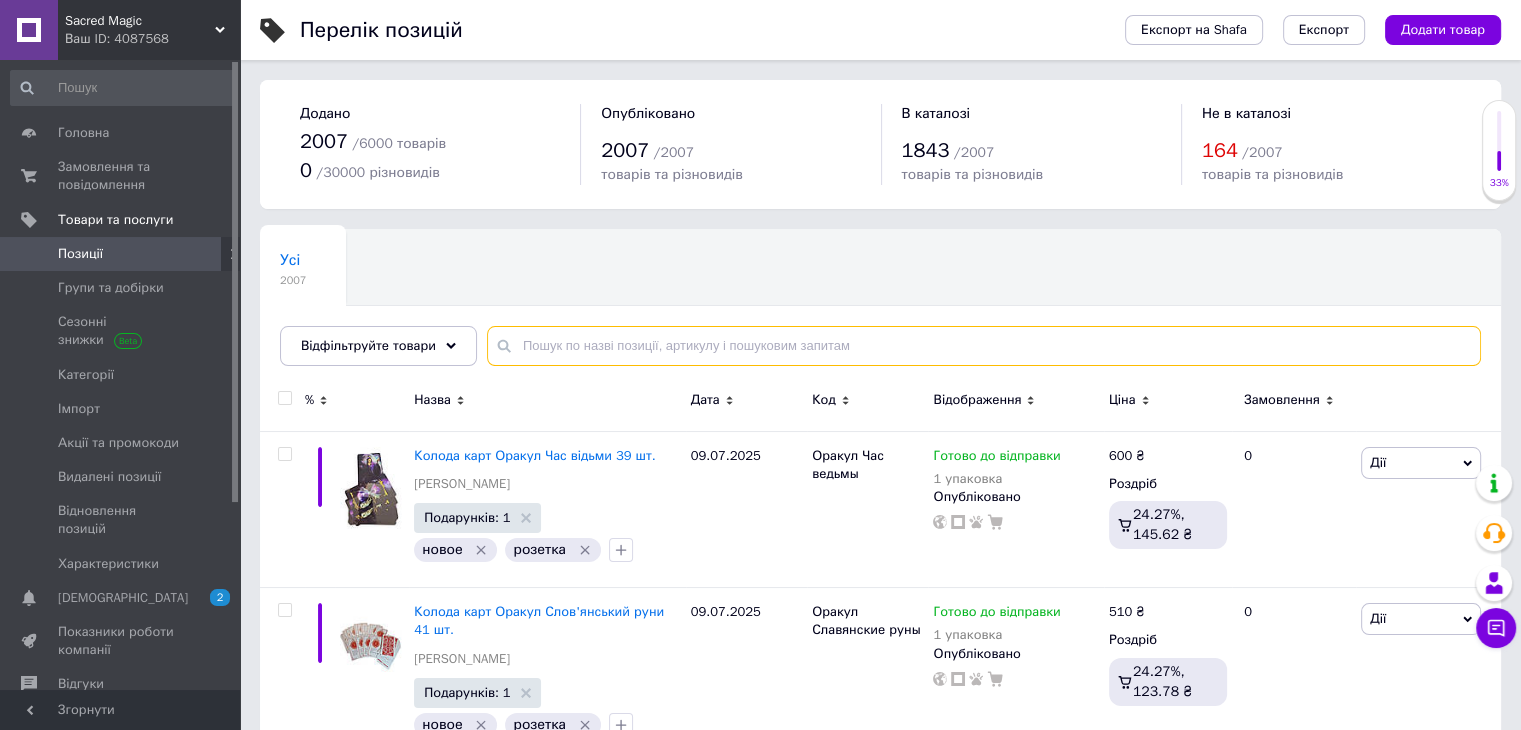 click at bounding box center [984, 346] 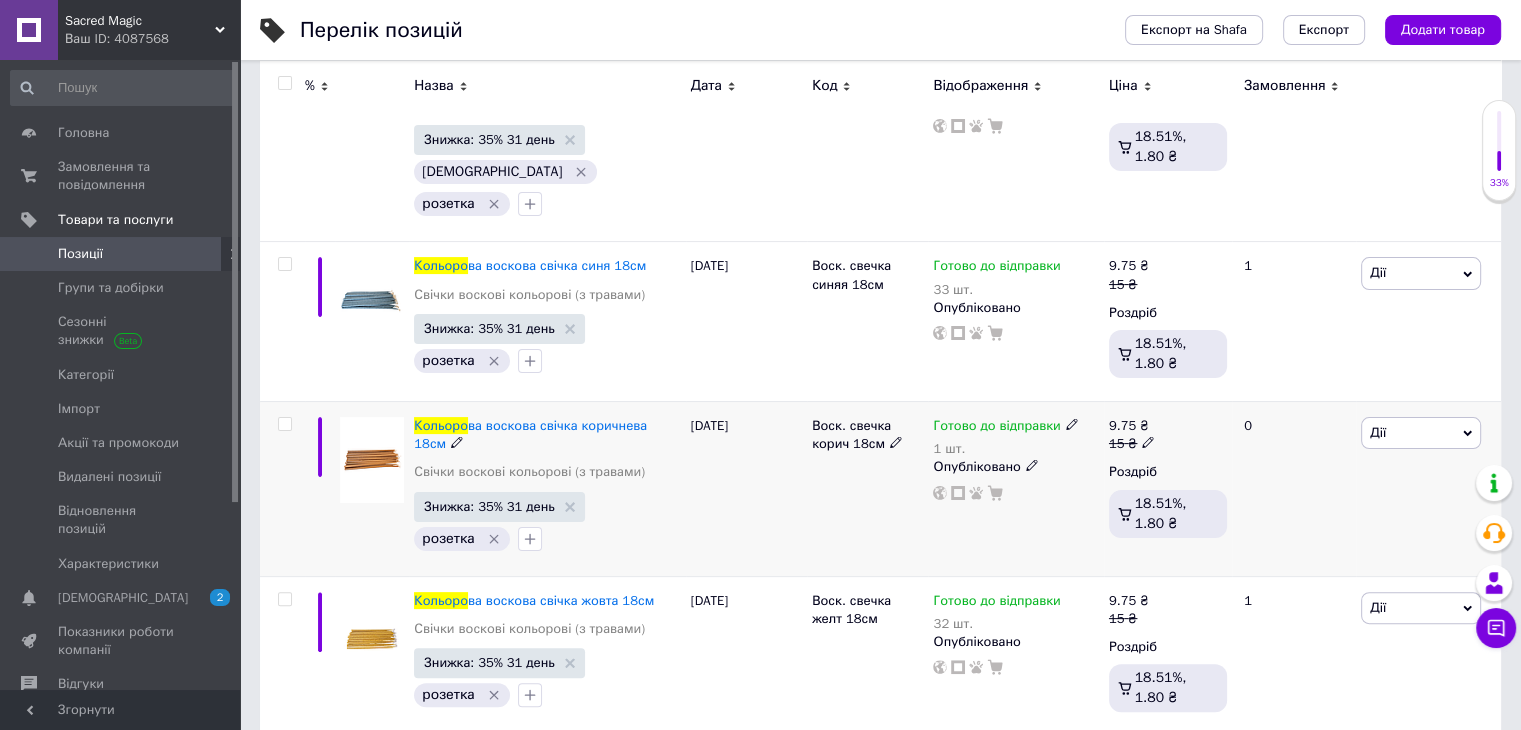 scroll, scrollTop: 500, scrollLeft: 0, axis: vertical 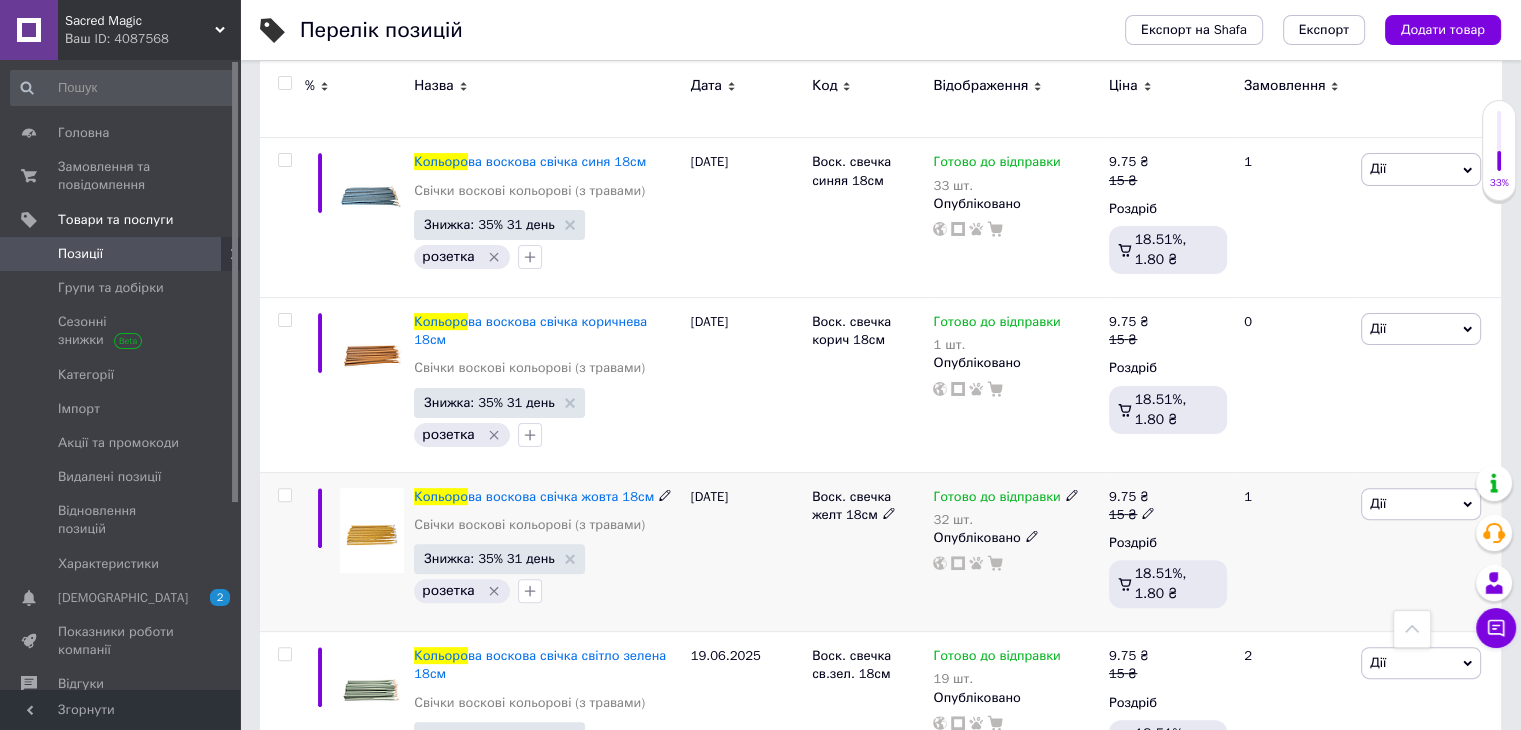 type on "кольоро" 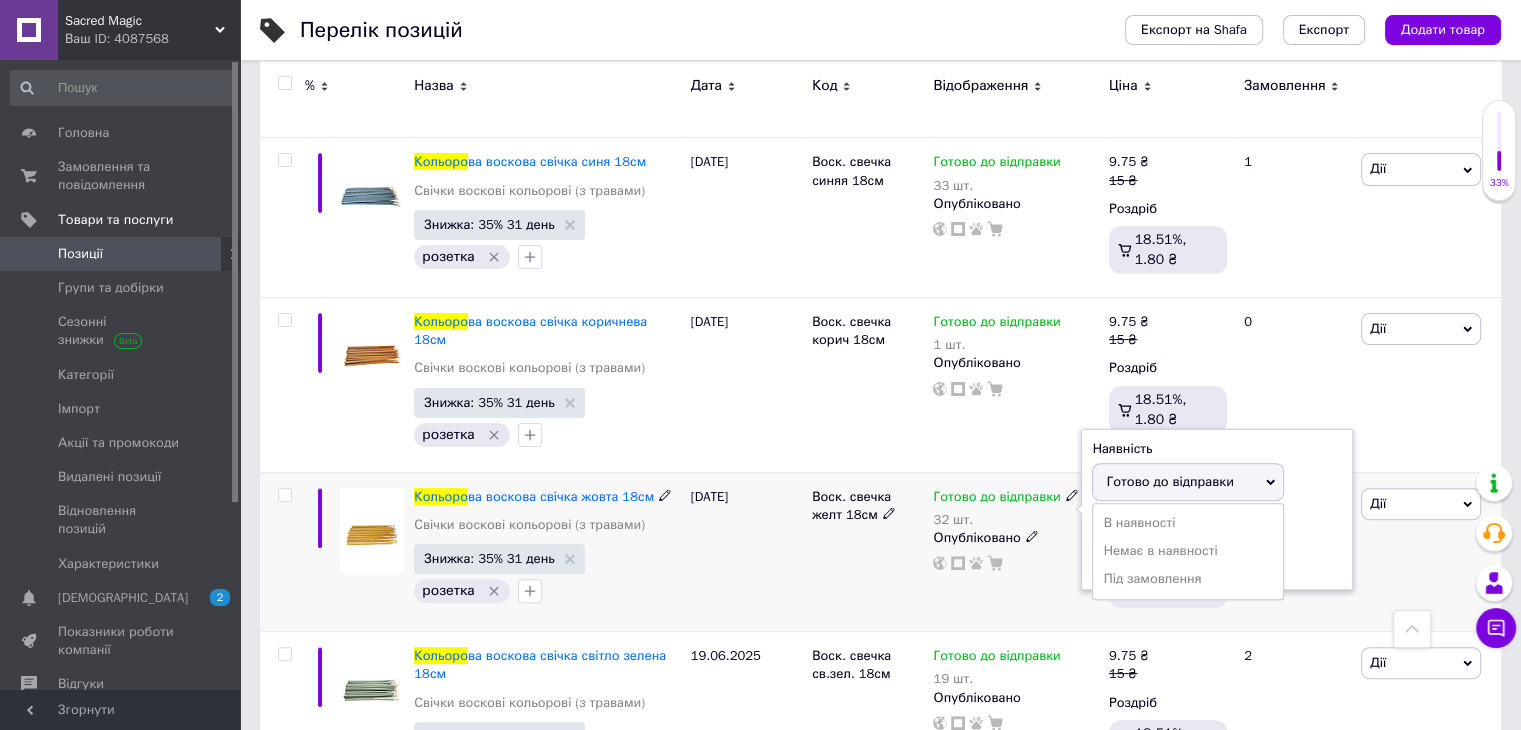 click on "Готово до відправки" at bounding box center (1188, 482) 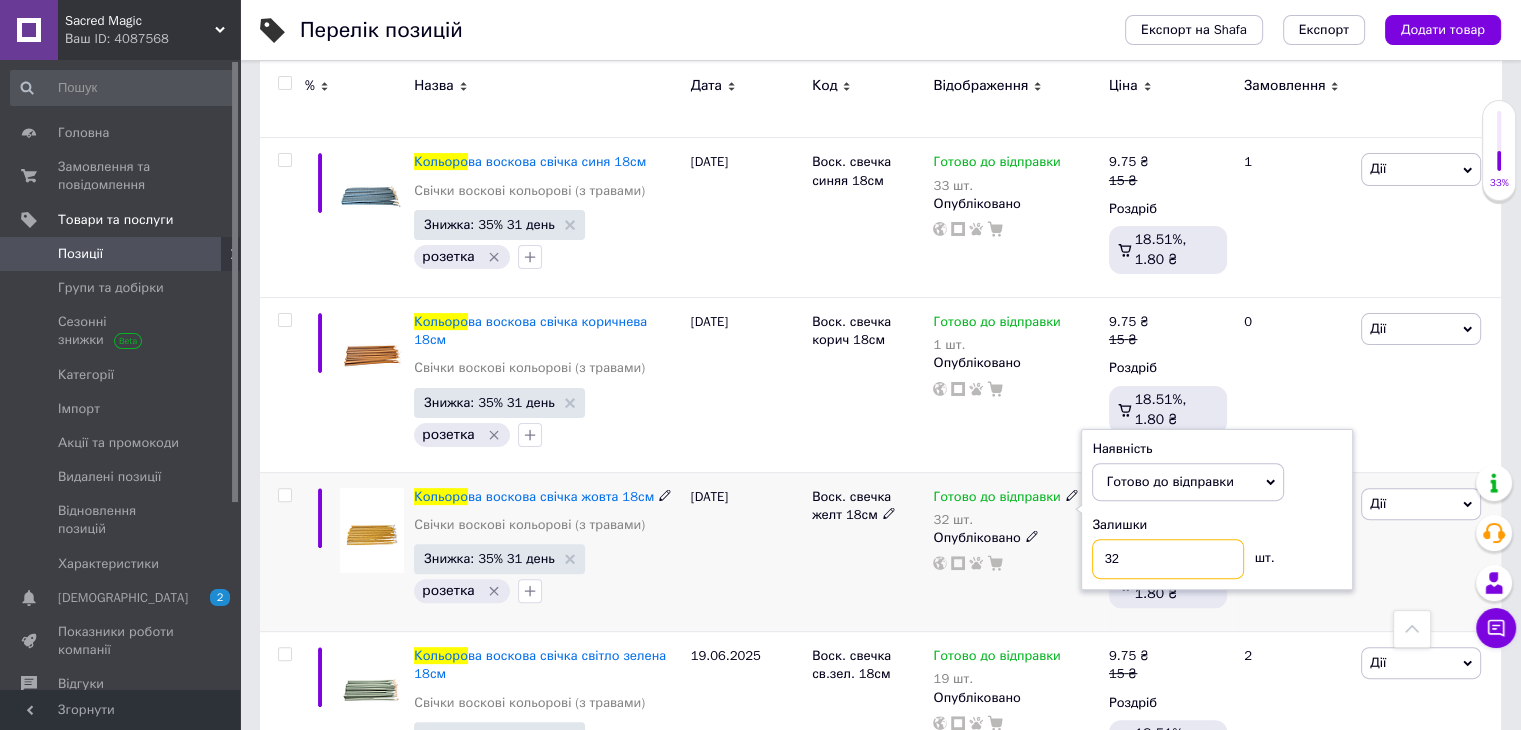 drag, startPoint x: 1124, startPoint y: 509, endPoint x: 1075, endPoint y: 484, distance: 55.00909 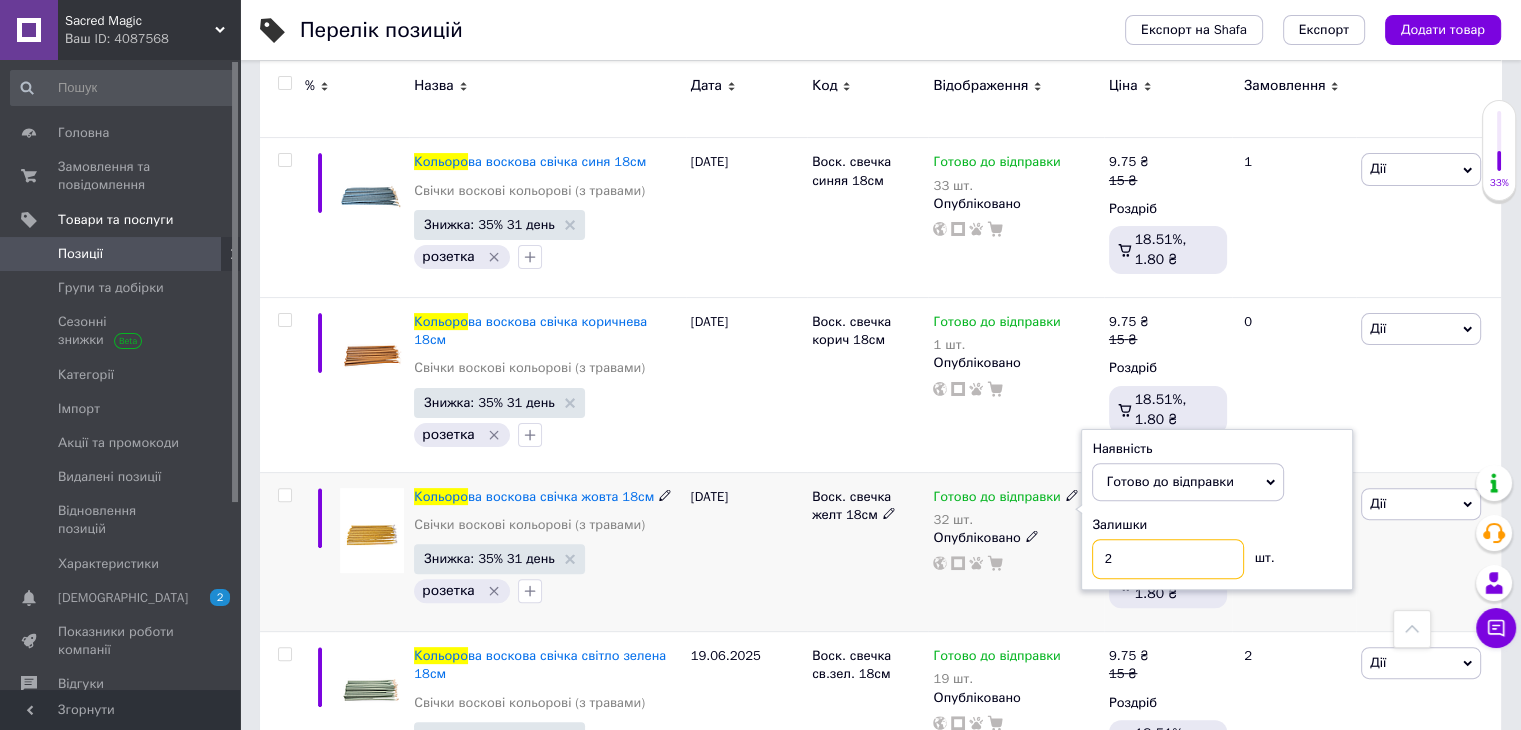 type on "21" 